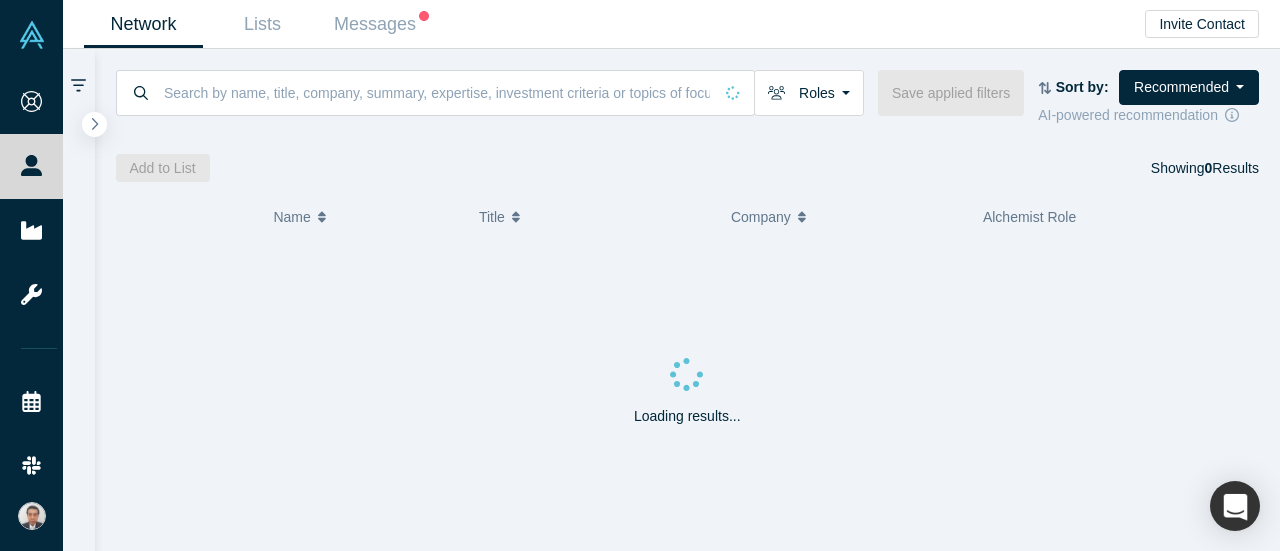 scroll, scrollTop: 0, scrollLeft: 0, axis: both 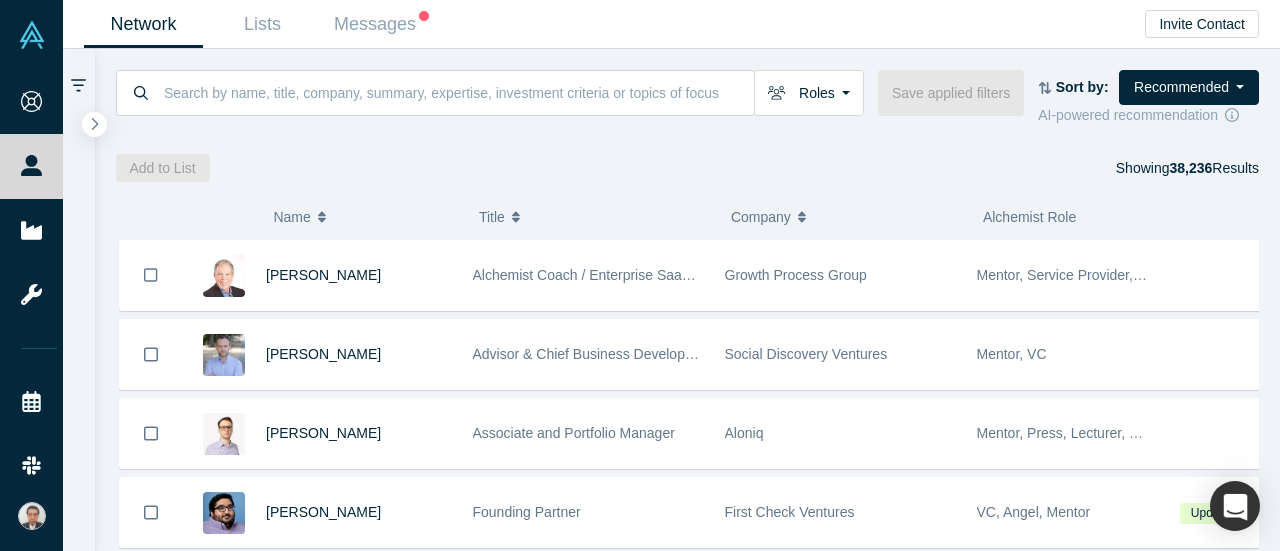 drag, startPoint x: 810, startPoint y: 109, endPoint x: 804, endPoint y: 120, distance: 12.529964 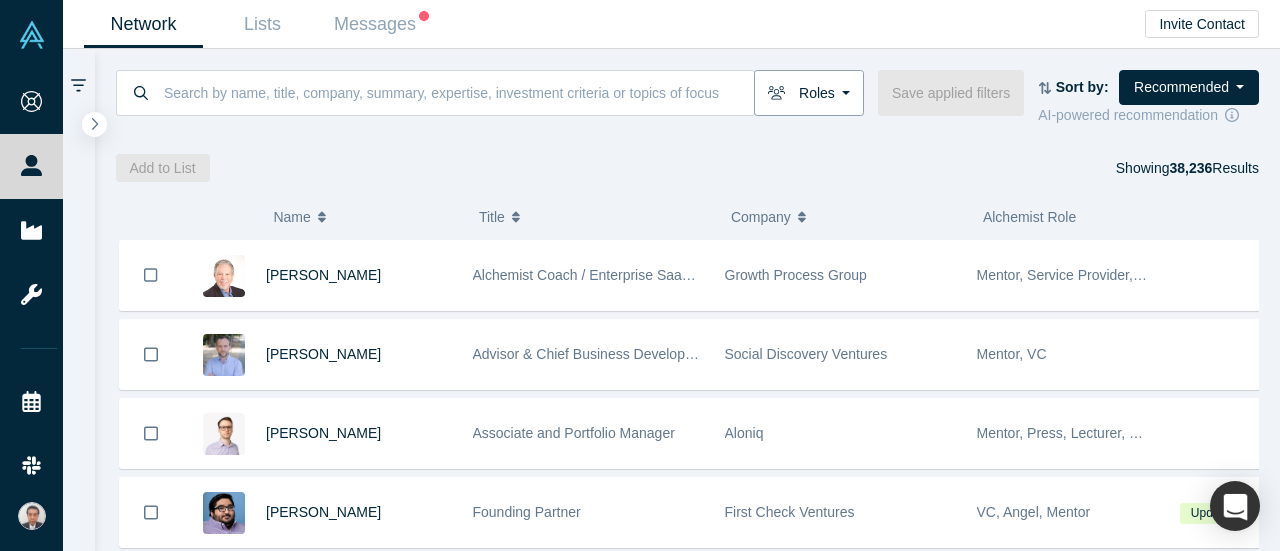 click on "Roles" at bounding box center (809, 93) 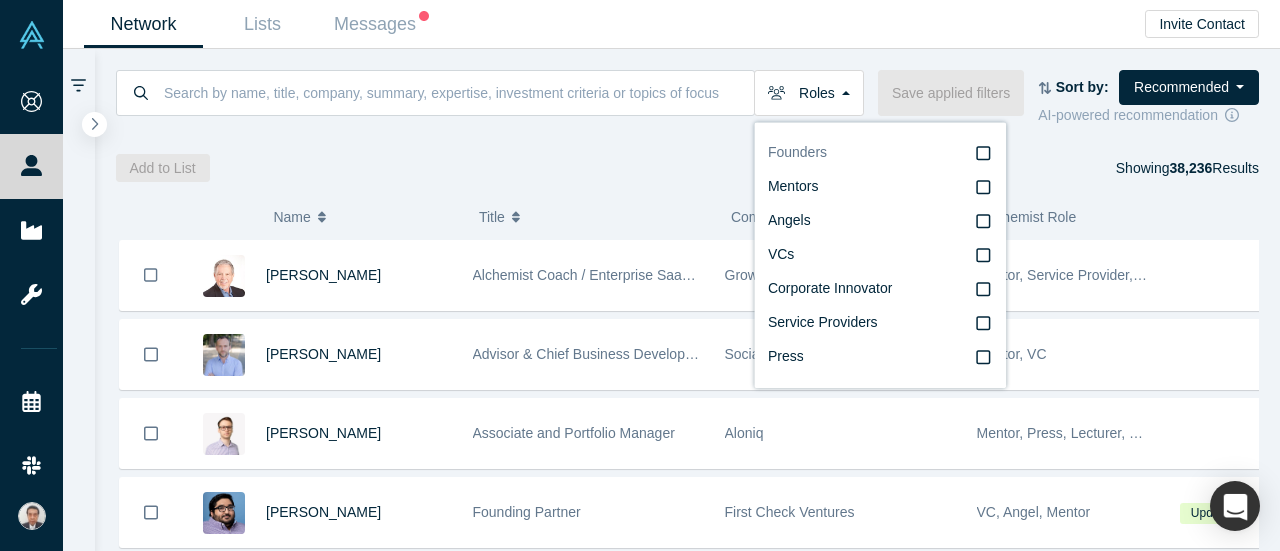 click 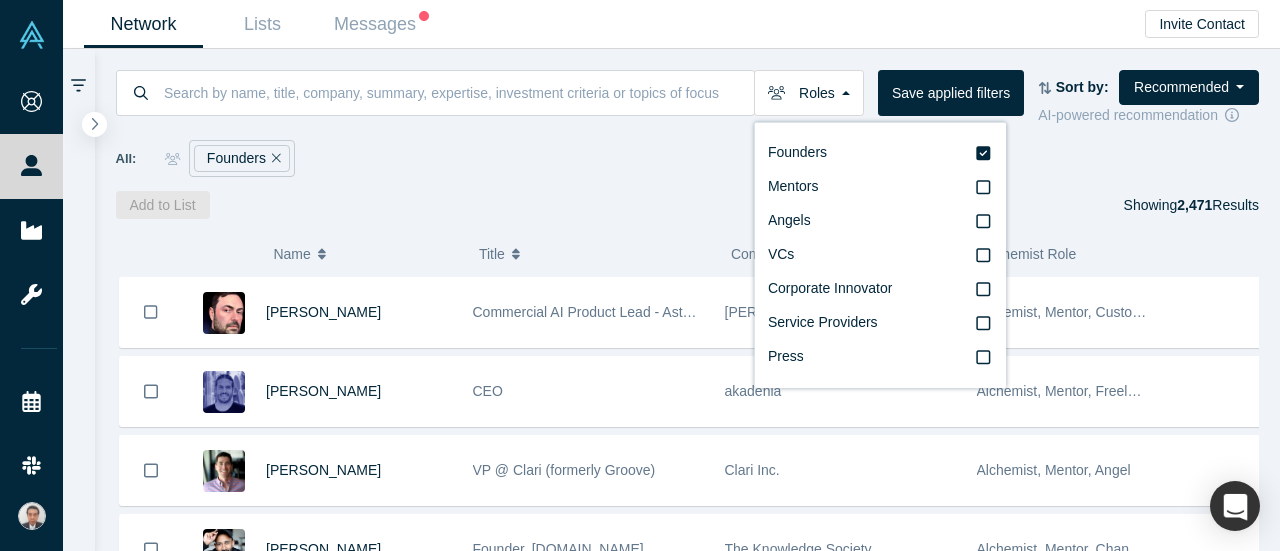 click on "Network Lists Messages Invite Contact" at bounding box center [671, 24] 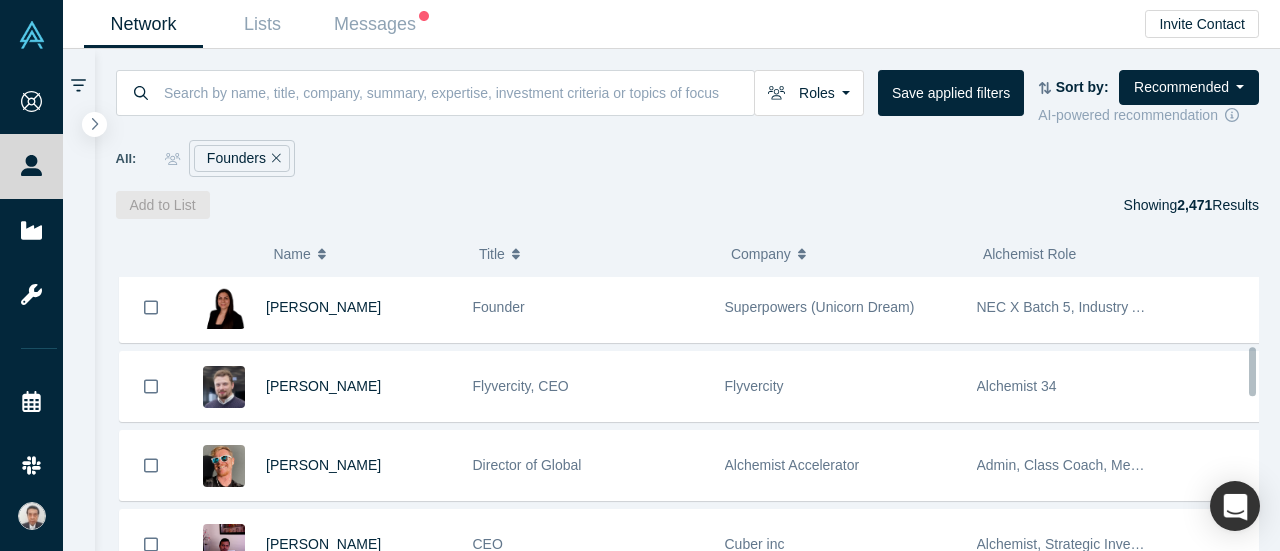 scroll, scrollTop: 0, scrollLeft: 0, axis: both 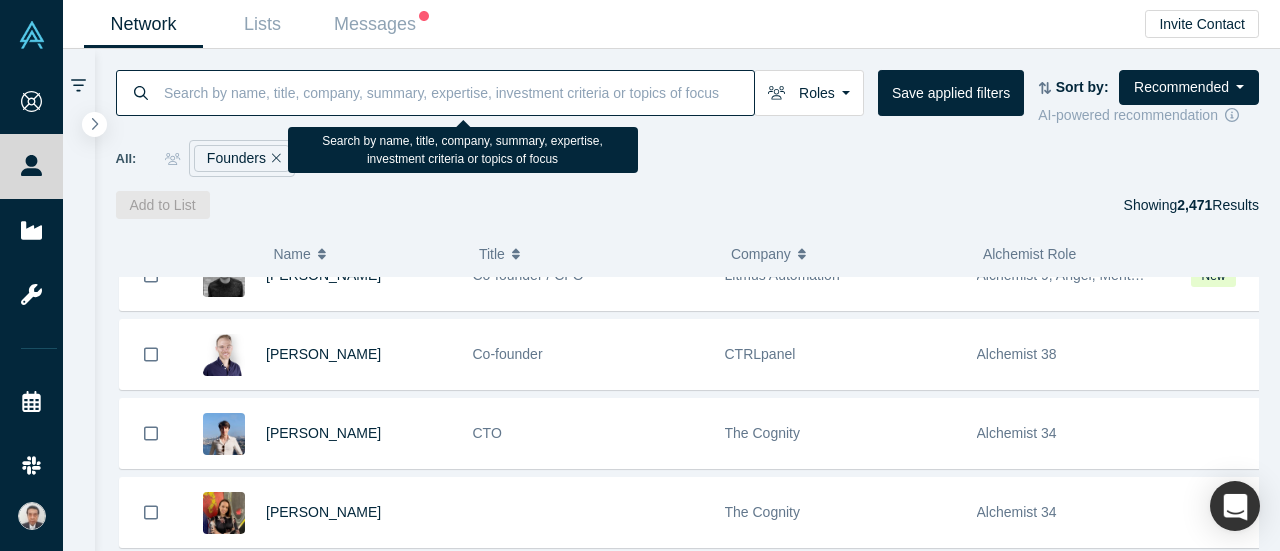 click at bounding box center [458, 92] 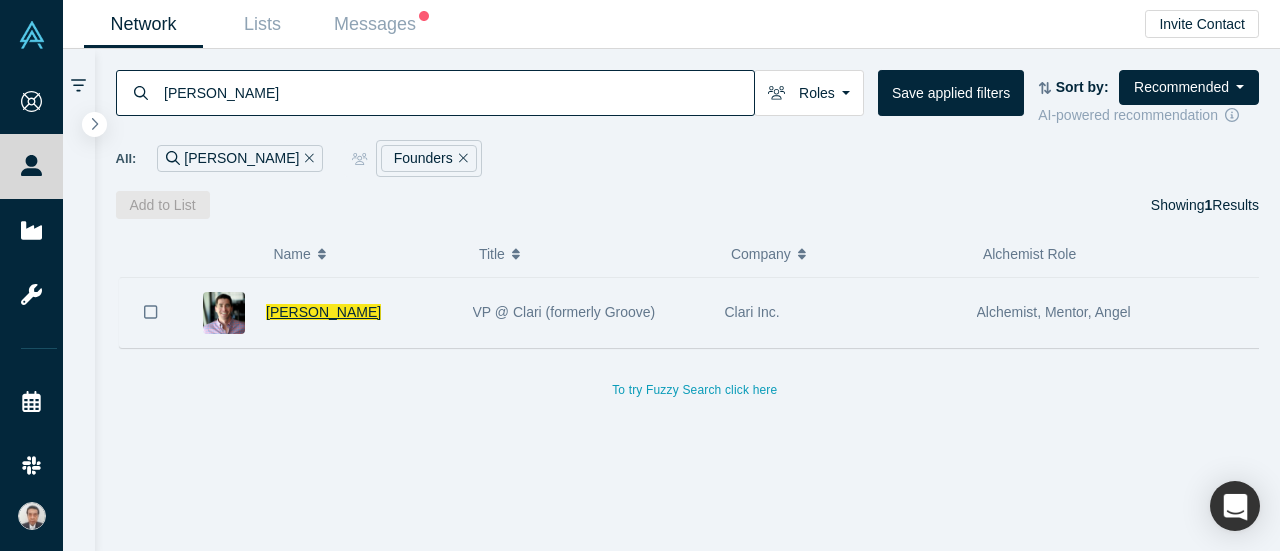 type on "Mike Sutherland" 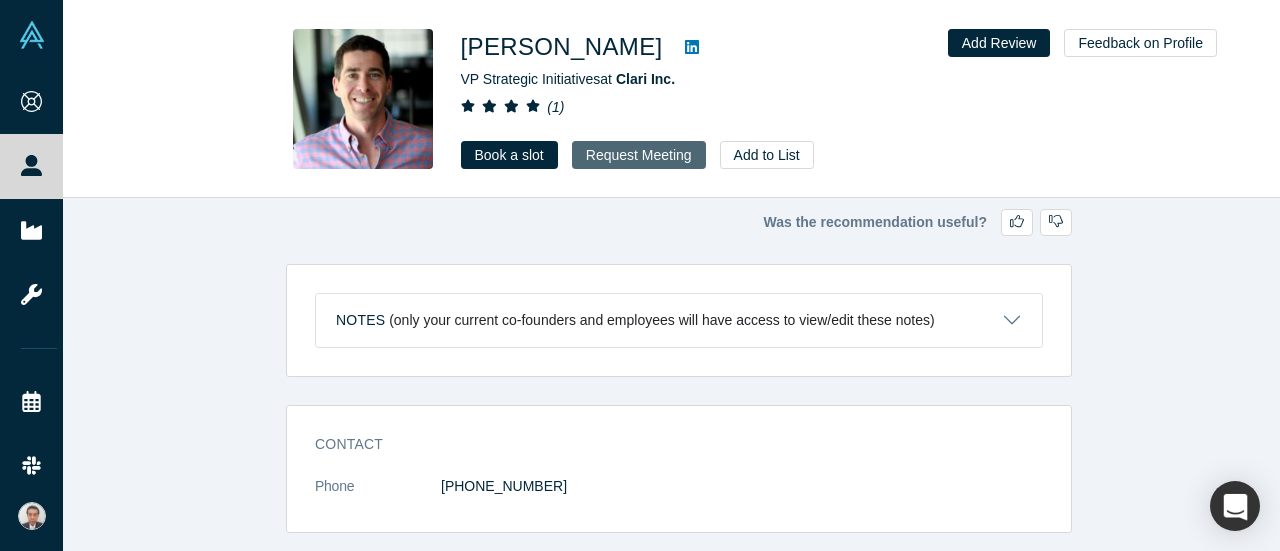 click on "Request Meeting" at bounding box center [639, 155] 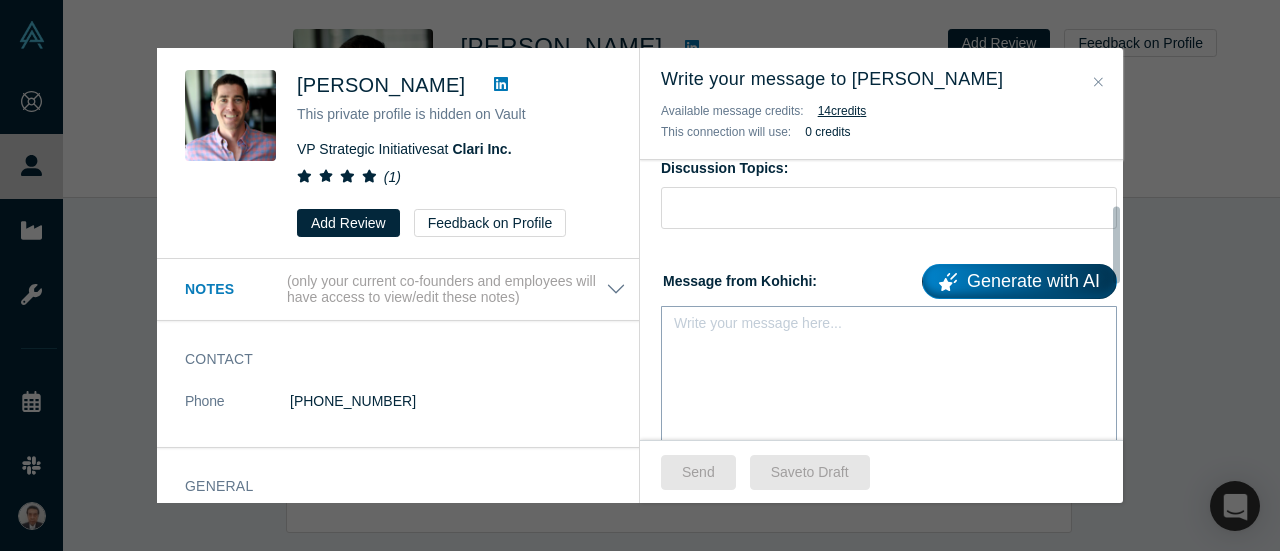 scroll, scrollTop: 200, scrollLeft: 0, axis: vertical 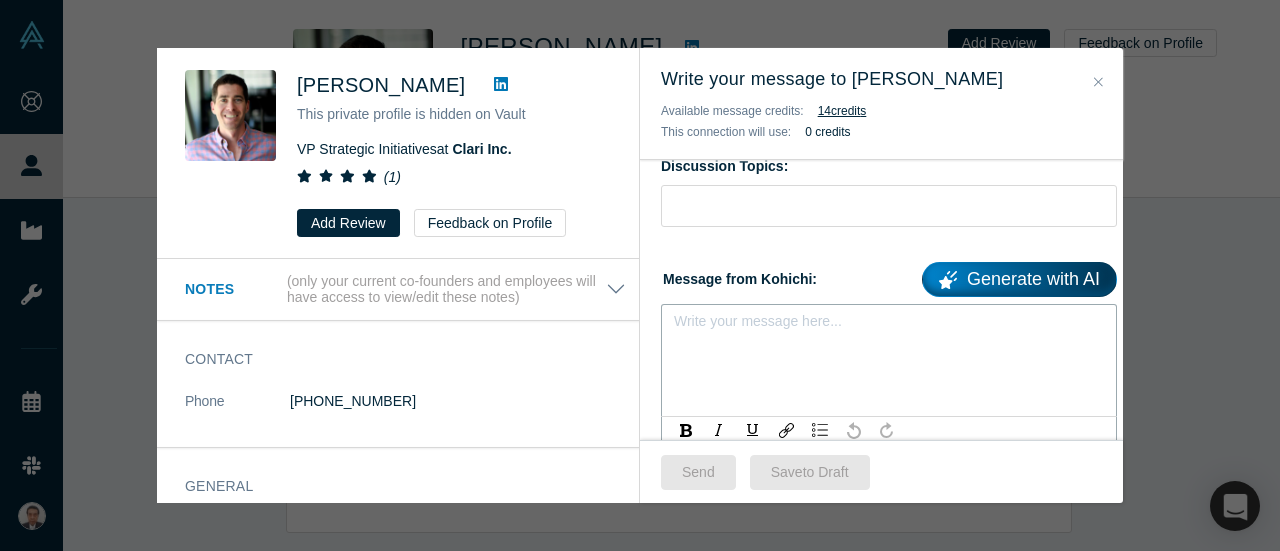 click at bounding box center (889, 327) 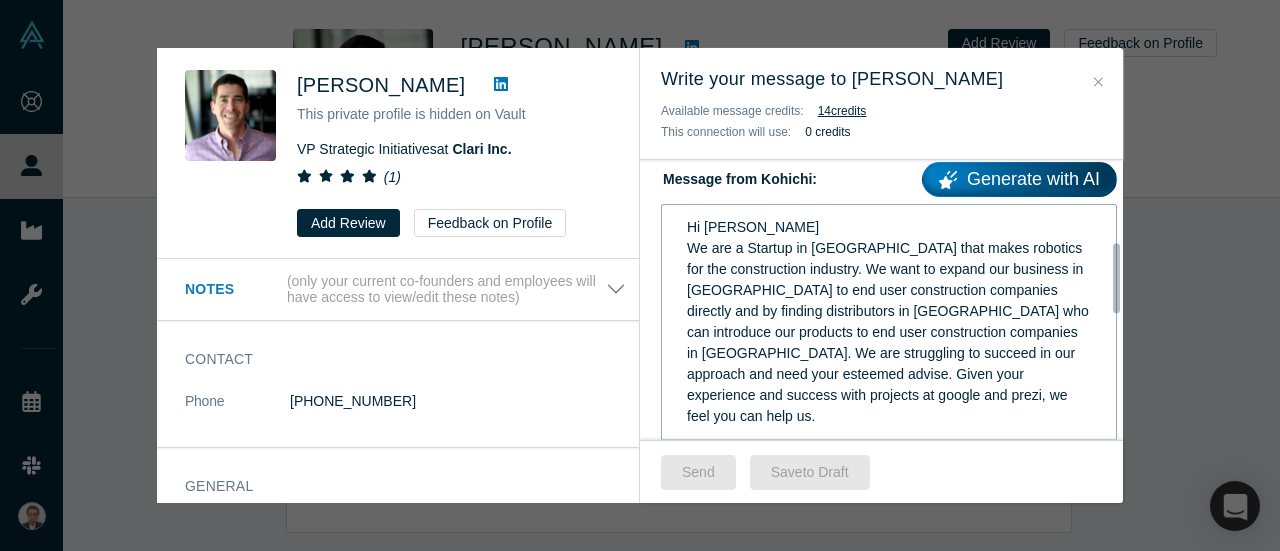 scroll, scrollTop: 400, scrollLeft: 0, axis: vertical 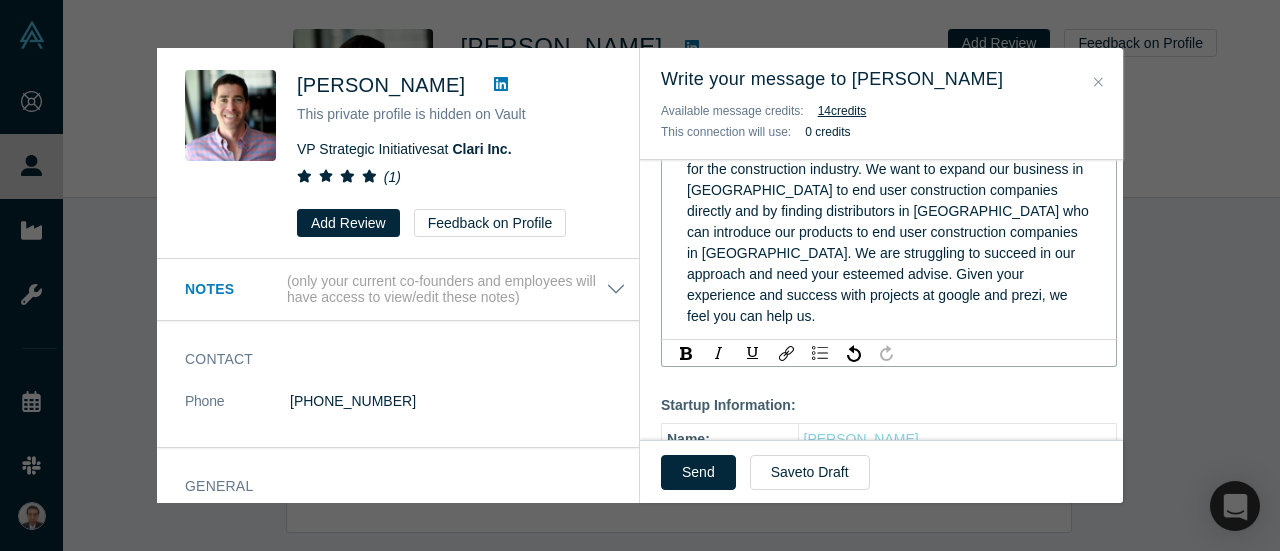 type 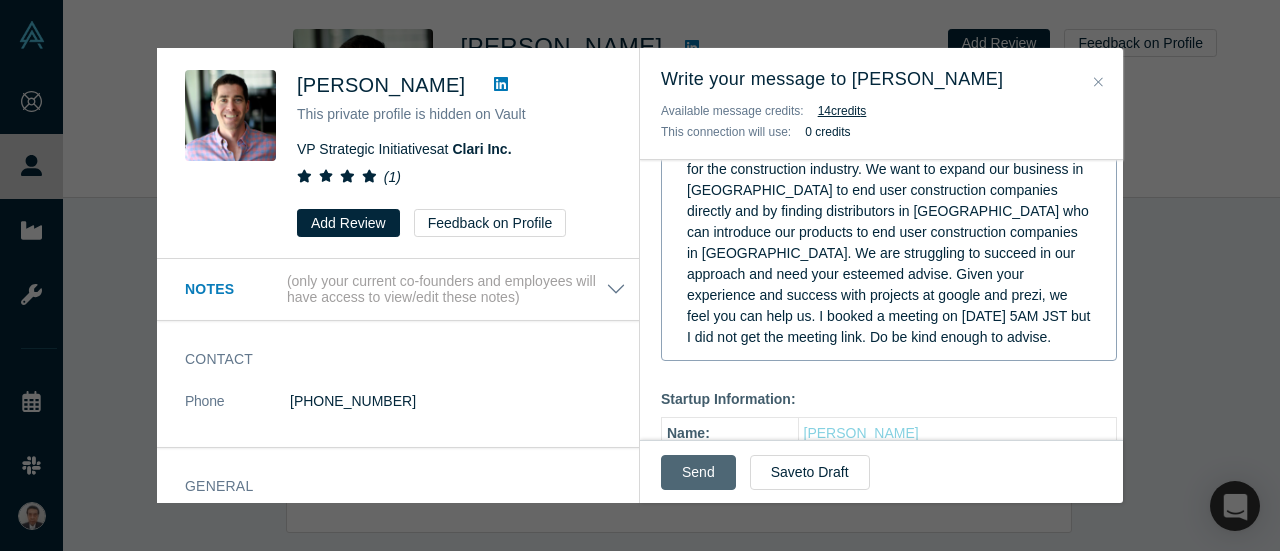 click on "Send" at bounding box center (698, 472) 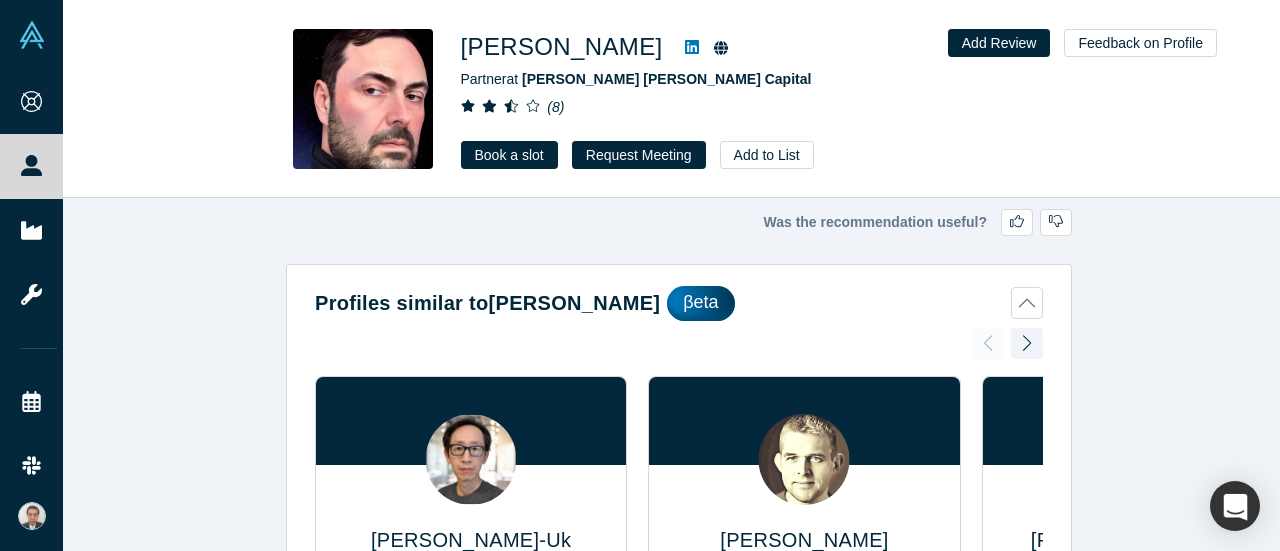 scroll, scrollTop: 0, scrollLeft: 0, axis: both 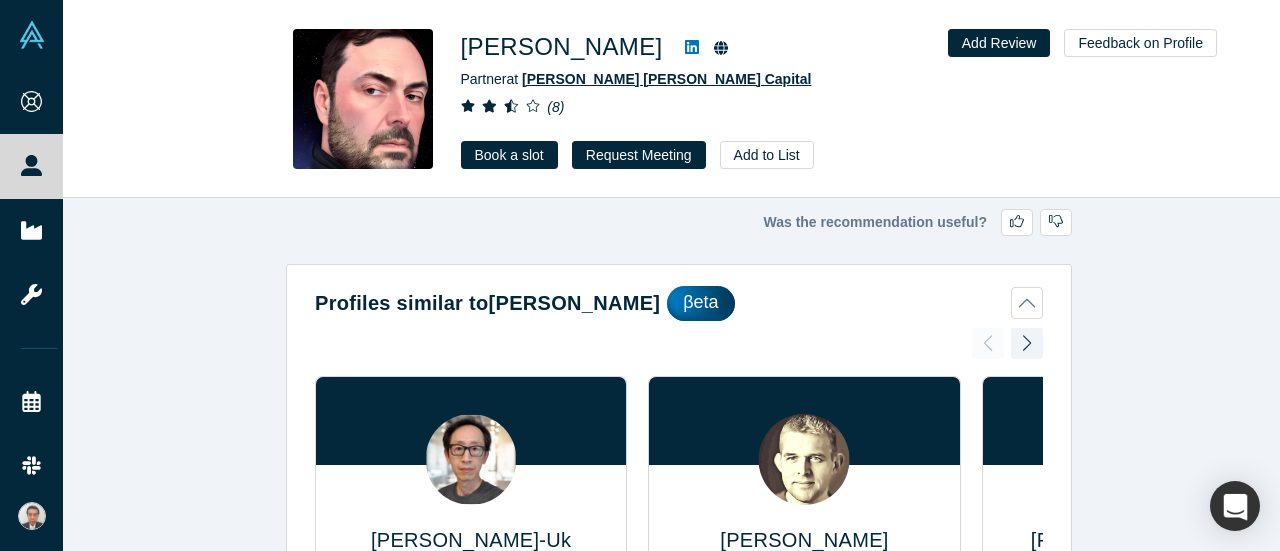click on "Baker Hall Capital" at bounding box center [666, 79] 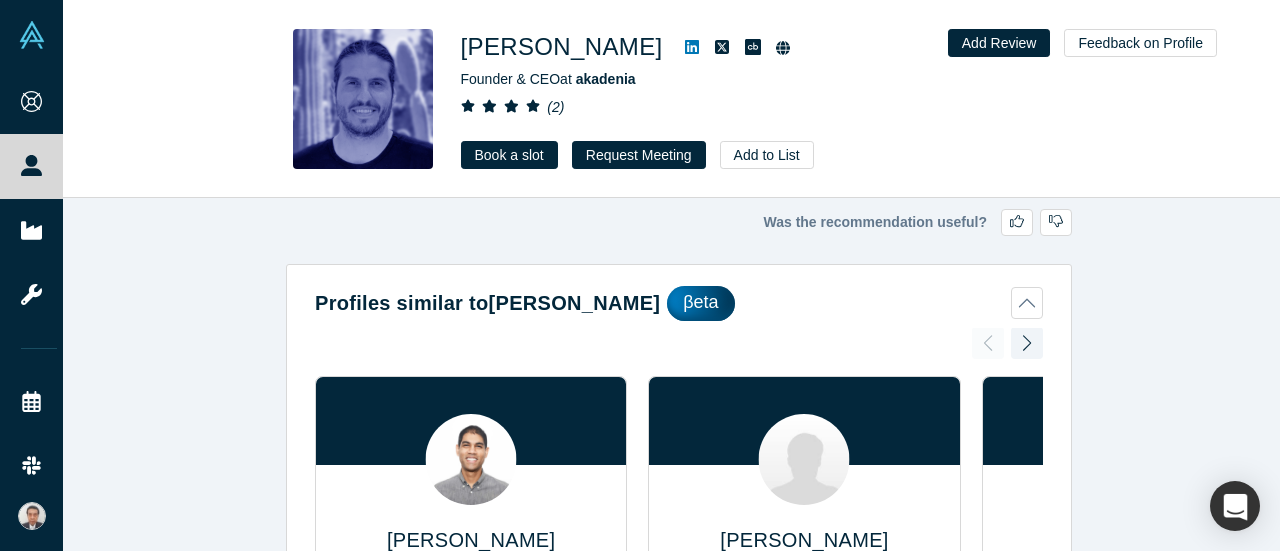 scroll, scrollTop: 0, scrollLeft: 0, axis: both 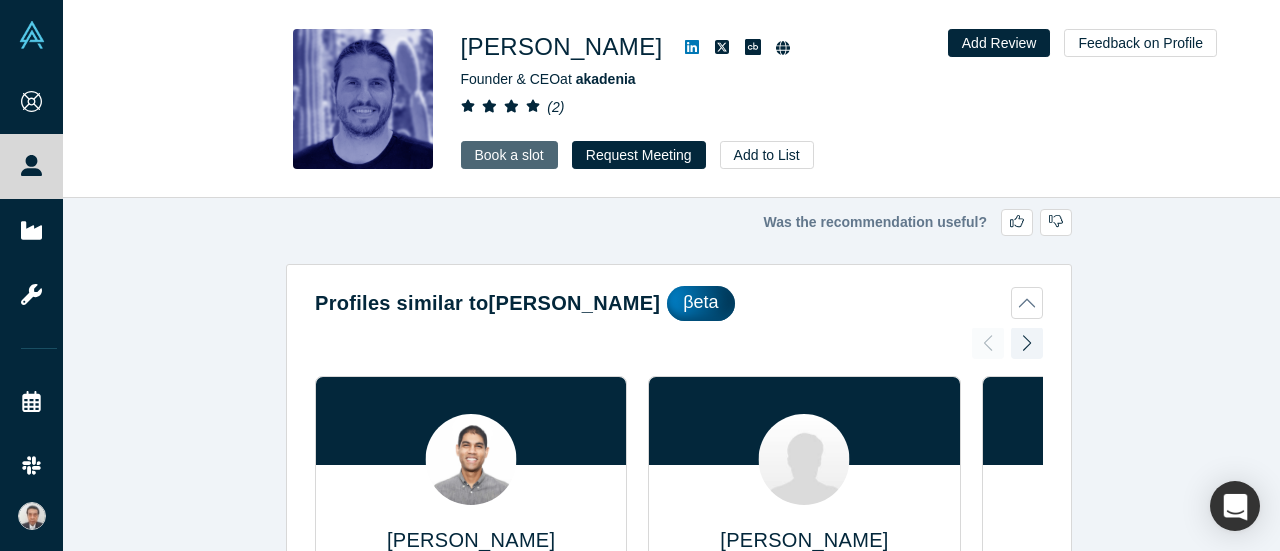 click on "Book a slot" at bounding box center [509, 155] 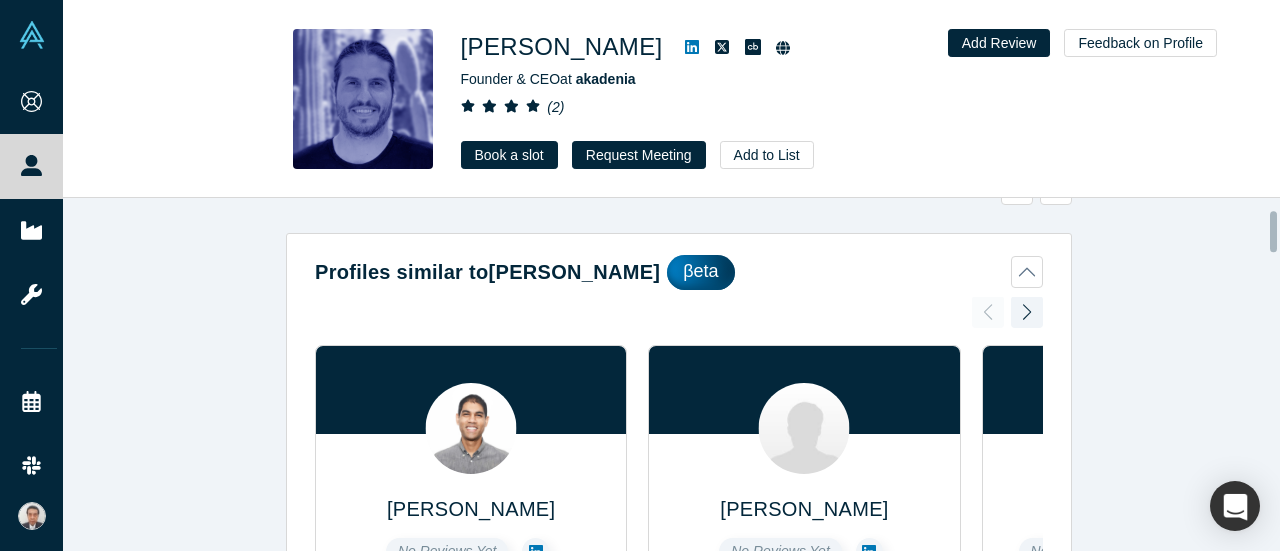 scroll, scrollTop: 0, scrollLeft: 0, axis: both 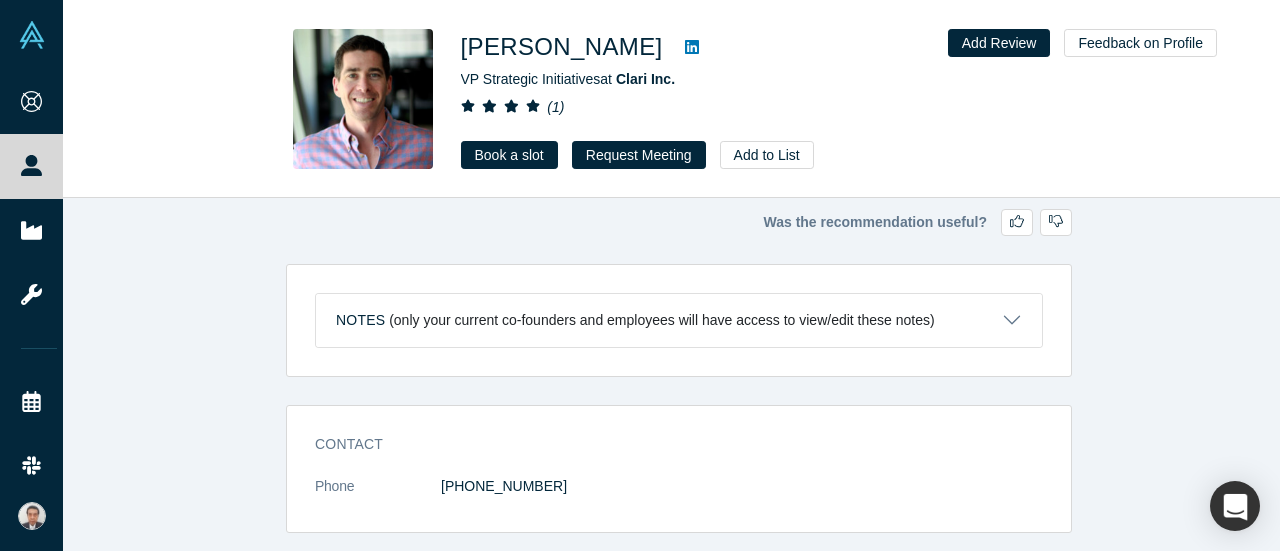 click 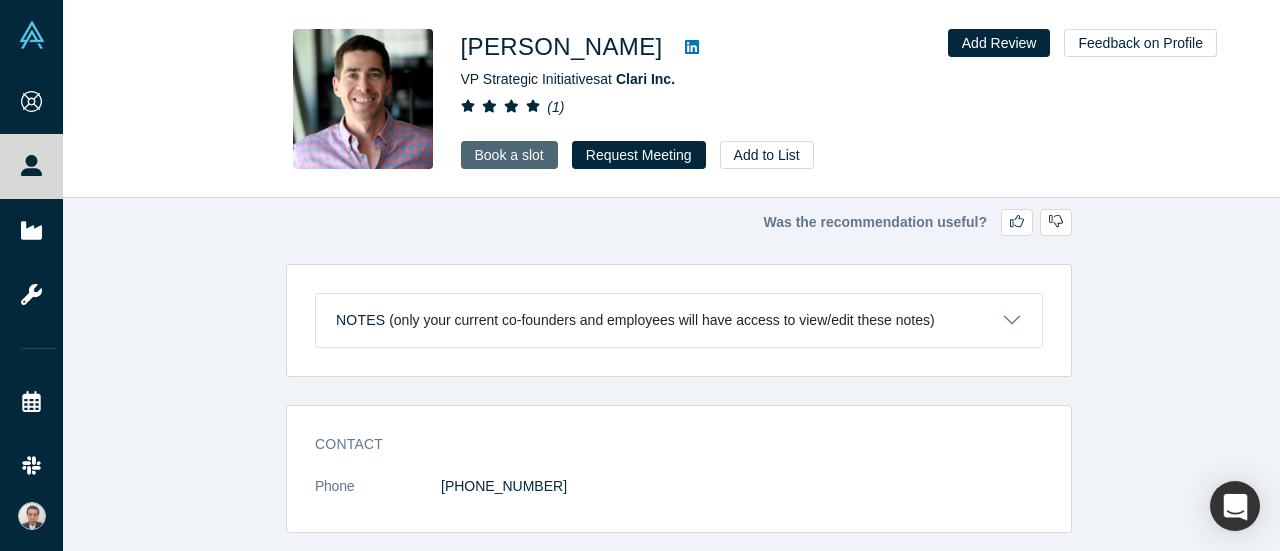 click on "Book a slot" at bounding box center (509, 155) 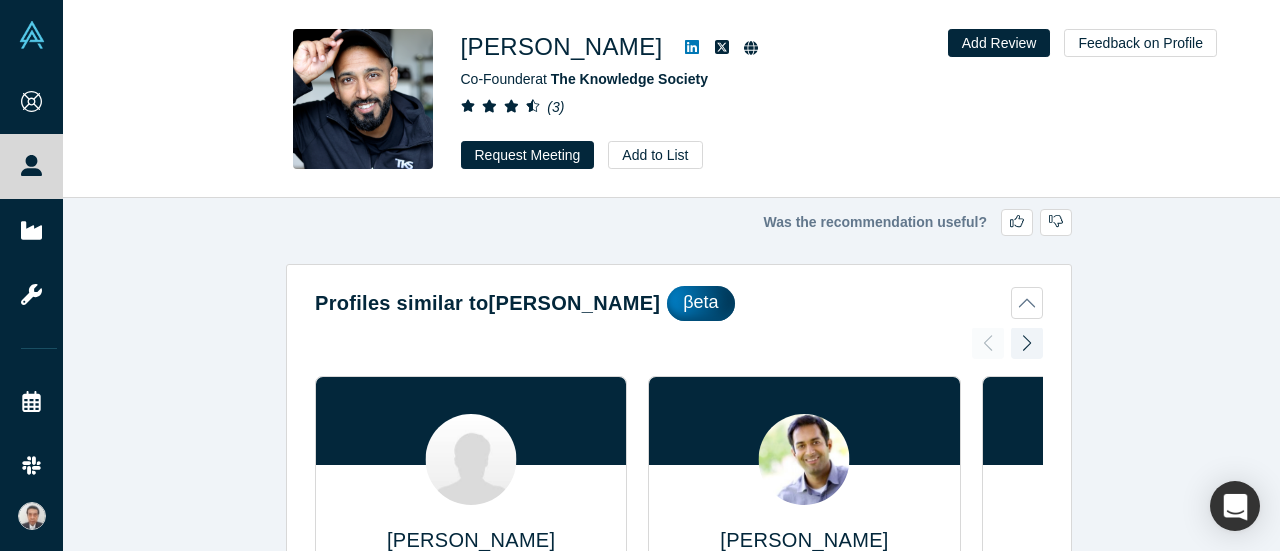 scroll, scrollTop: 0, scrollLeft: 0, axis: both 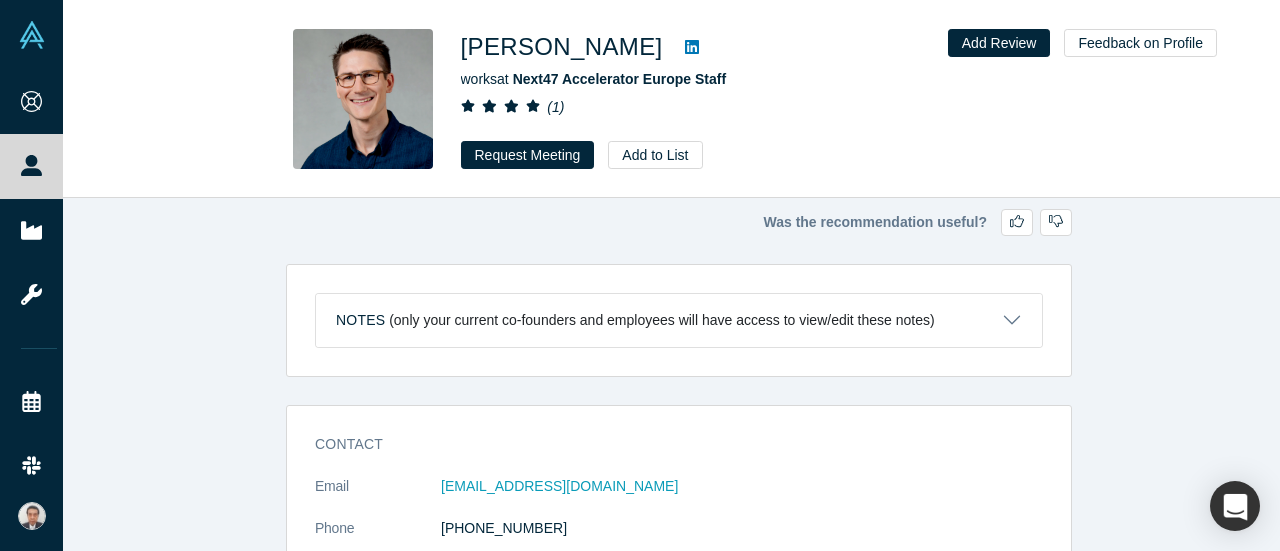 click at bounding box center [692, 47] 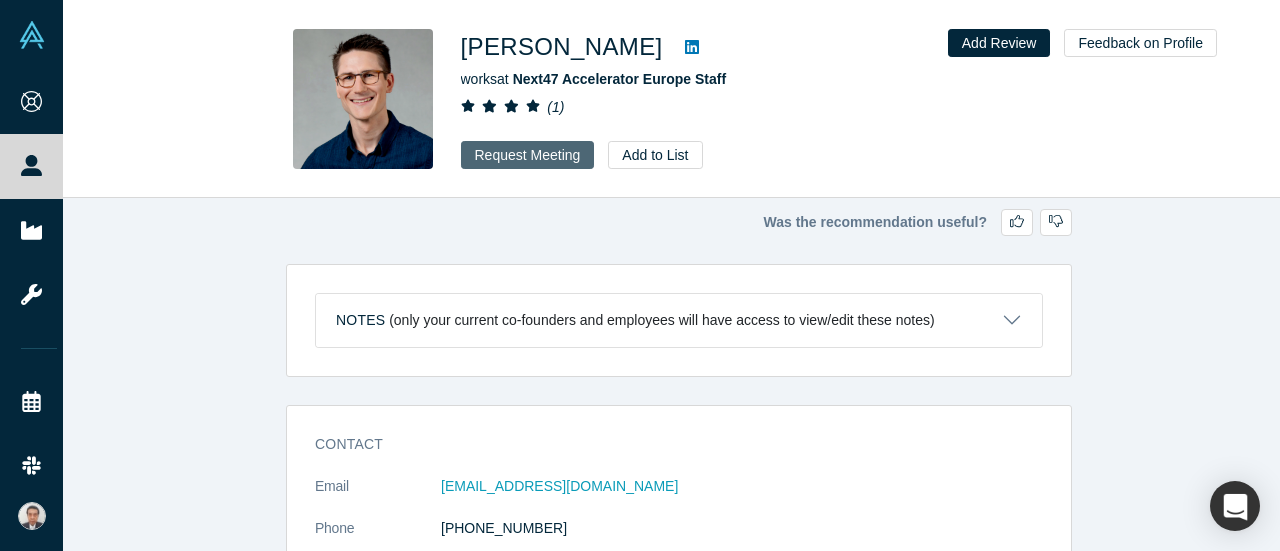 click on "Request Meeting" at bounding box center (528, 155) 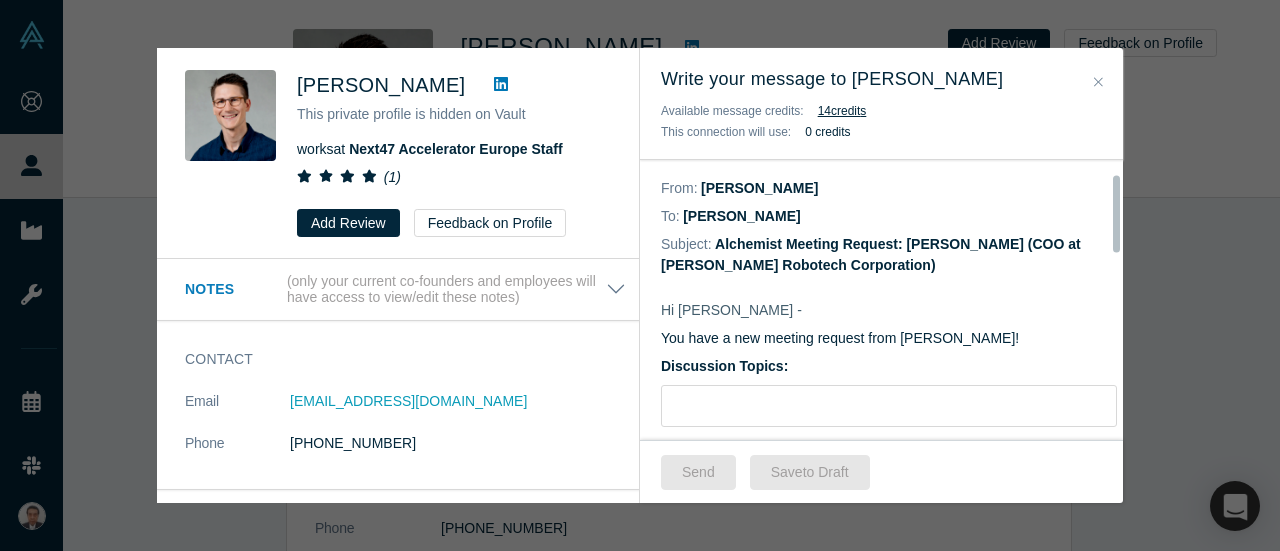 scroll, scrollTop: 200, scrollLeft: 0, axis: vertical 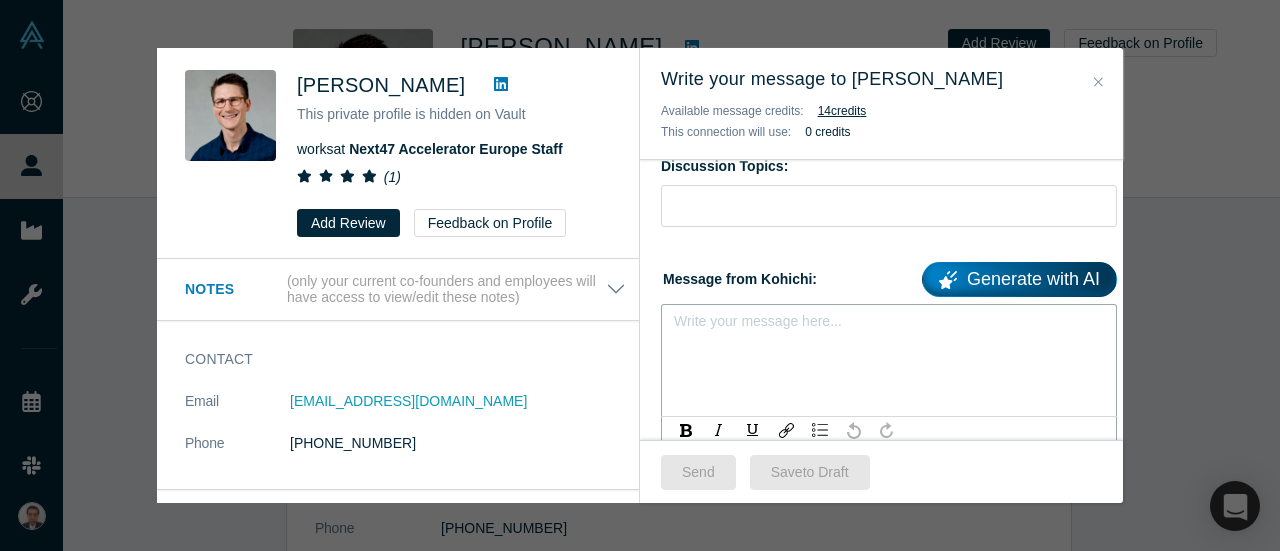 click at bounding box center (889, 327) 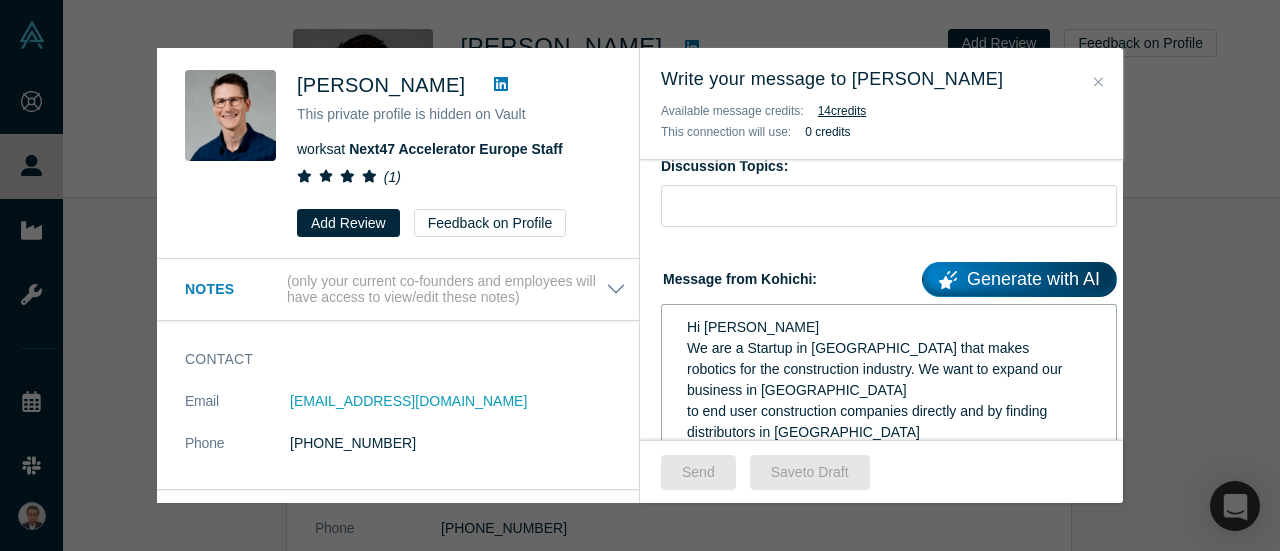 click on "Hi Matt We are a Startup in Japan that makes robotics for the construction industry. We want to expand our business in USA to end user construction companies directly and by finding distributors in USA who can introduce our products to end user construction companies in USA. We are struggling to succeed in our approach and need your esteemed advise. Herewith below are videos of our robots for your perusal. Rebar Tying Robot- Tomorobo https://www.youtube.com/watch?v=Z_4Z9ZLRkAI 2)Transport Robot https://www.youtube.com/watch?v=PYns2TVZ3nY 3)Rebar Tying Robot for Tunnel https://youtu.be/ZKbjyBtvYLE 4)Electric Crawler Transport Tool https://youtu.be/85PZ8I1agzs" at bounding box center (889, 532) 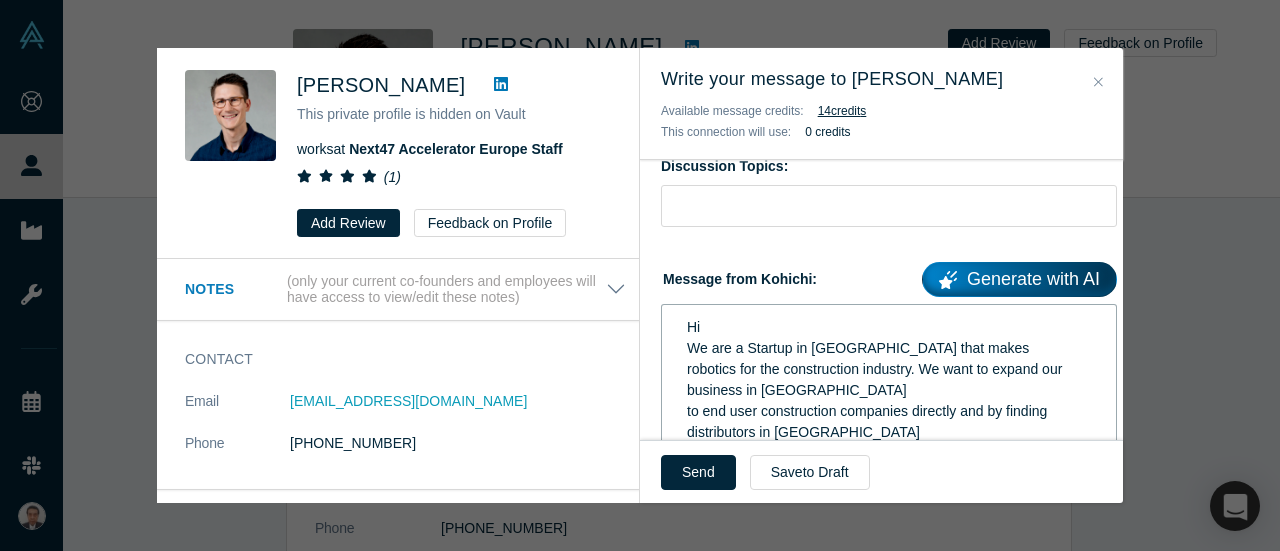 type 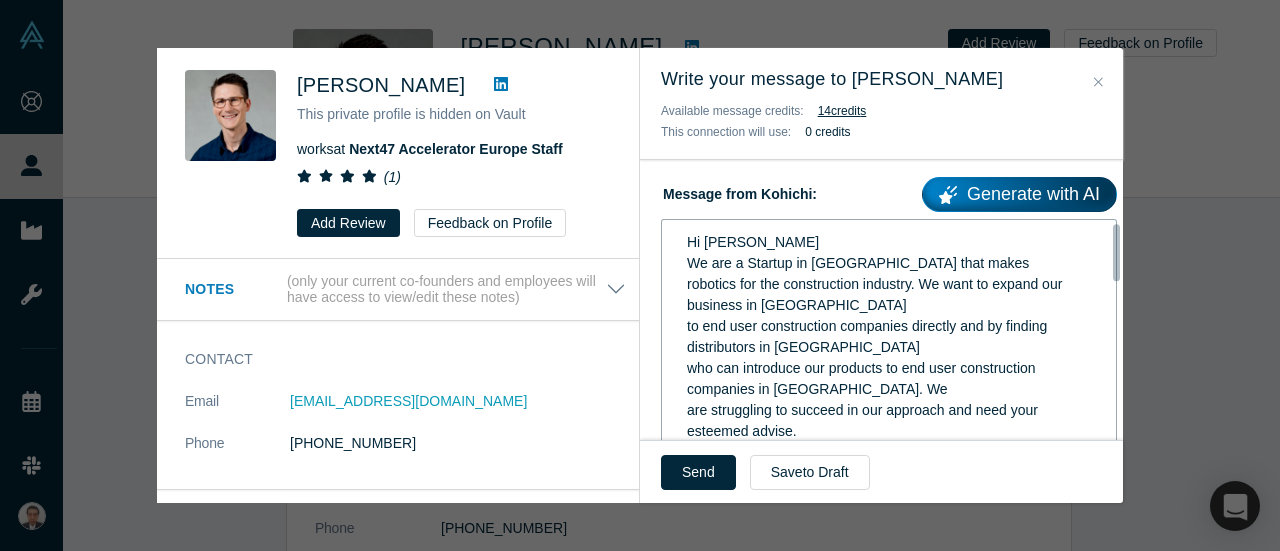 scroll, scrollTop: 343, scrollLeft: 0, axis: vertical 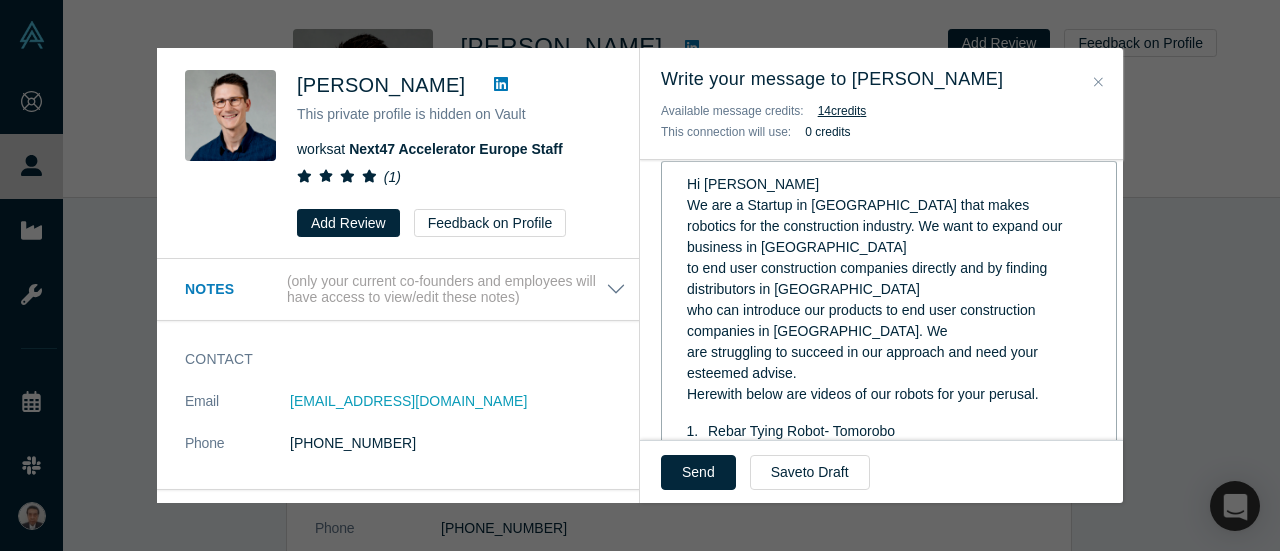 click on "robotics for the construction industry. We want to expand our business in USA" at bounding box center (876, 236) 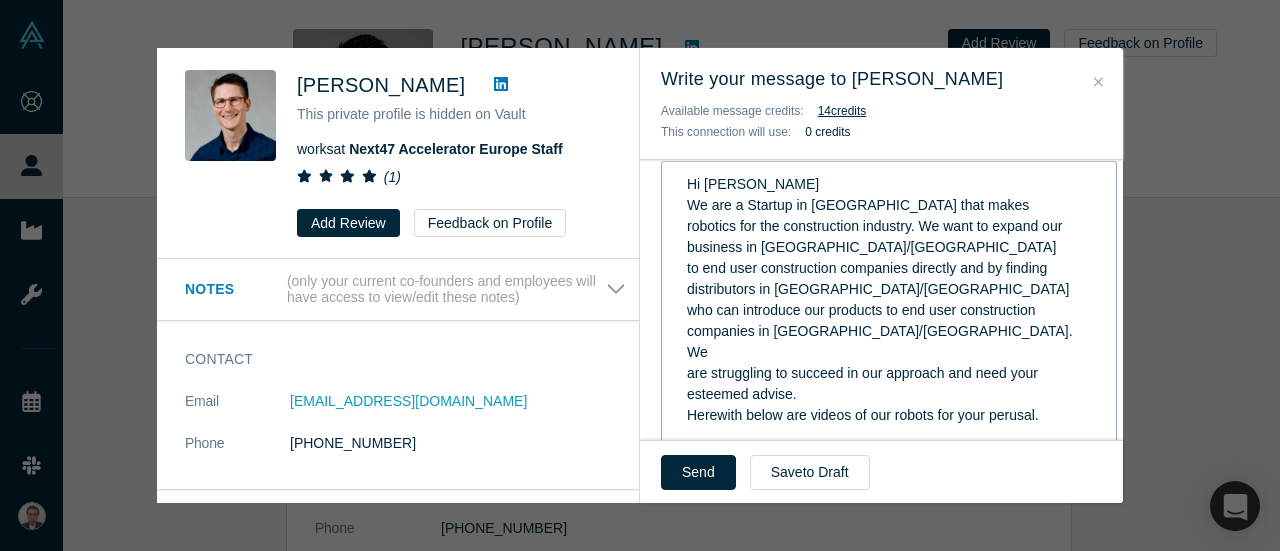 click on "are struggling to succeed in our approach and need your esteemed advise." at bounding box center (889, 384) 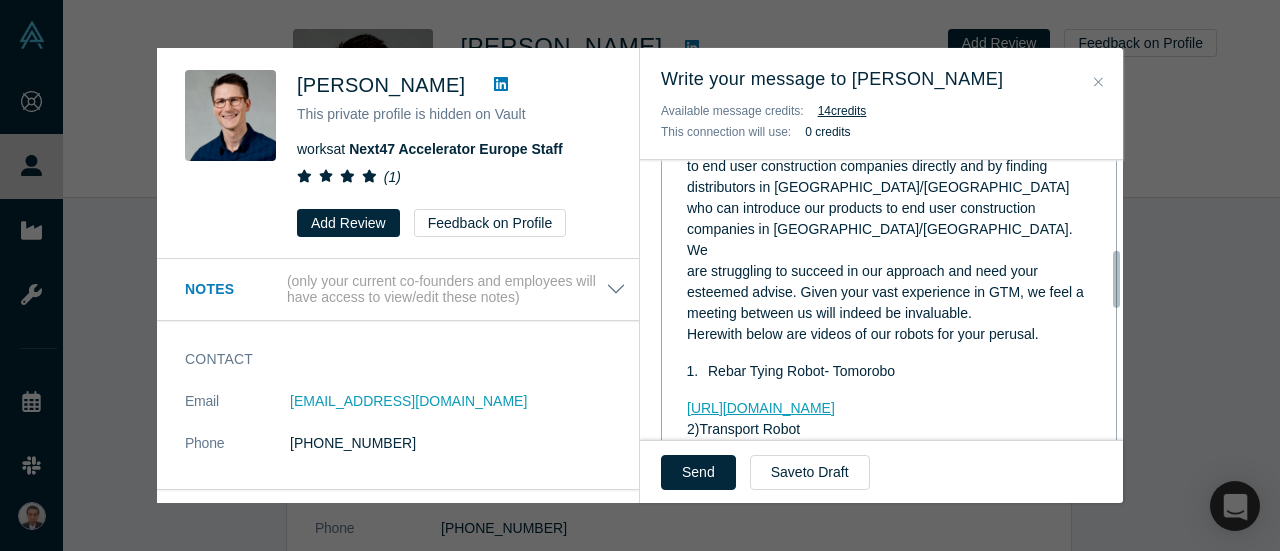 scroll, scrollTop: 543, scrollLeft: 0, axis: vertical 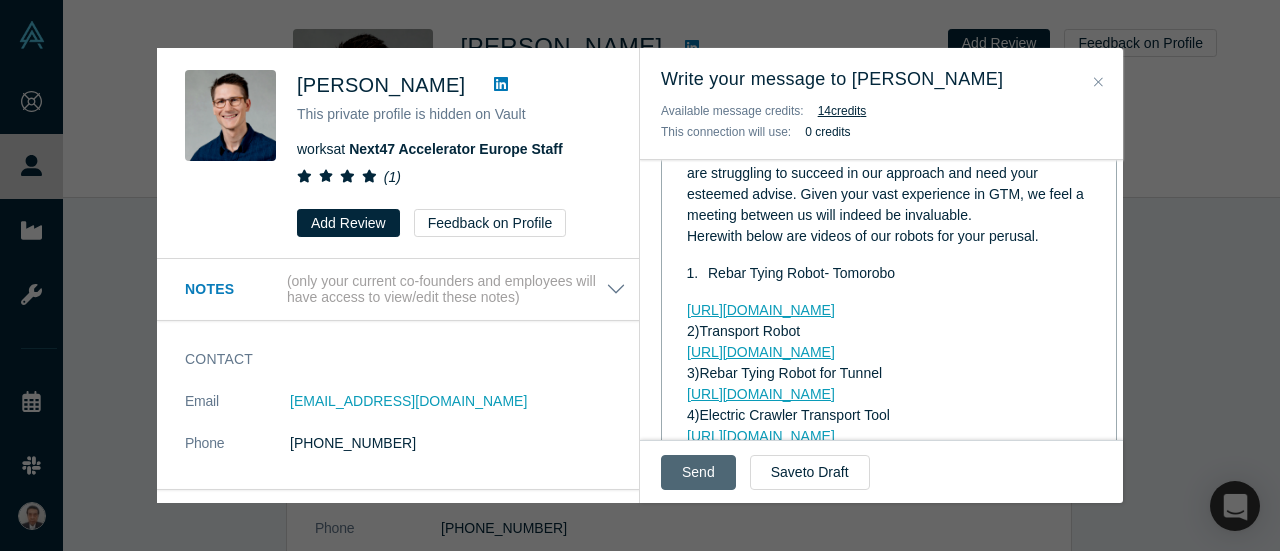 click on "Send" at bounding box center (698, 472) 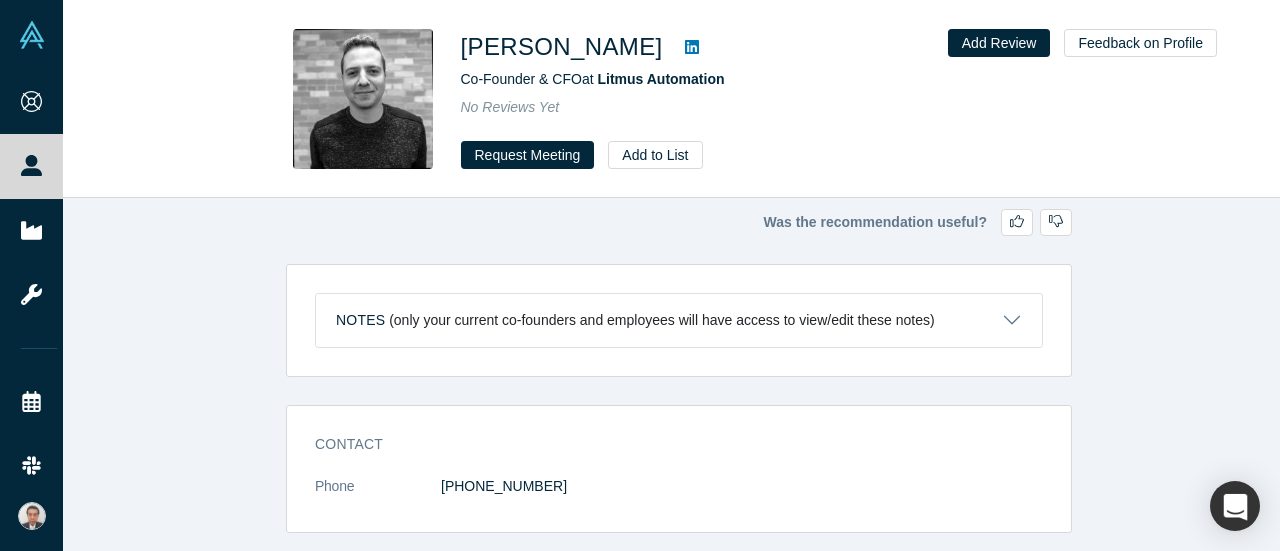 scroll, scrollTop: 0, scrollLeft: 0, axis: both 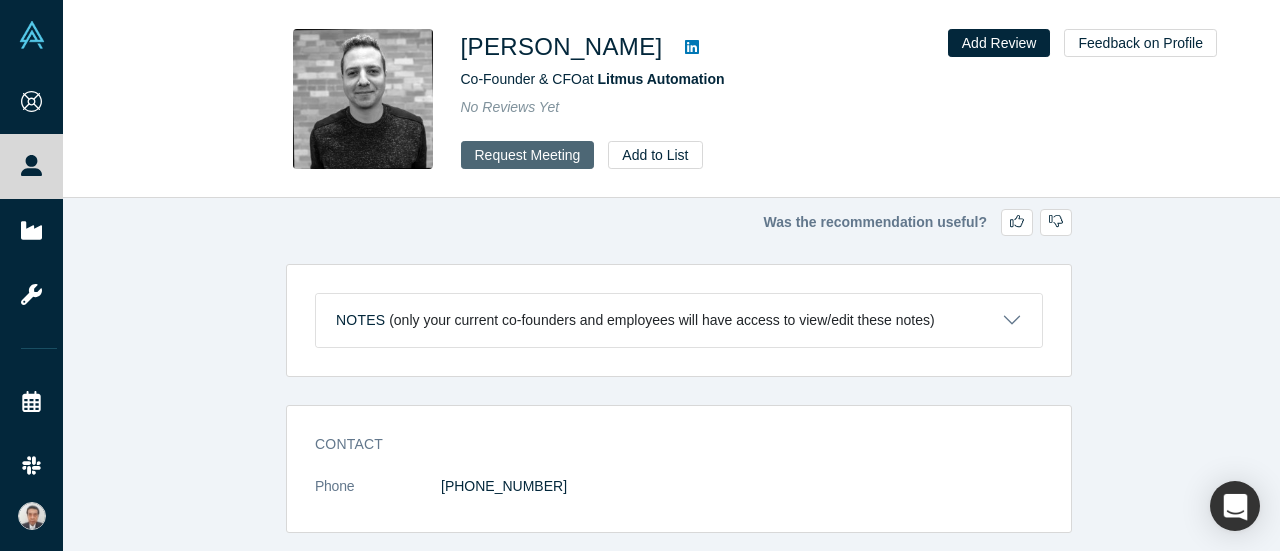 click on "Request Meeting" at bounding box center [528, 155] 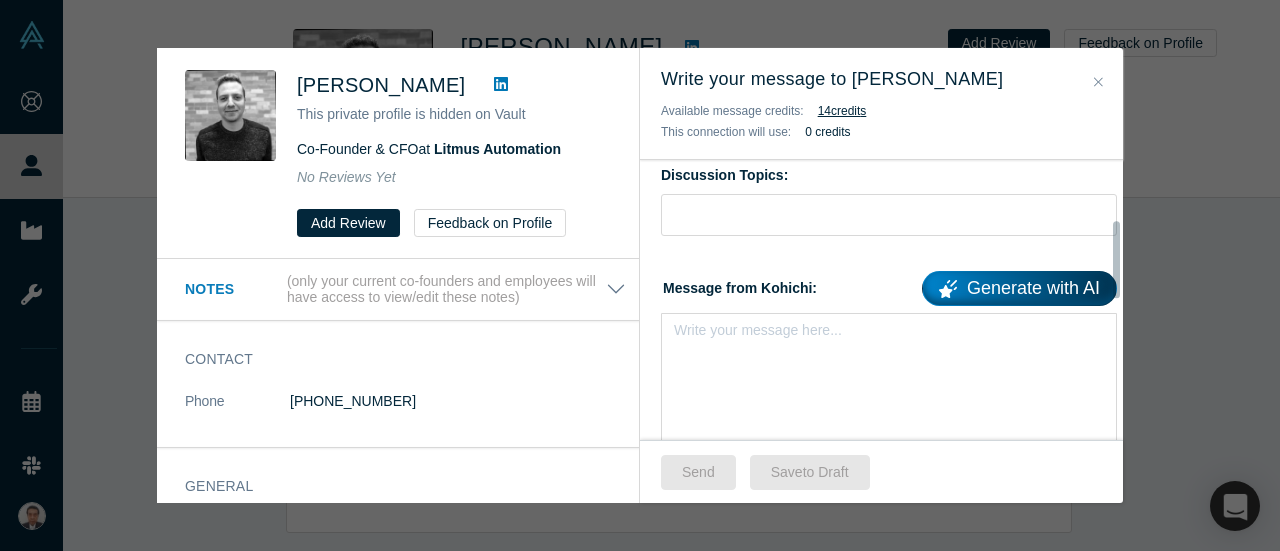 scroll, scrollTop: 300, scrollLeft: 0, axis: vertical 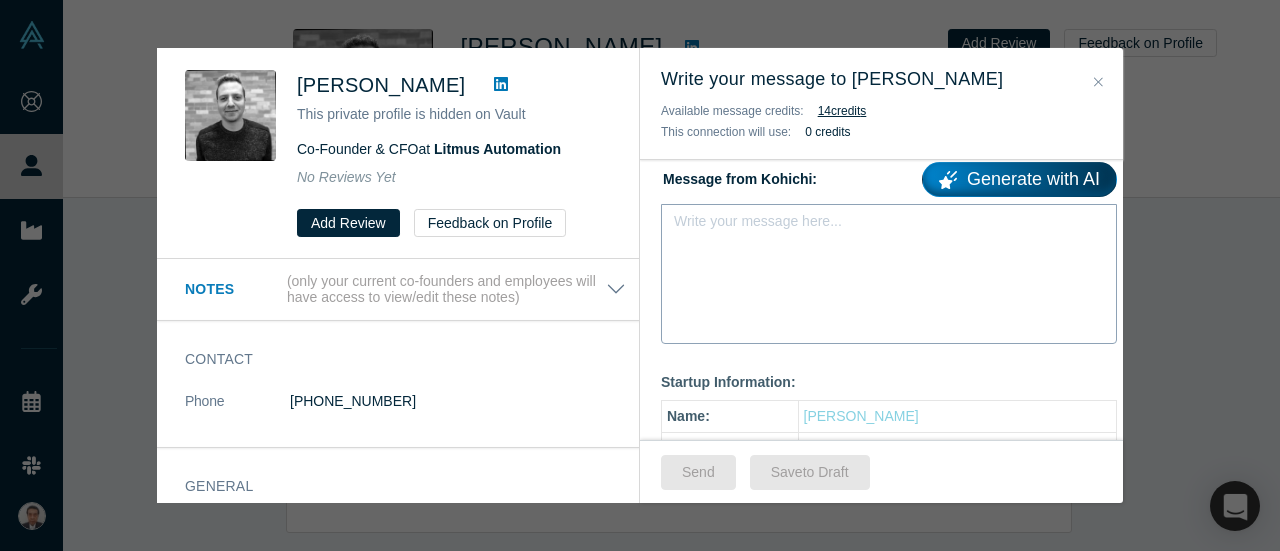 click at bounding box center (889, 227) 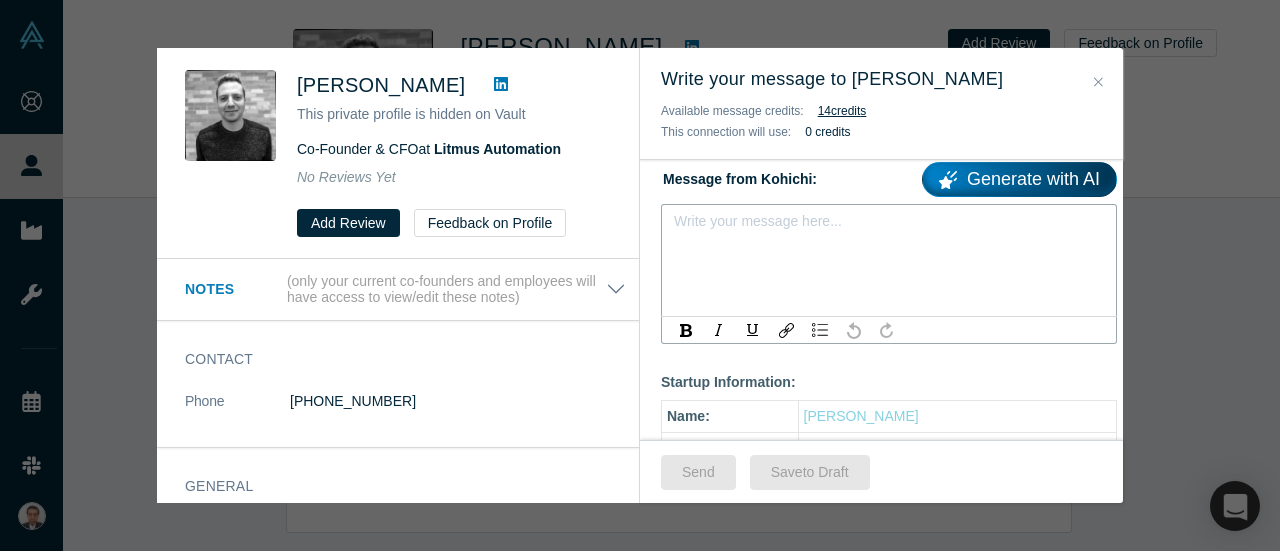 paste 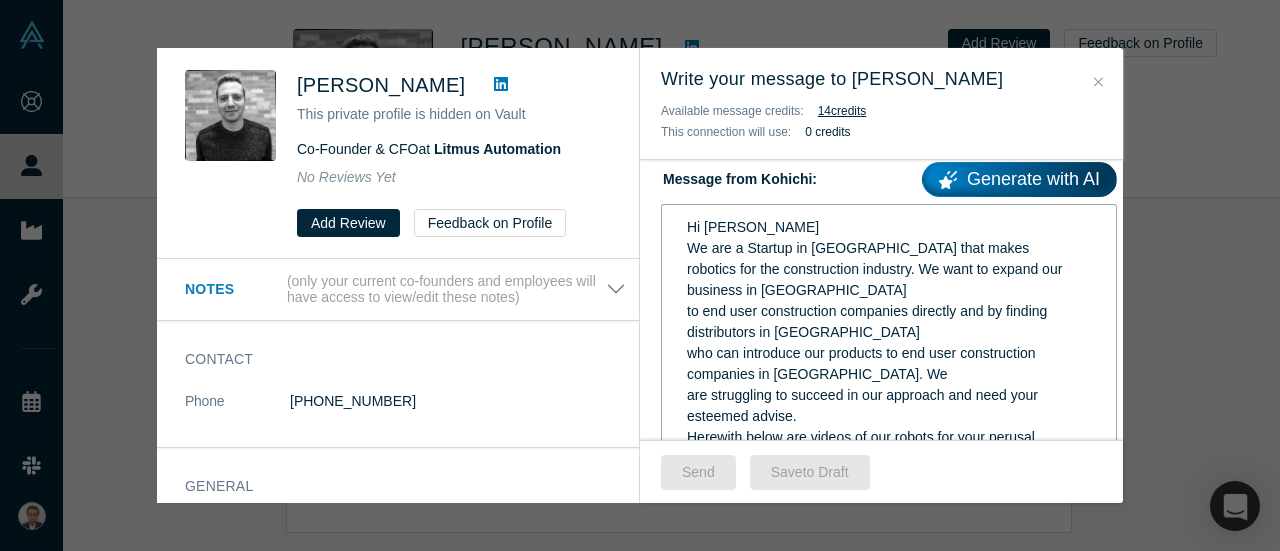 click on "Hi Matt" at bounding box center (889, 227) 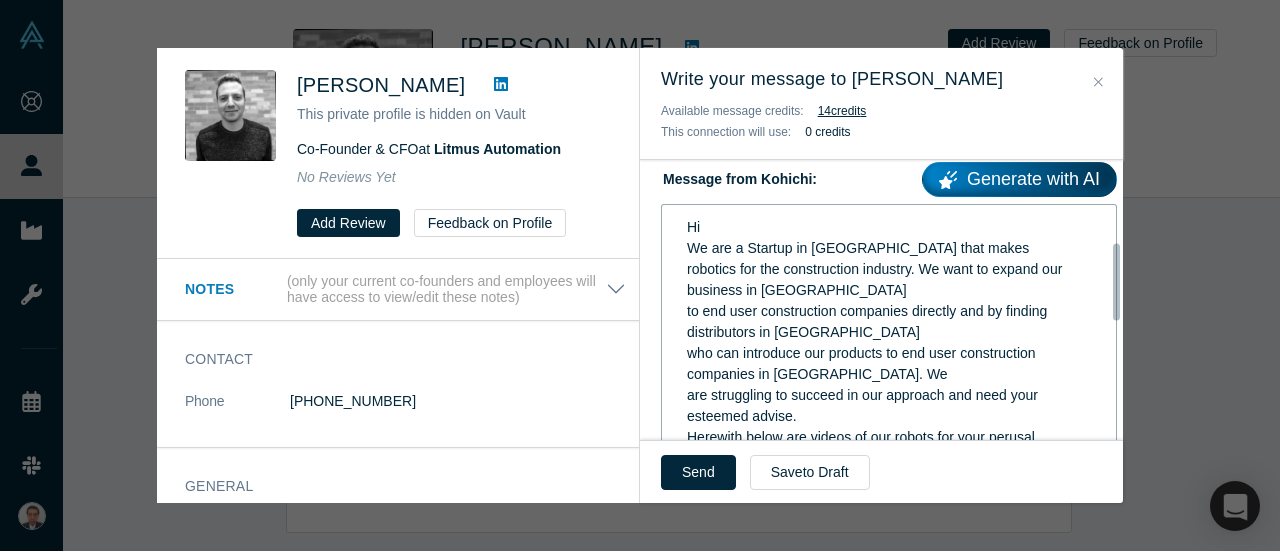 type 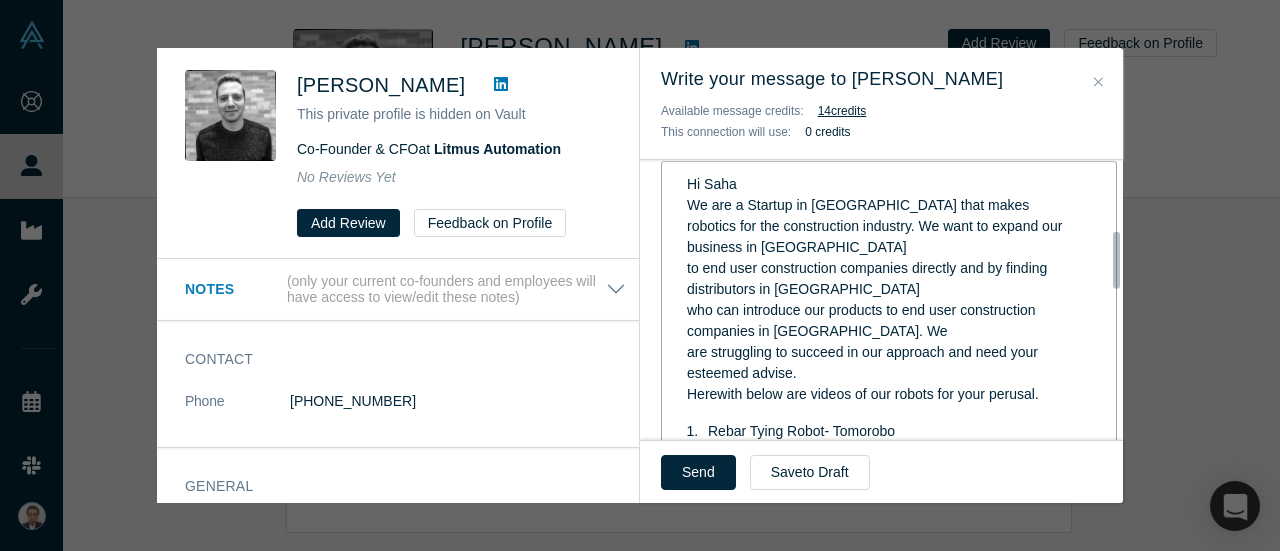 scroll, scrollTop: 380, scrollLeft: 0, axis: vertical 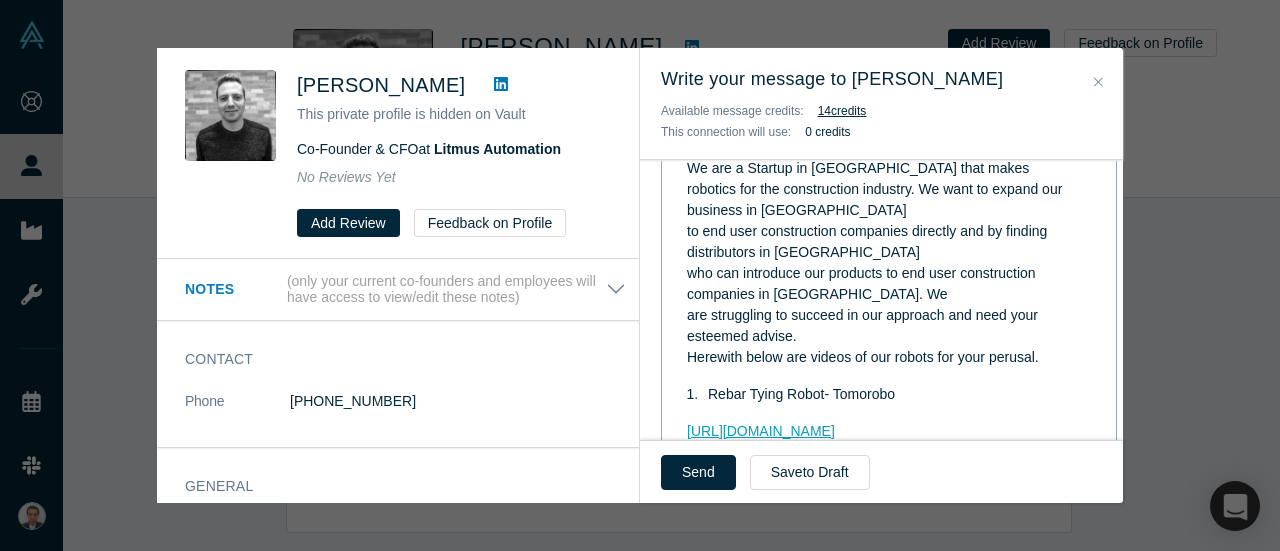 click on "are struggling to succeed in our approach and need your esteemed advise." at bounding box center (889, 326) 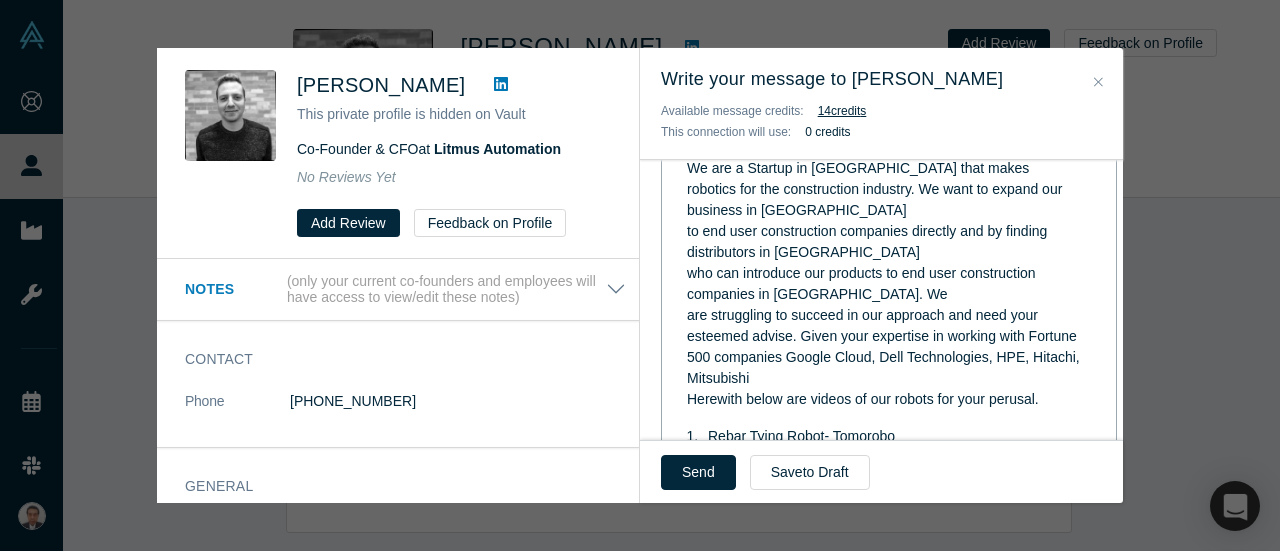click on "are struggling to succeed in our approach and need your esteemed advise. Given your expertise in working with Fortune 500 companies Google Cloud, Dell Technologies, HPE, Hitachi, Mitsubishi" at bounding box center (889, 347) 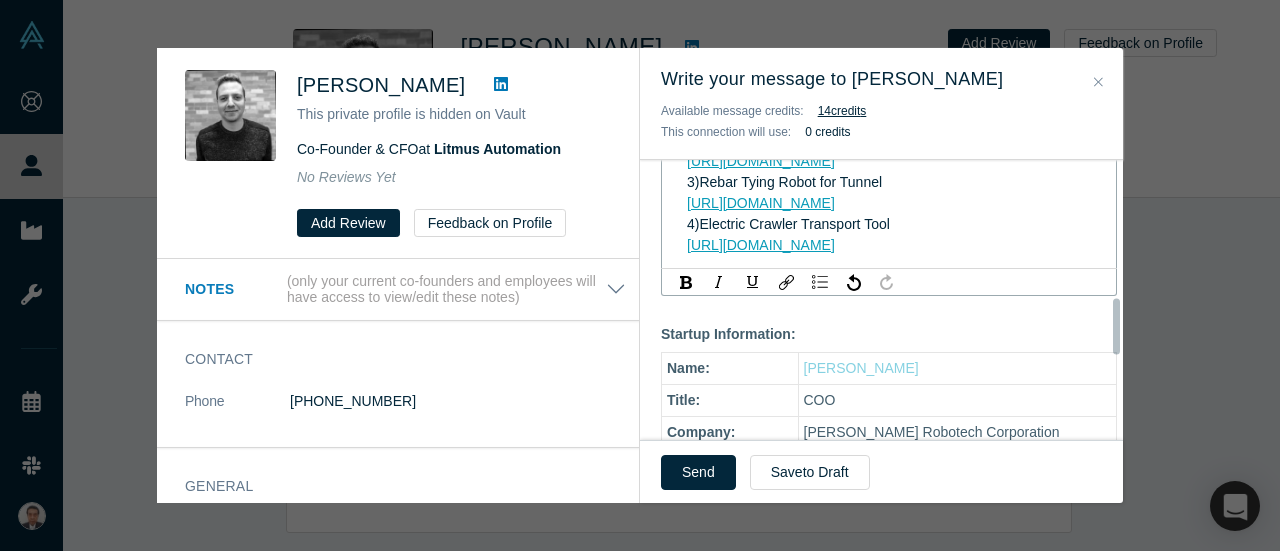 scroll, scrollTop: 780, scrollLeft: 0, axis: vertical 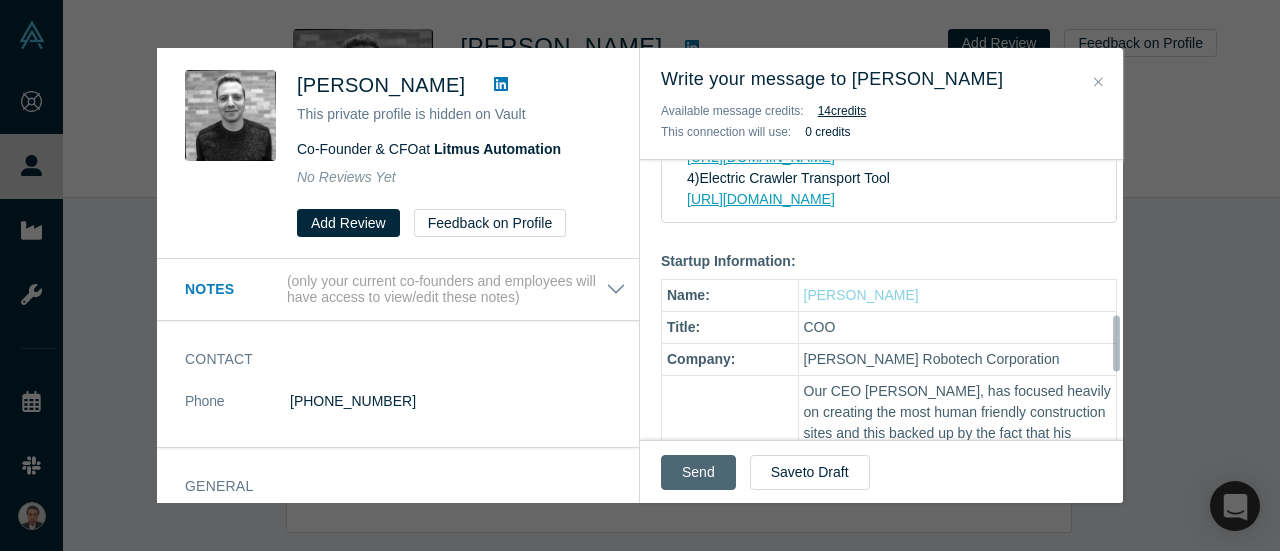 click on "Send" at bounding box center (698, 472) 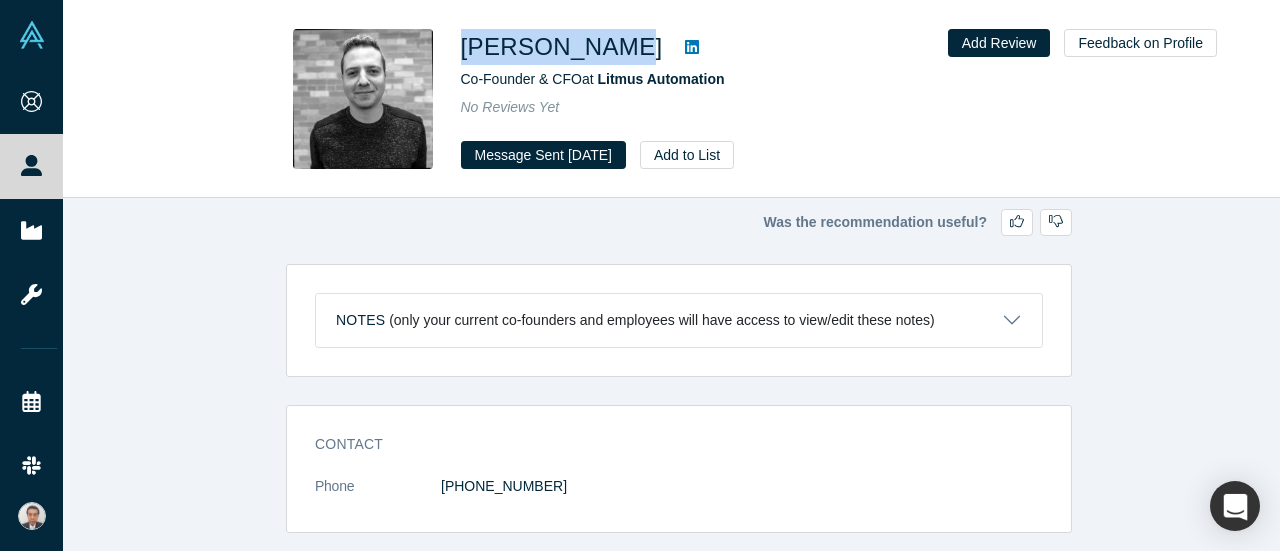 drag, startPoint x: 453, startPoint y: 53, endPoint x: 610, endPoint y: 53, distance: 157 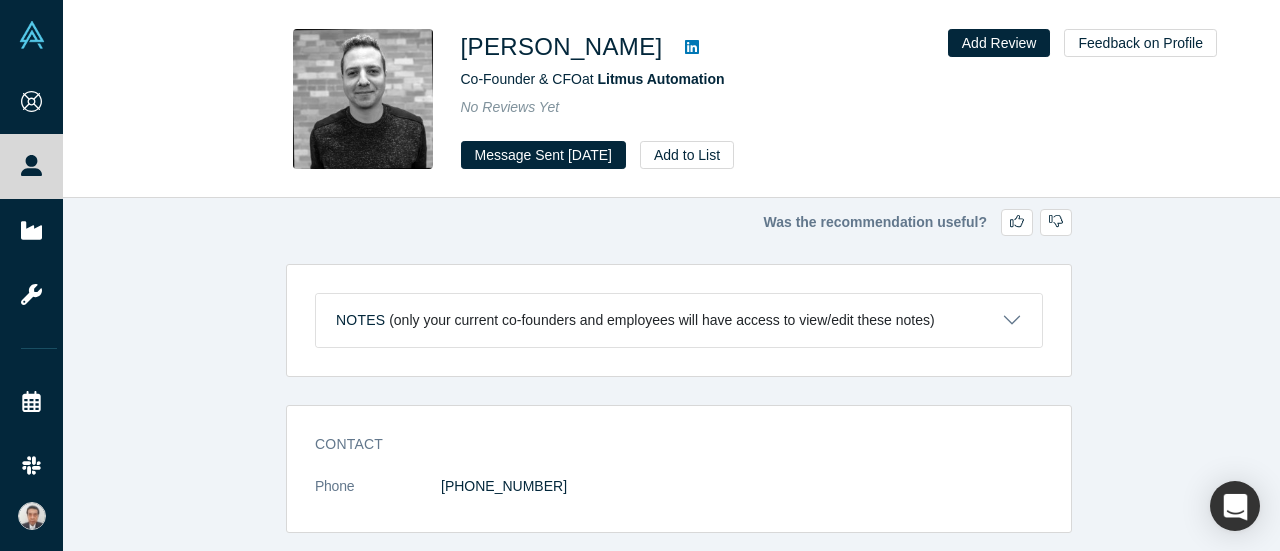 click on "Sacha Sawaya" at bounding box center [741, 47] 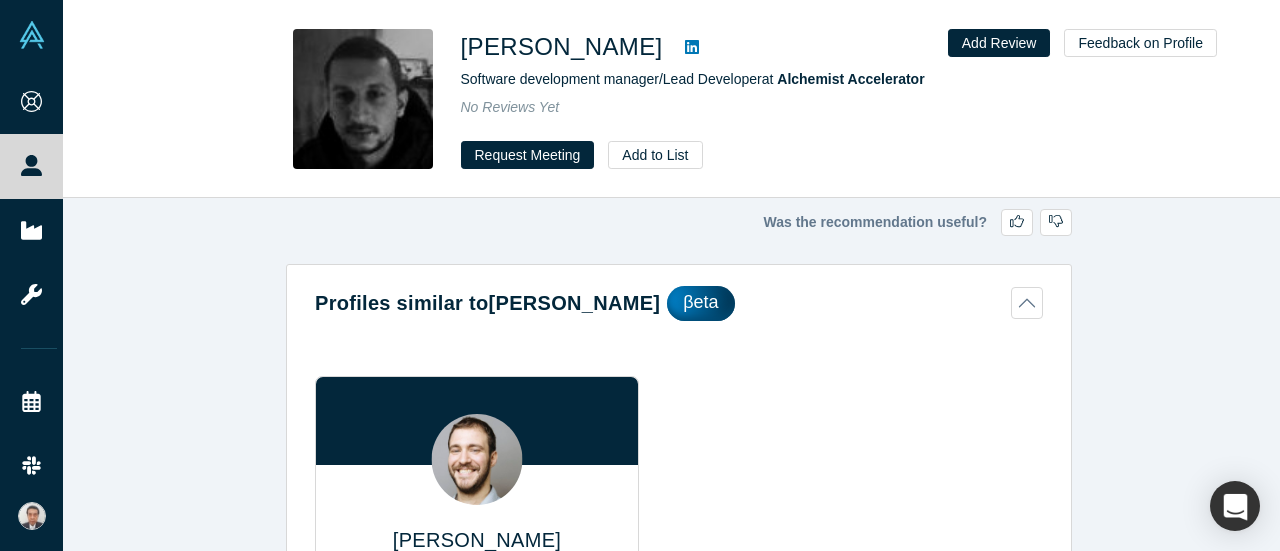 scroll, scrollTop: 0, scrollLeft: 0, axis: both 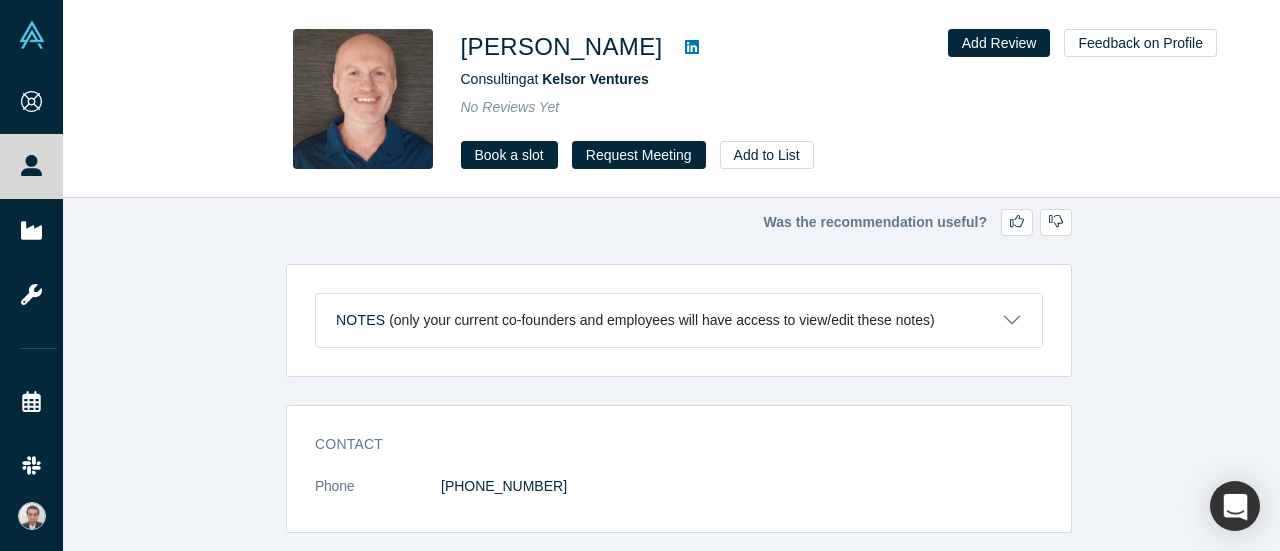 click 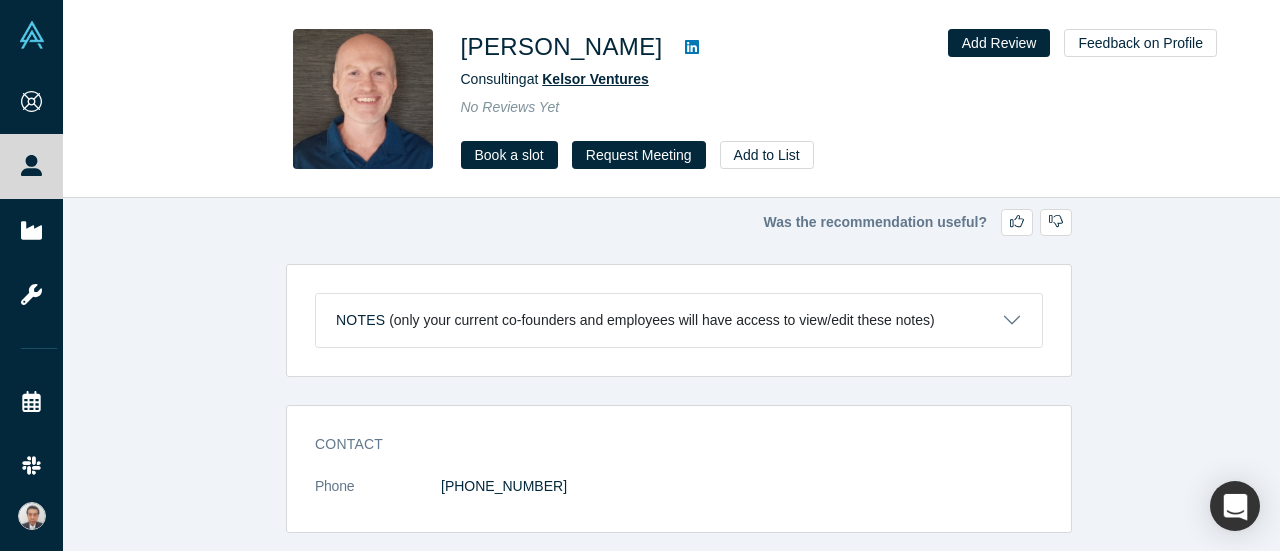 click on "Kelsor Ventures" at bounding box center [595, 79] 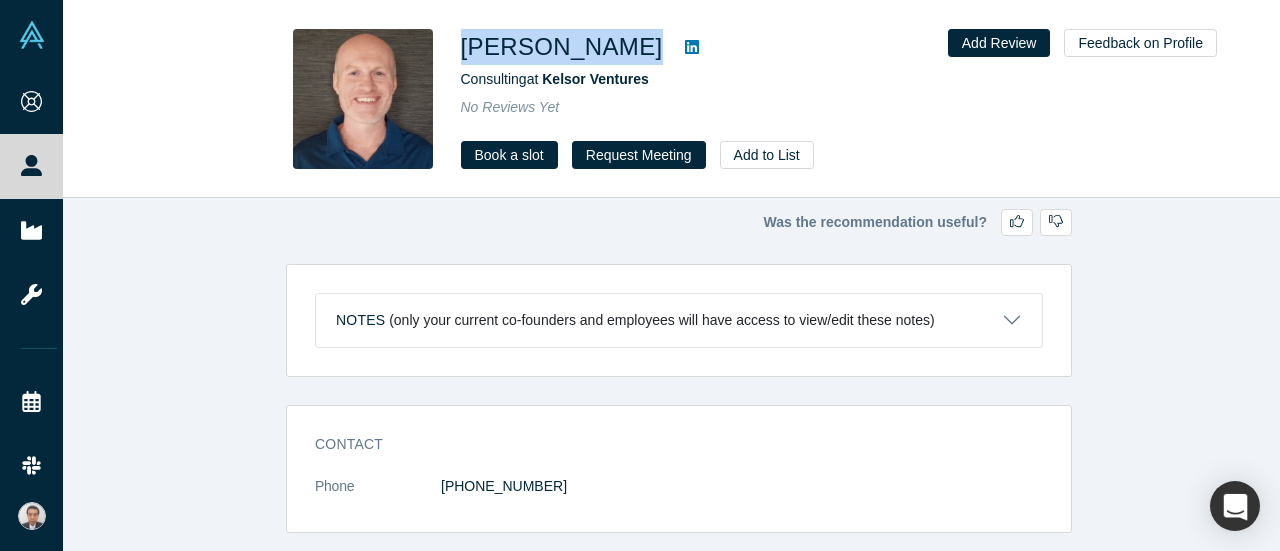 drag, startPoint x: 457, startPoint y: 45, endPoint x: 592, endPoint y: 48, distance: 135.03333 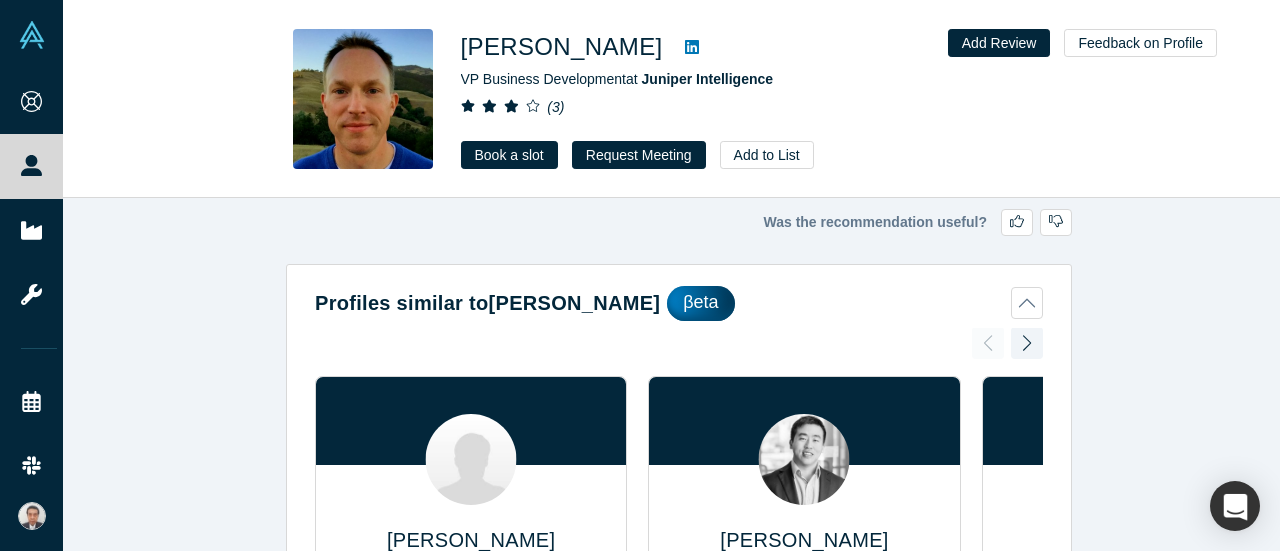 scroll, scrollTop: 0, scrollLeft: 0, axis: both 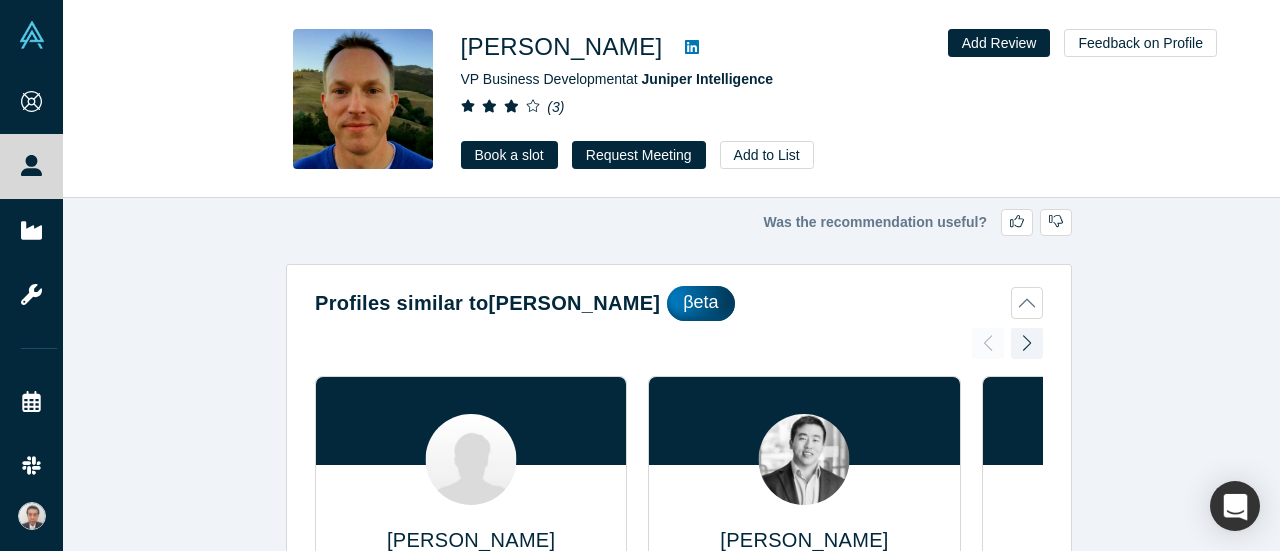 click 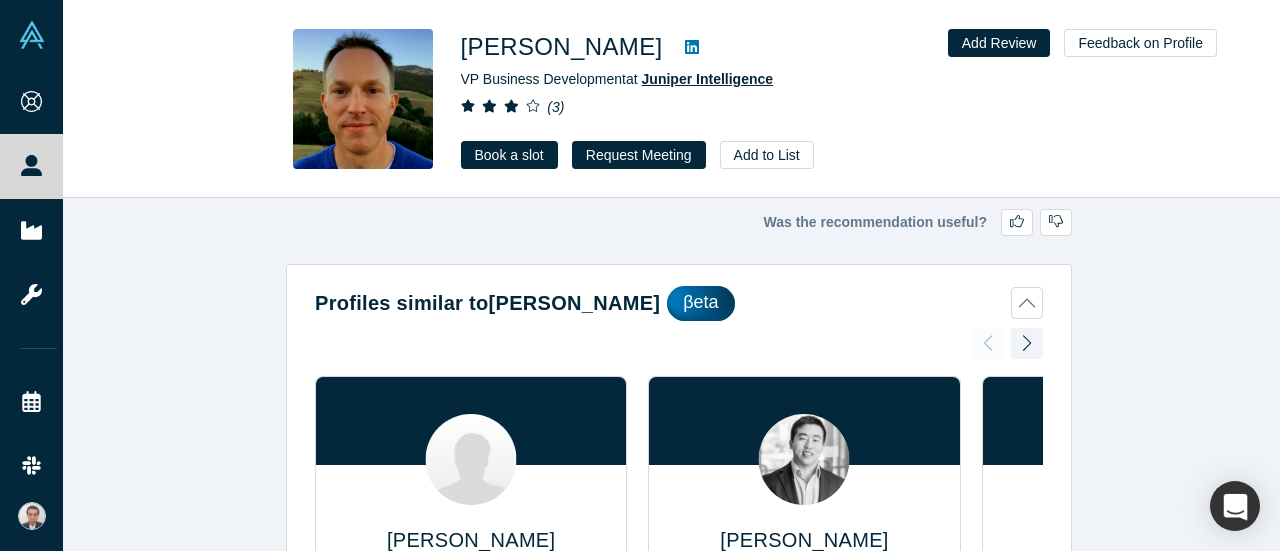 click on "Juniper Intelligence" at bounding box center (707, 79) 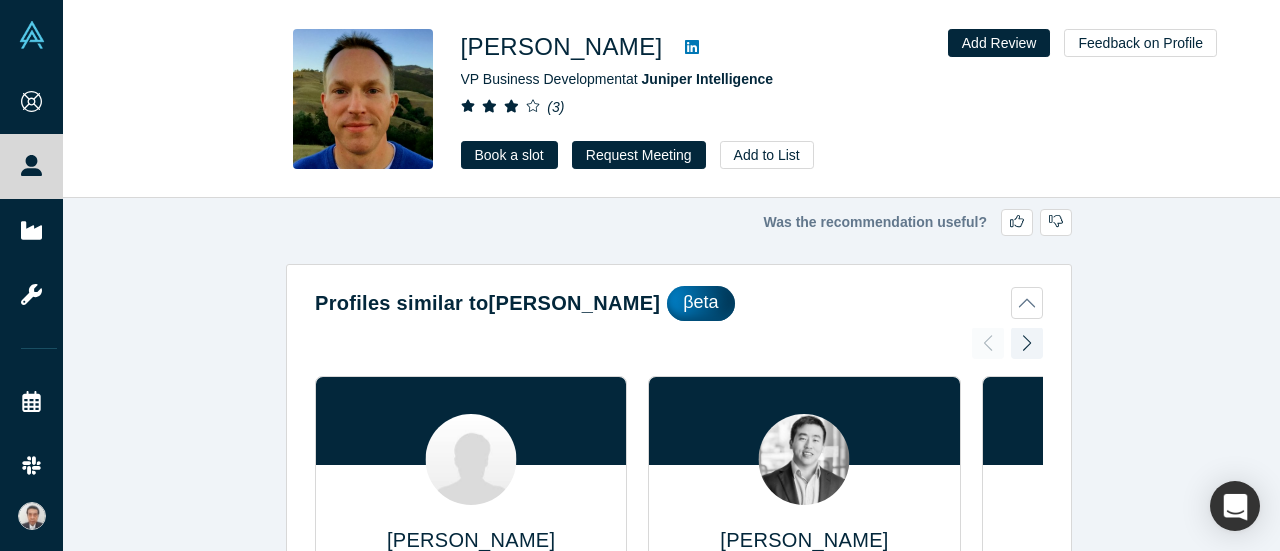 click 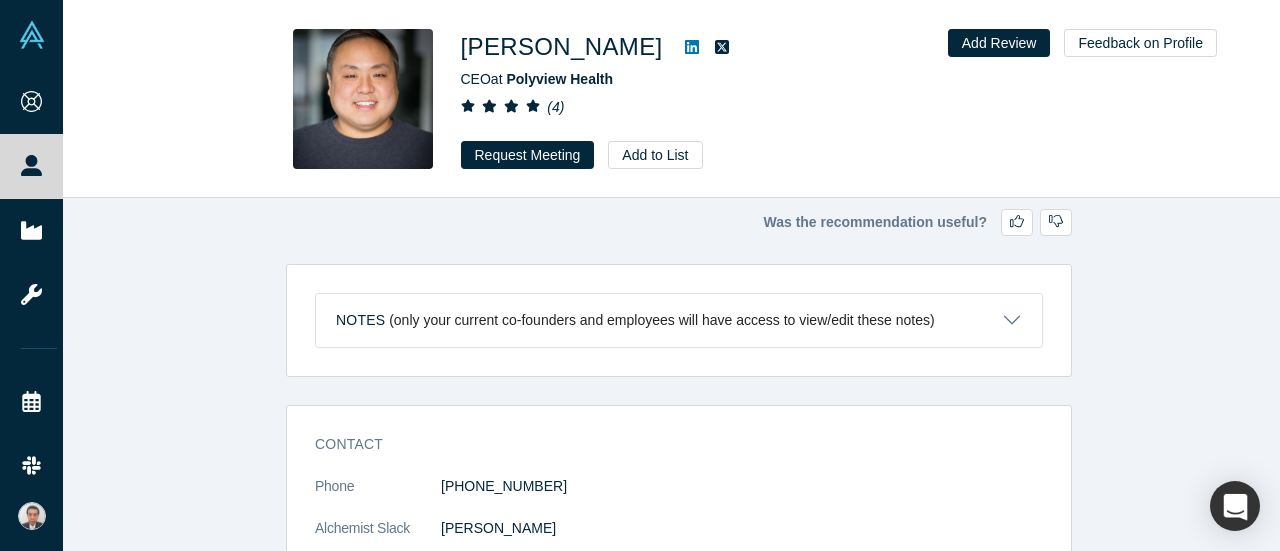 scroll, scrollTop: 0, scrollLeft: 0, axis: both 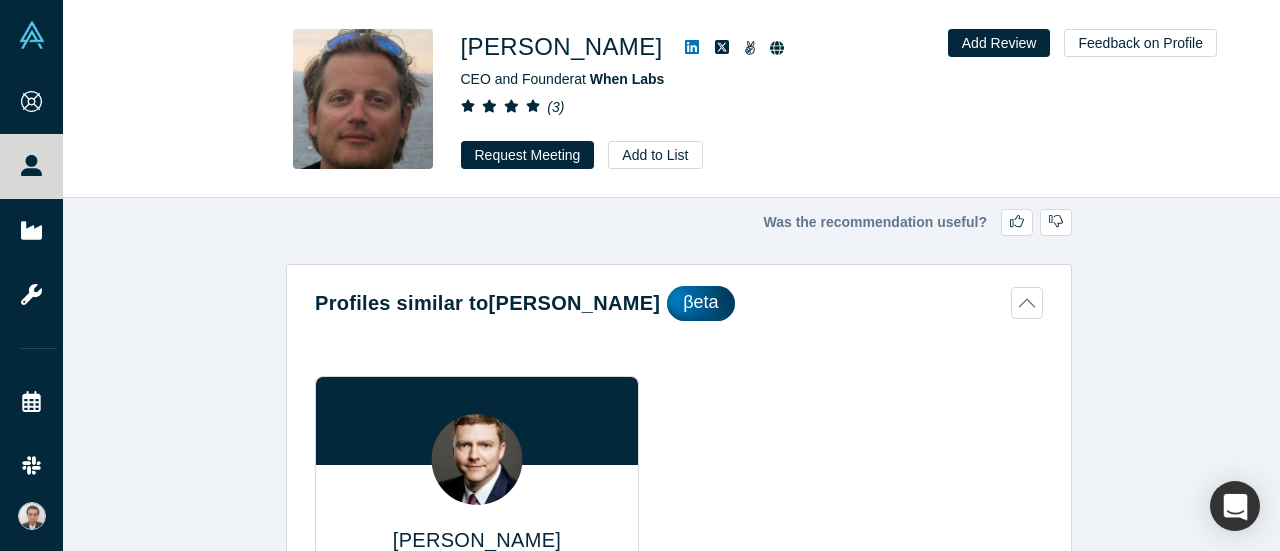click 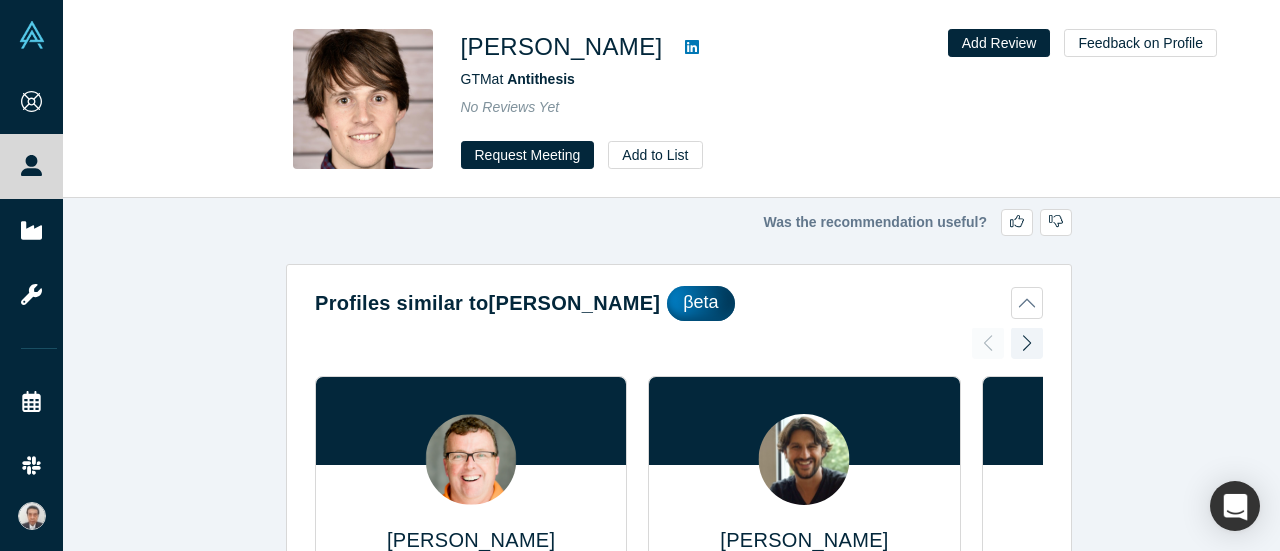 scroll, scrollTop: 0, scrollLeft: 0, axis: both 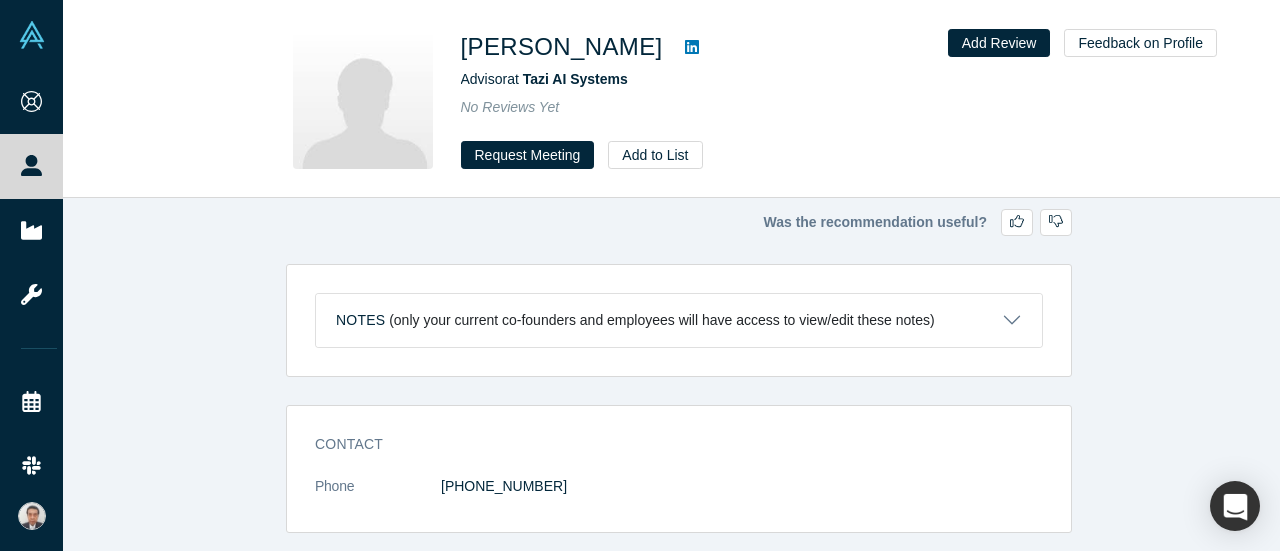 click 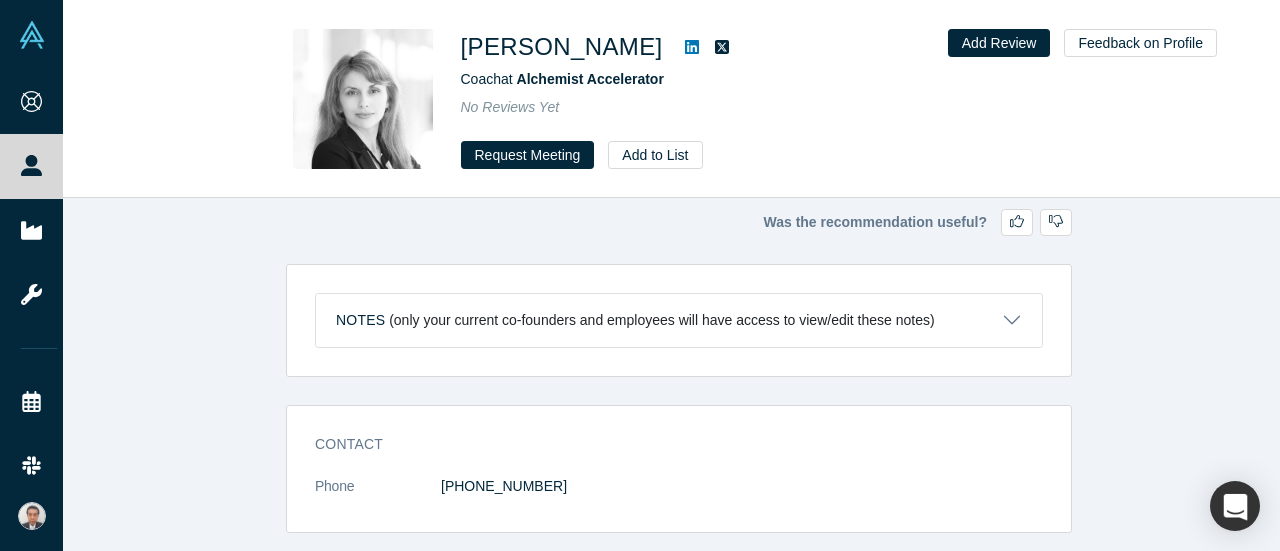 scroll, scrollTop: 0, scrollLeft: 0, axis: both 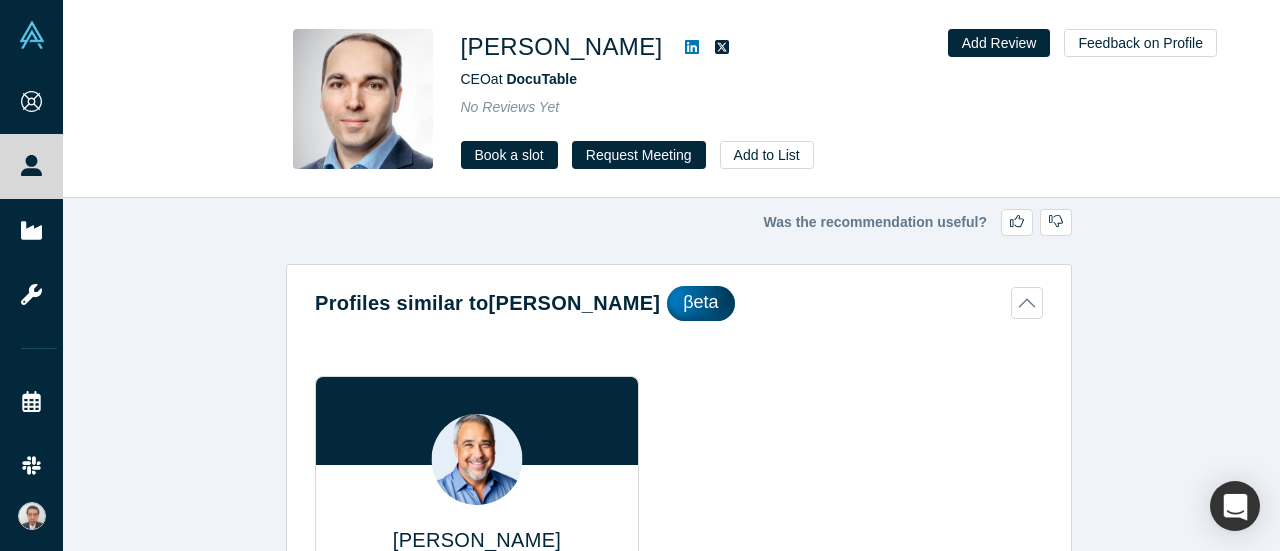 click 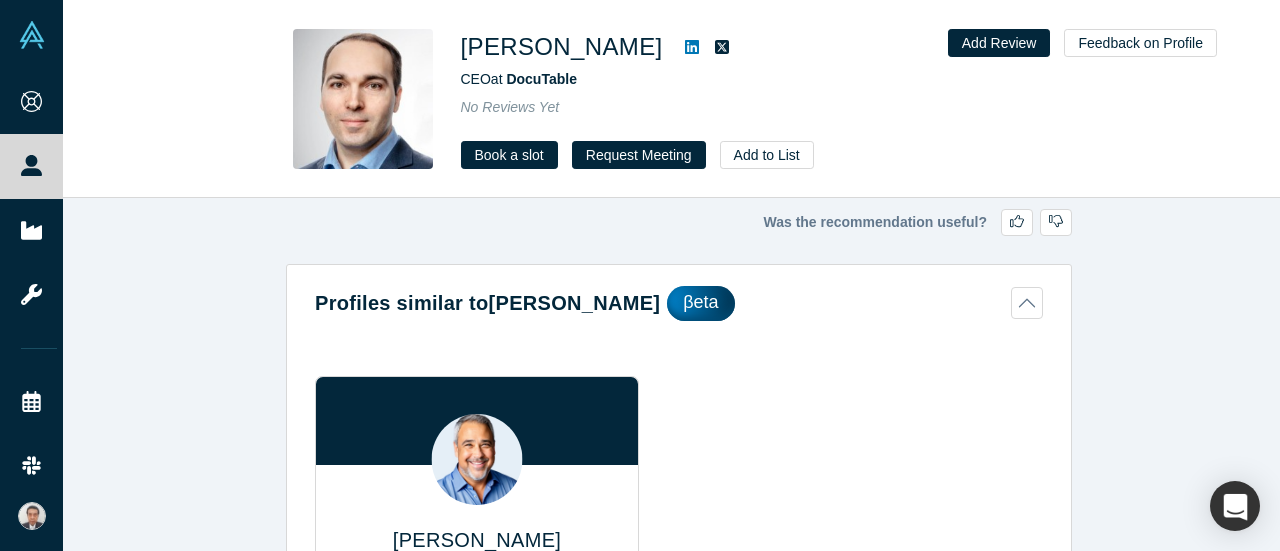 scroll, scrollTop: 0, scrollLeft: 0, axis: both 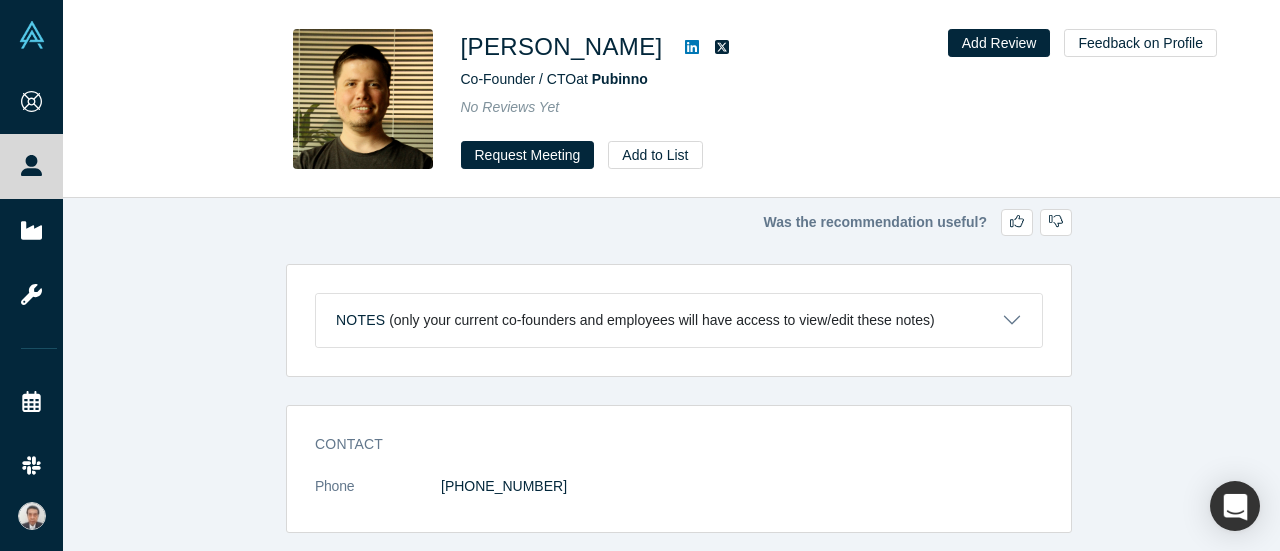 click 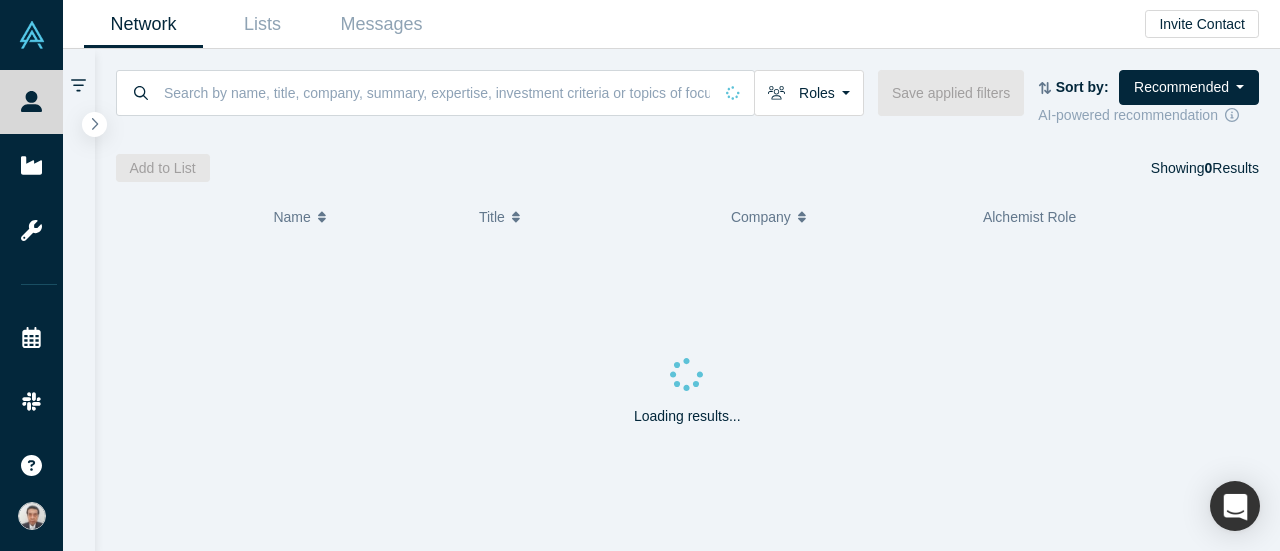 scroll, scrollTop: 0, scrollLeft: 0, axis: both 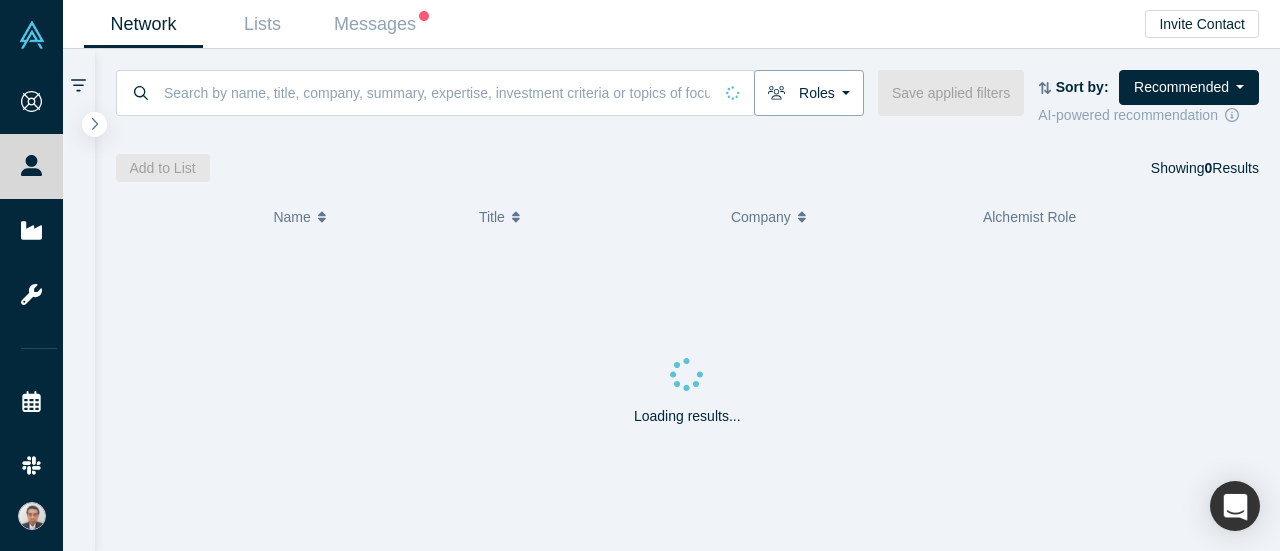 click on "Roles" at bounding box center (809, 93) 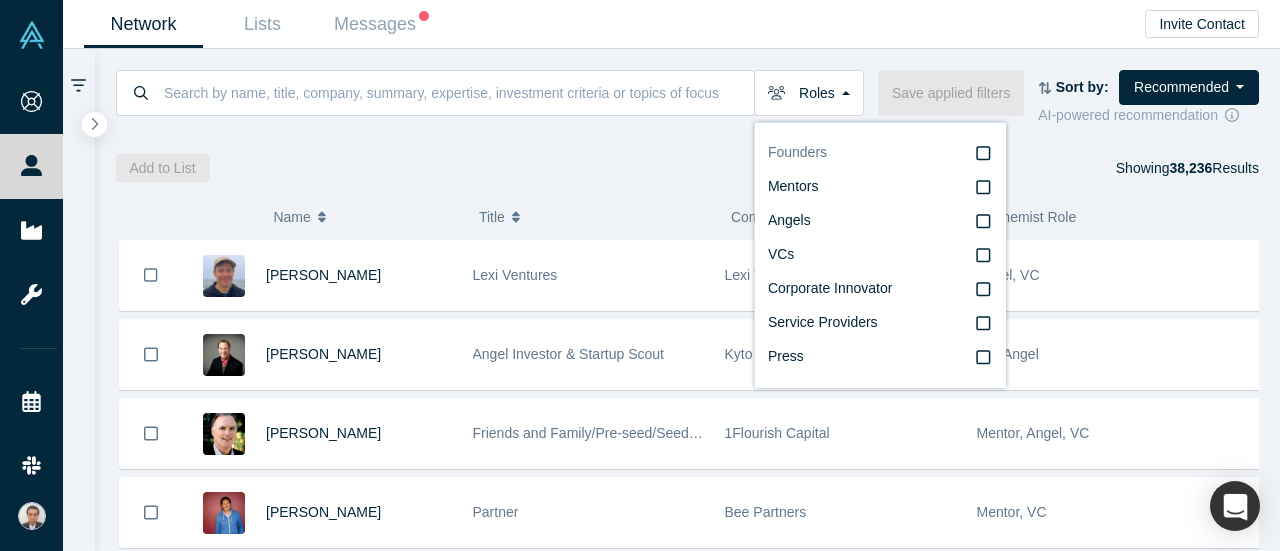 click 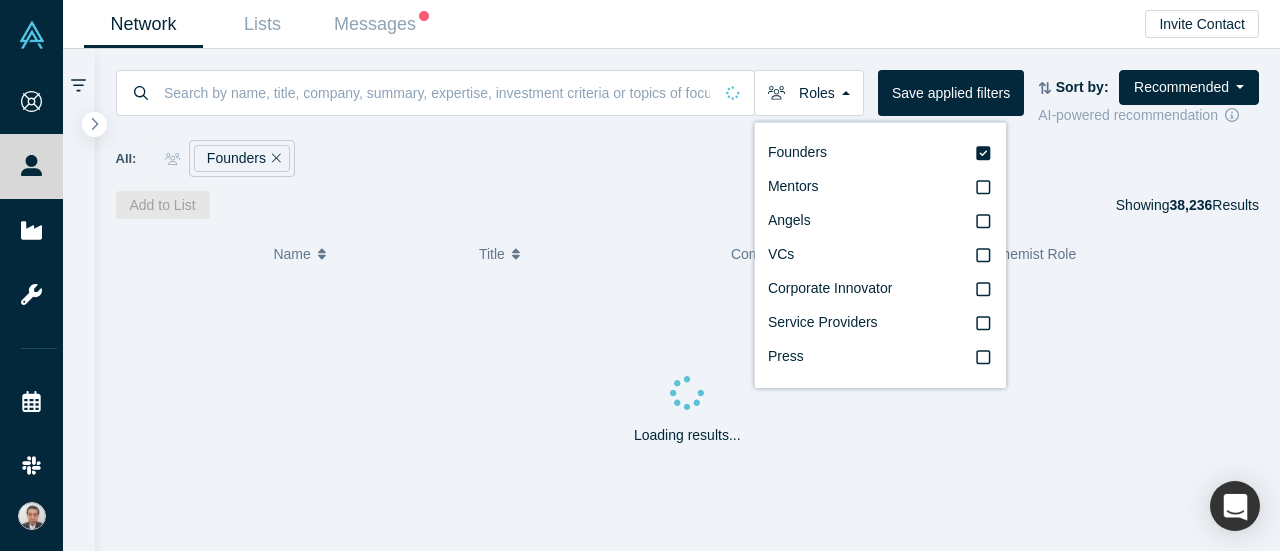 click on "Network Lists Messages Invite Contact" at bounding box center [671, 24] 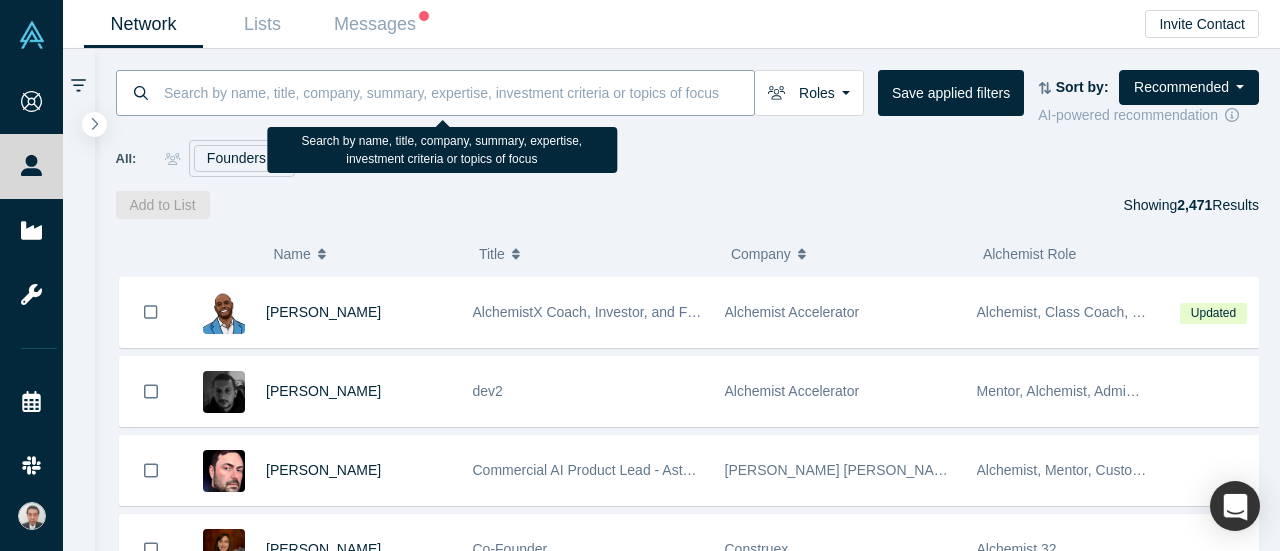 click at bounding box center [458, 92] 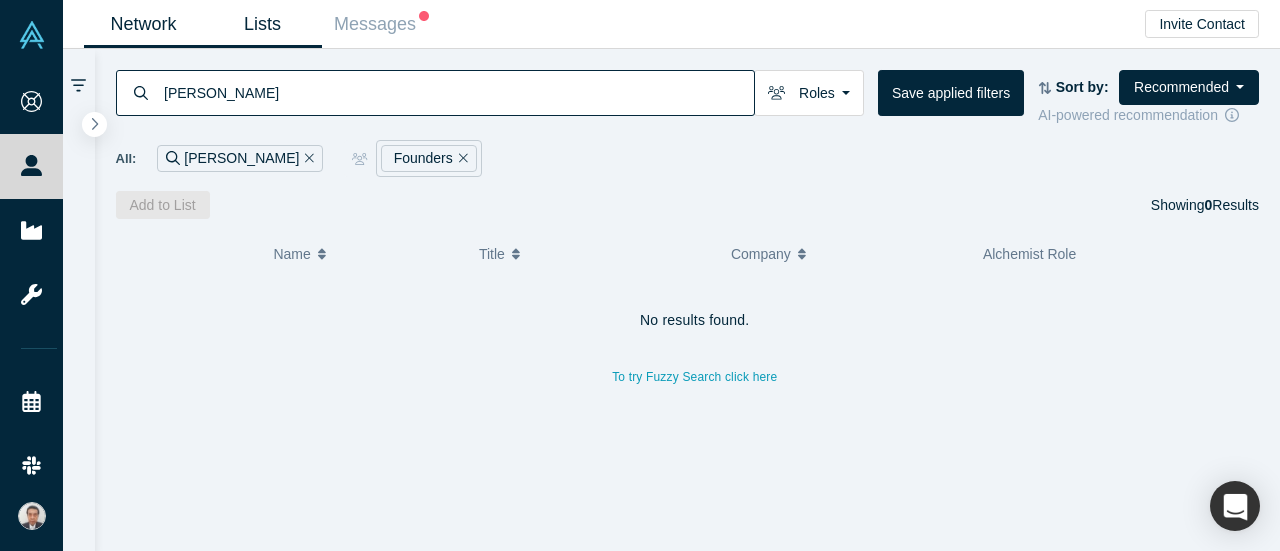 type on "Khim lee" 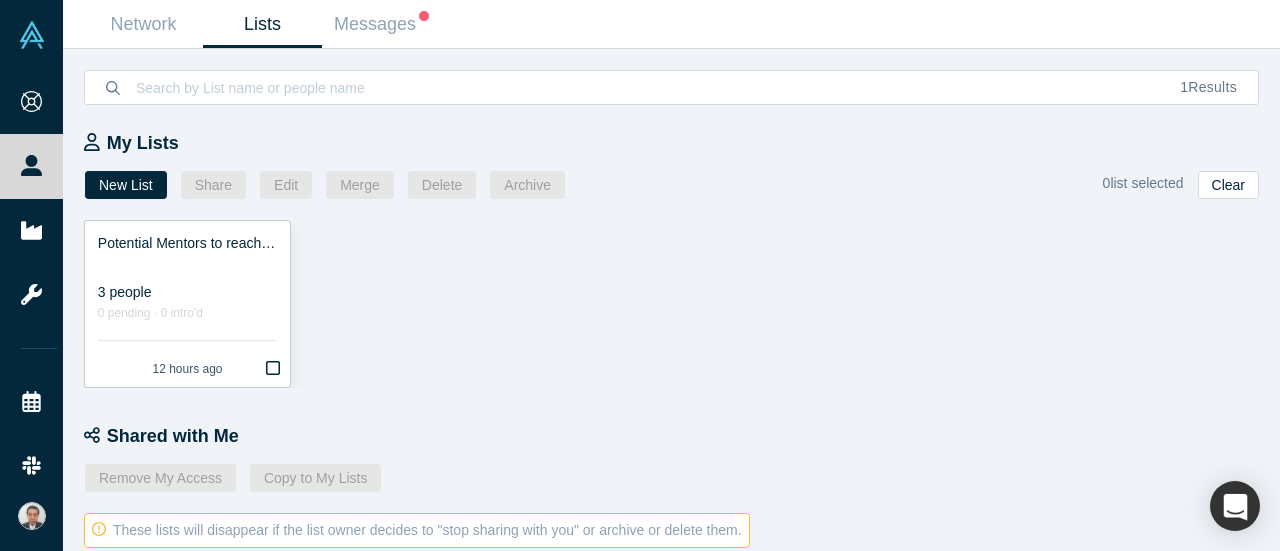 click on "3 people" at bounding box center (187, 292) 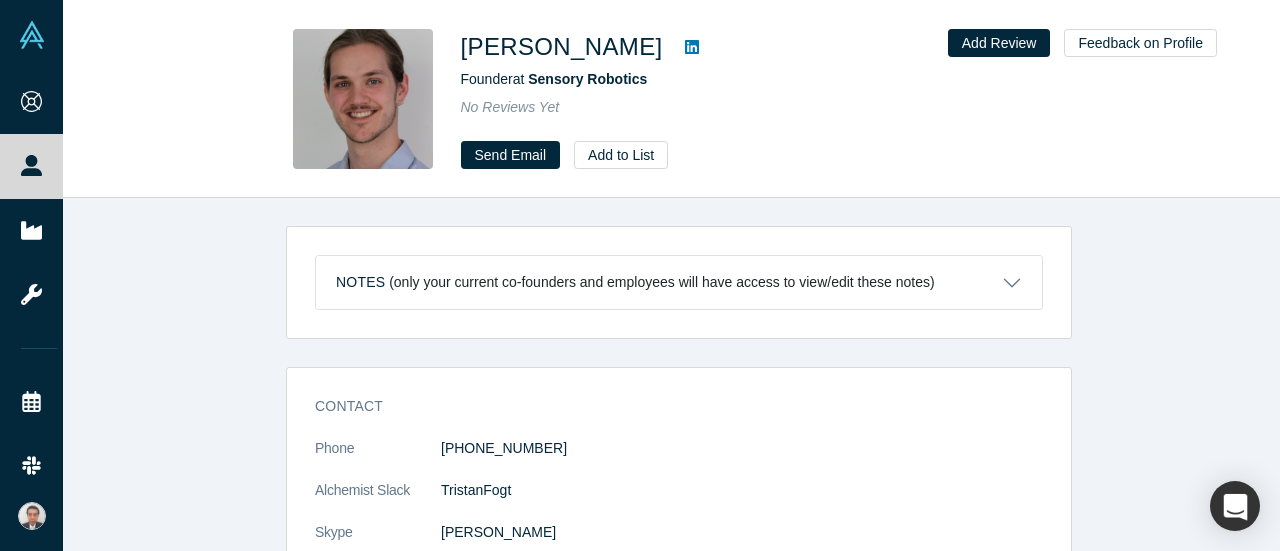 scroll, scrollTop: 0, scrollLeft: 0, axis: both 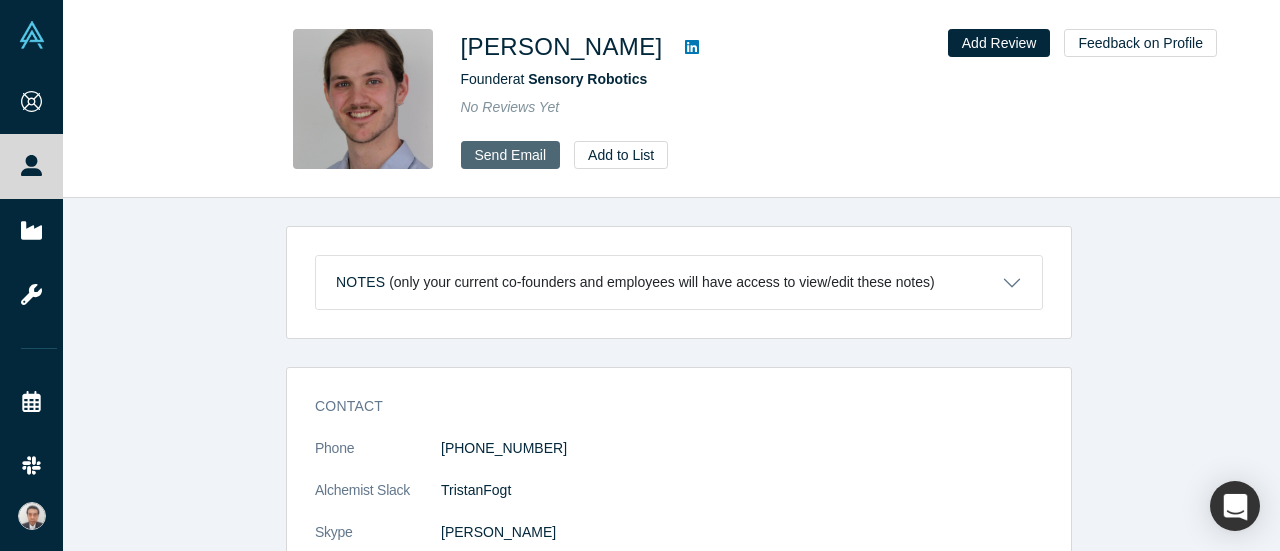 click on "Send Email" at bounding box center [511, 155] 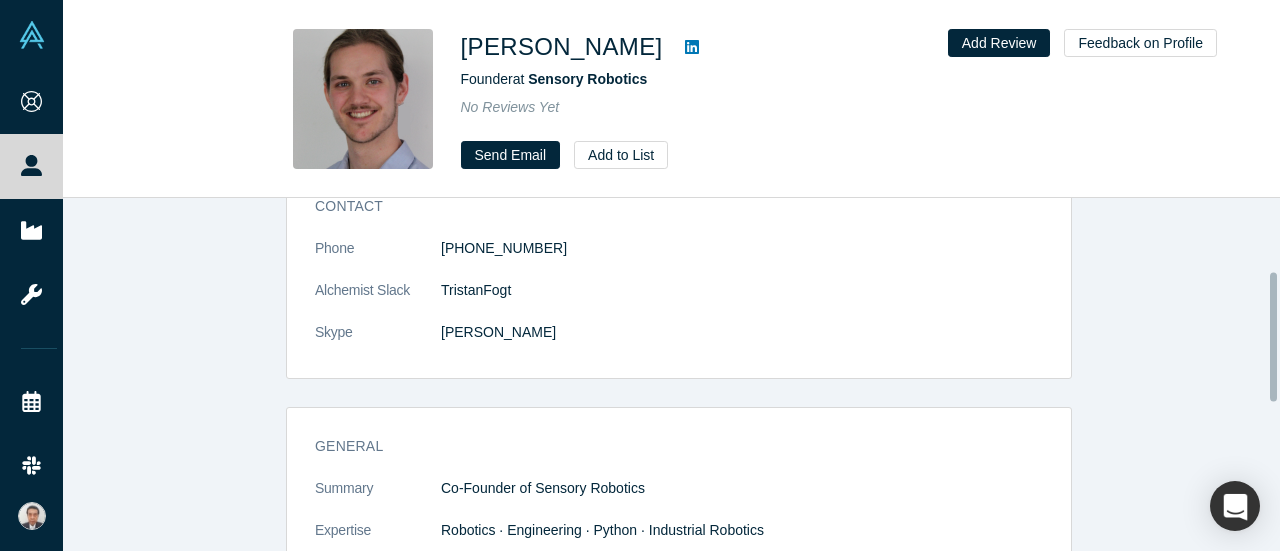 scroll, scrollTop: 0, scrollLeft: 0, axis: both 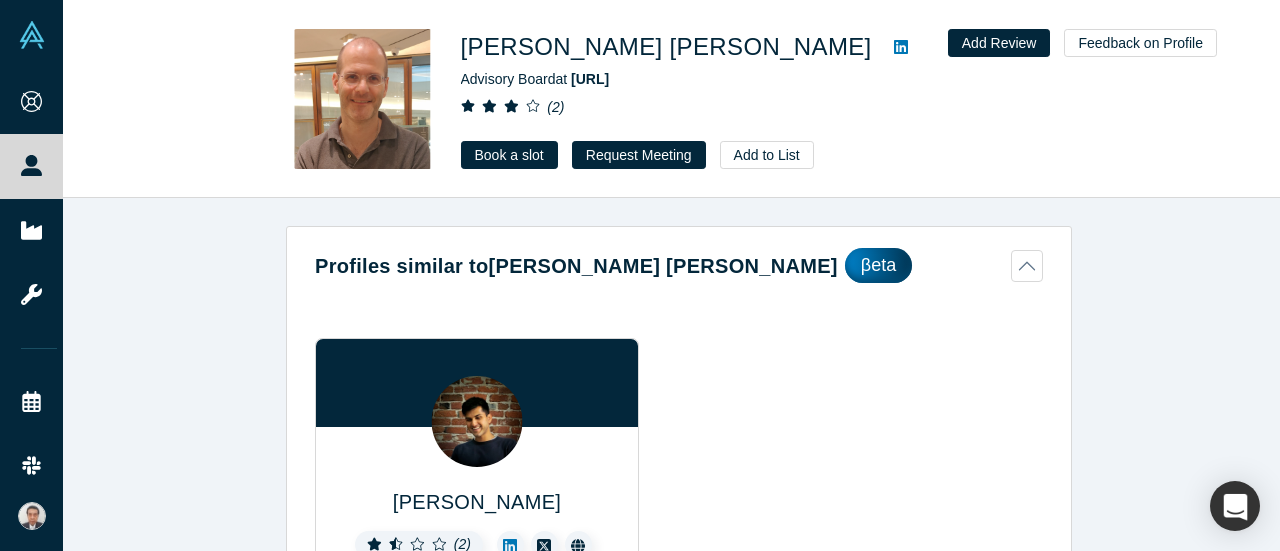 click 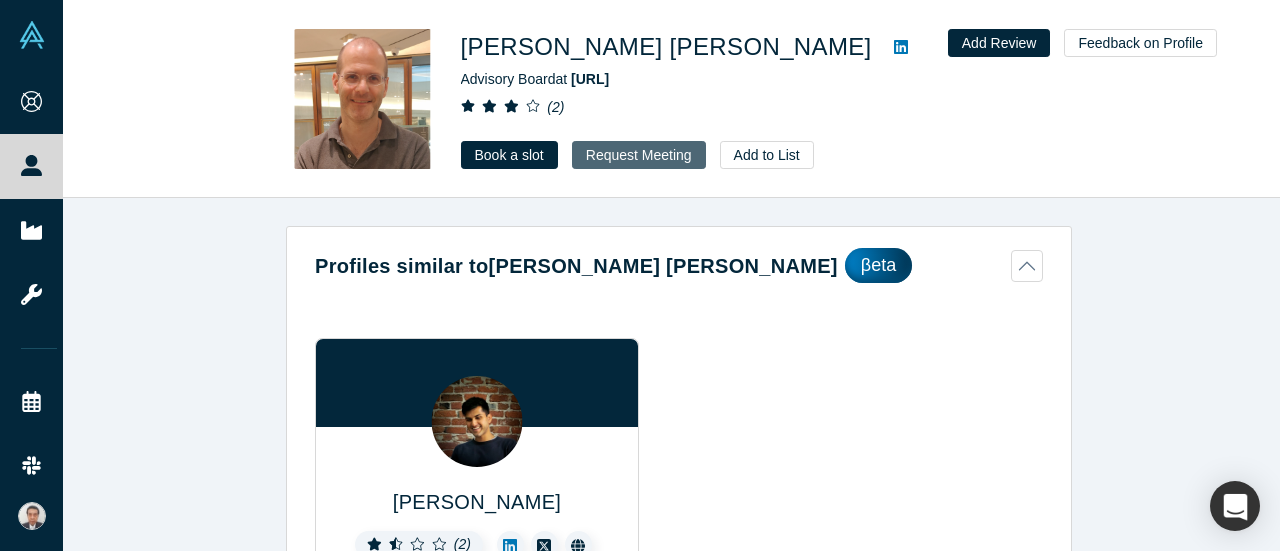 click on "Request Meeting" at bounding box center [639, 155] 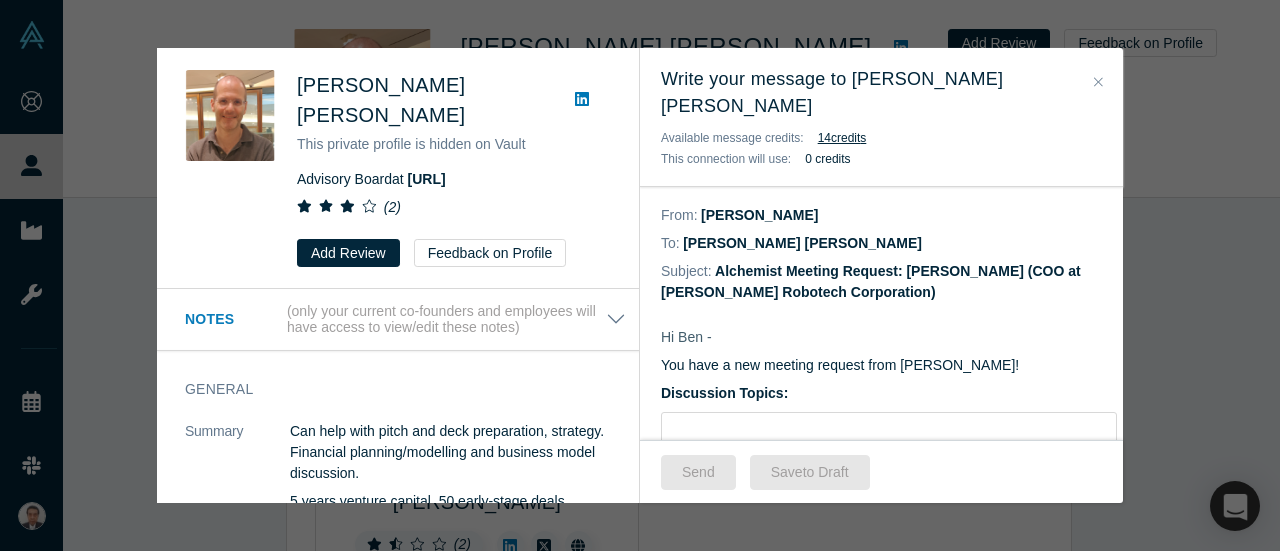 click at bounding box center [1098, 82] 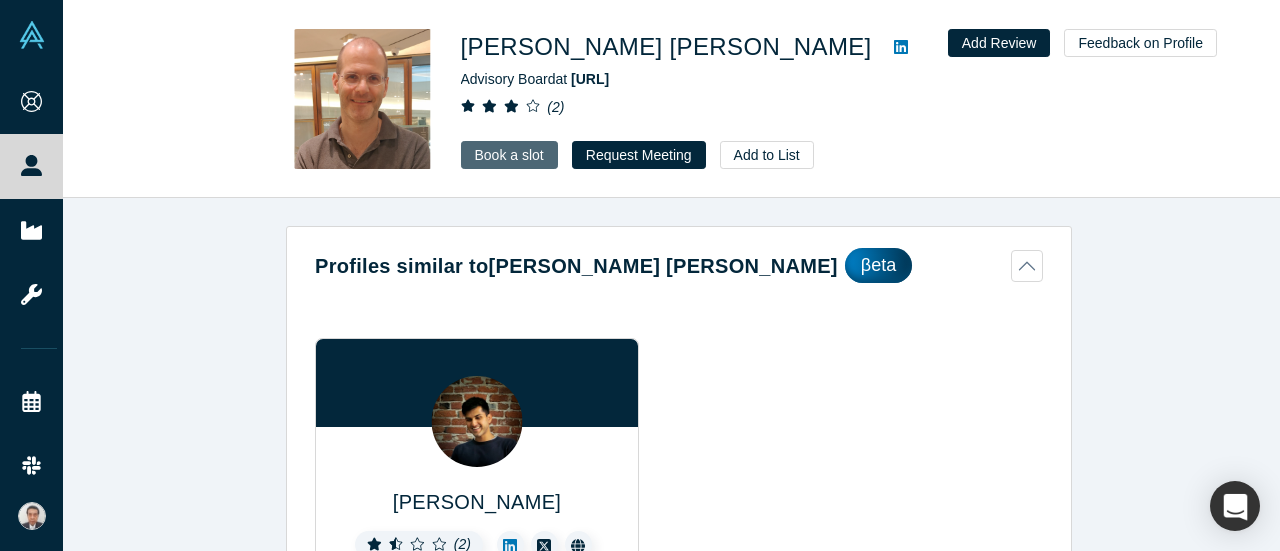 click on "Book a slot" at bounding box center (509, 155) 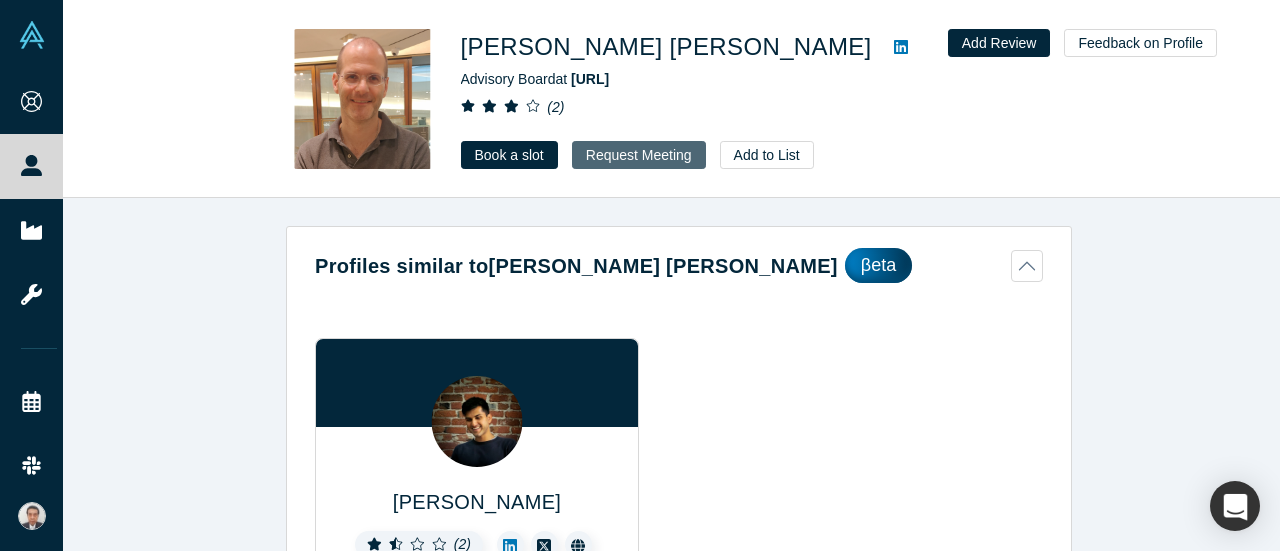 click on "Request Meeting" at bounding box center [639, 155] 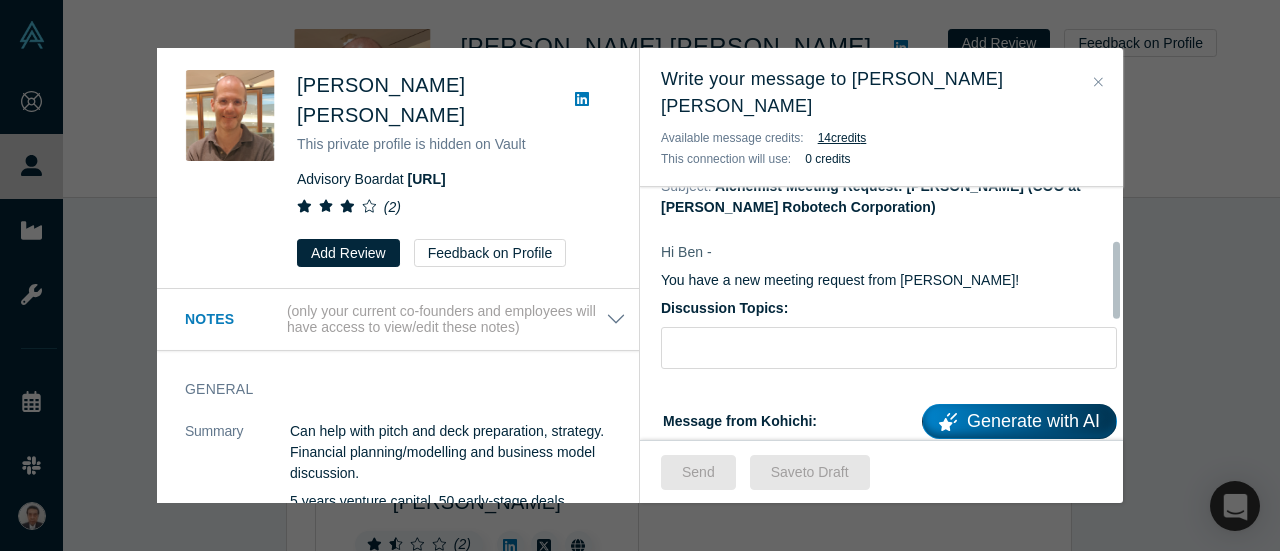 scroll, scrollTop: 200, scrollLeft: 0, axis: vertical 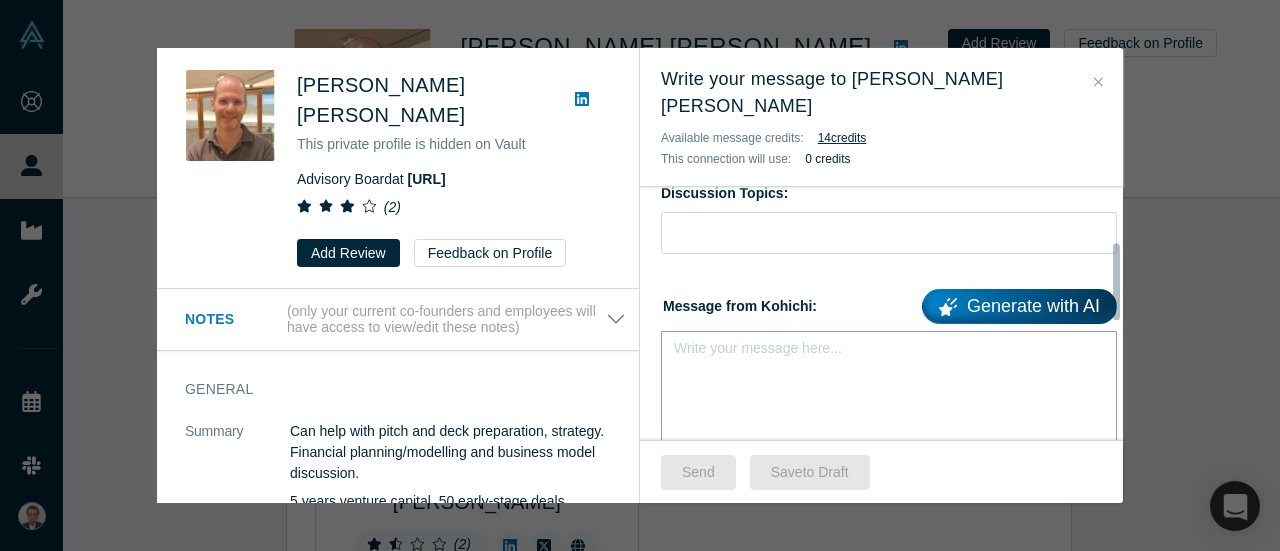 click at bounding box center (889, 354) 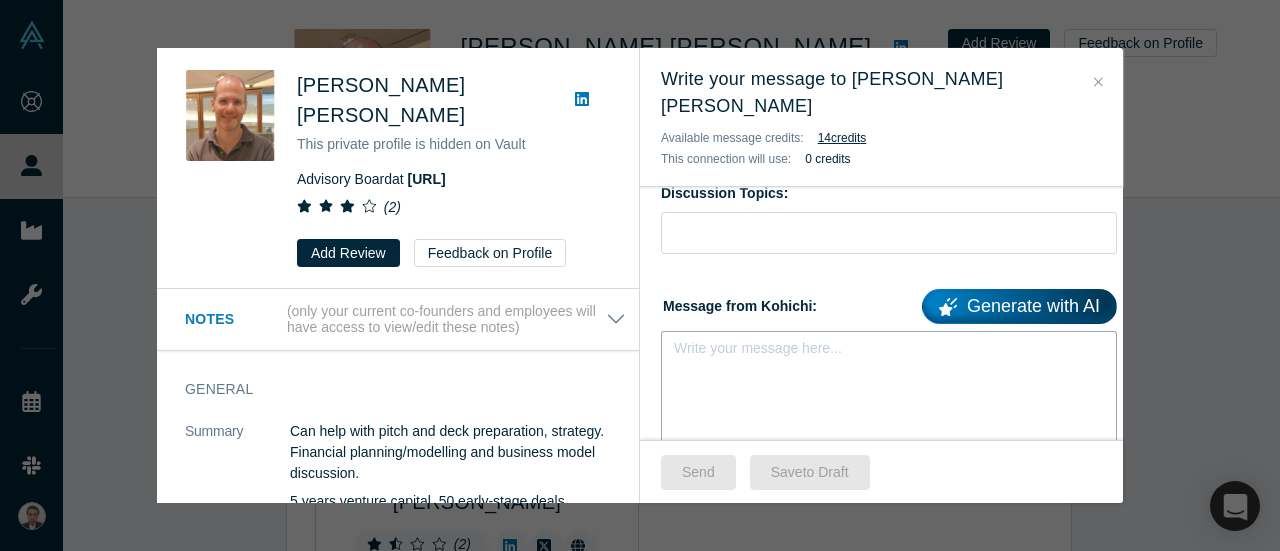 click at bounding box center [889, 354] 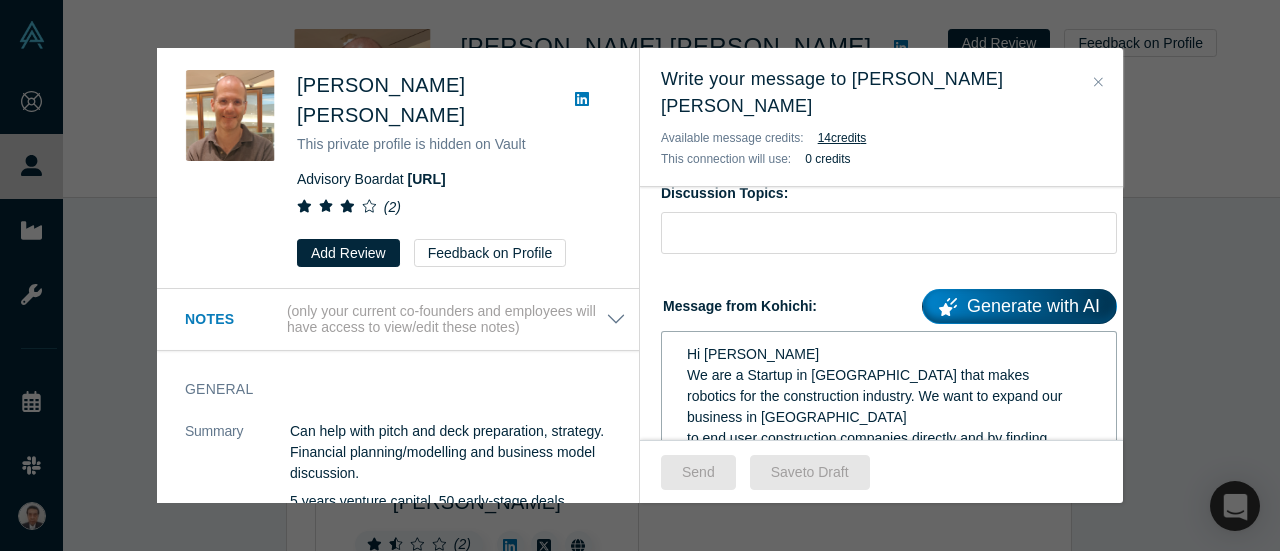 click on "Hi [PERSON_NAME]" at bounding box center [889, 354] 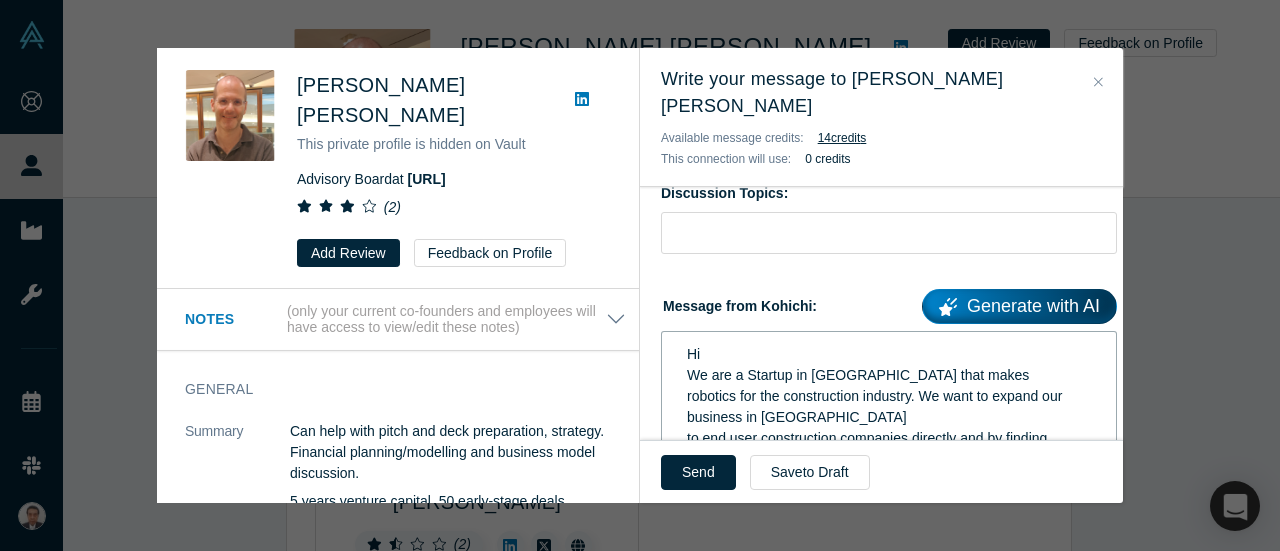 type 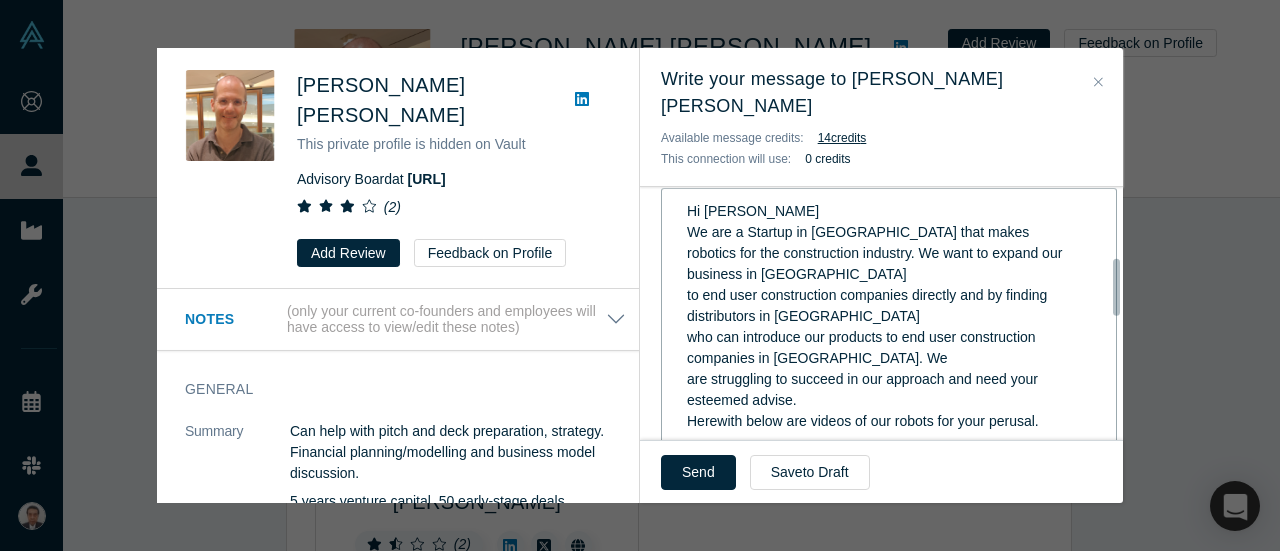 scroll, scrollTop: 380, scrollLeft: 0, axis: vertical 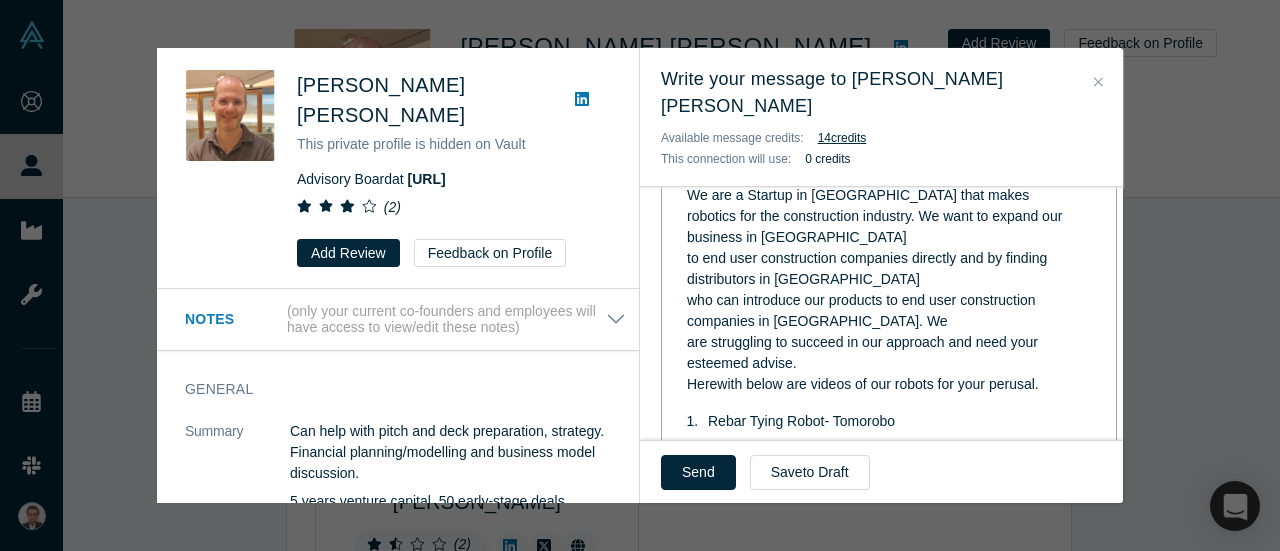 click on "are struggling to succeed in our approach and need your esteemed advise." at bounding box center [889, 353] 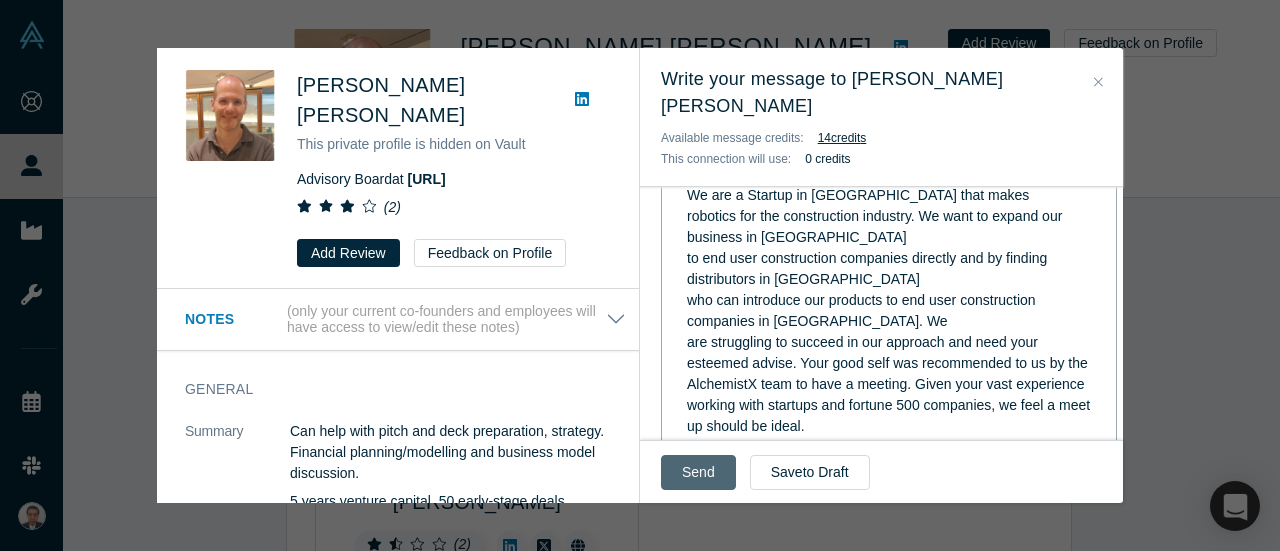 click on "Send" at bounding box center [698, 472] 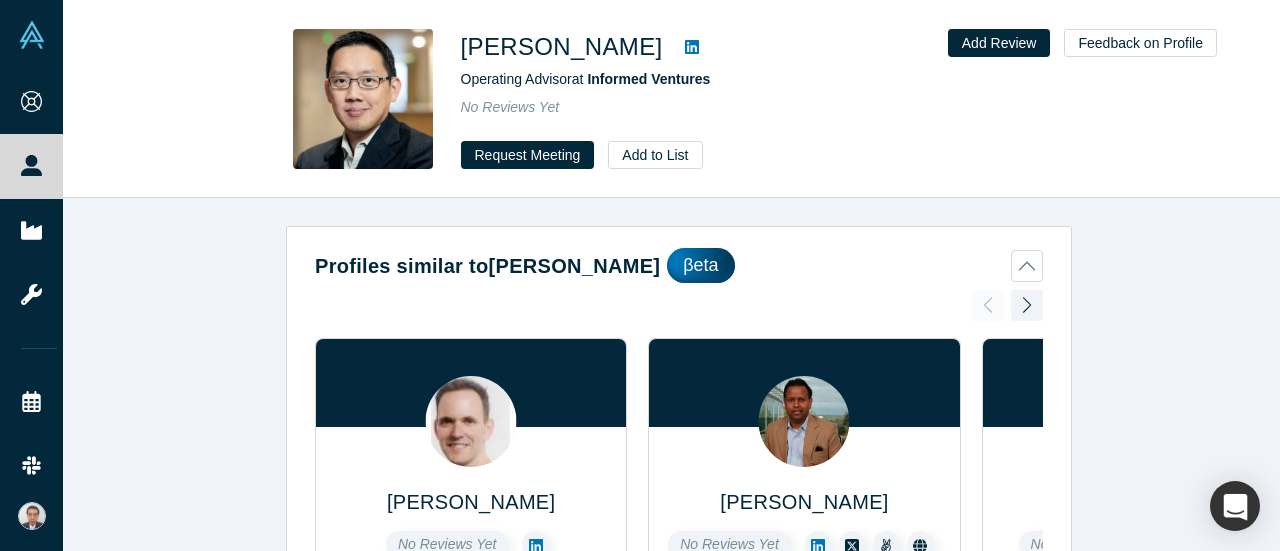 scroll, scrollTop: 0, scrollLeft: 0, axis: both 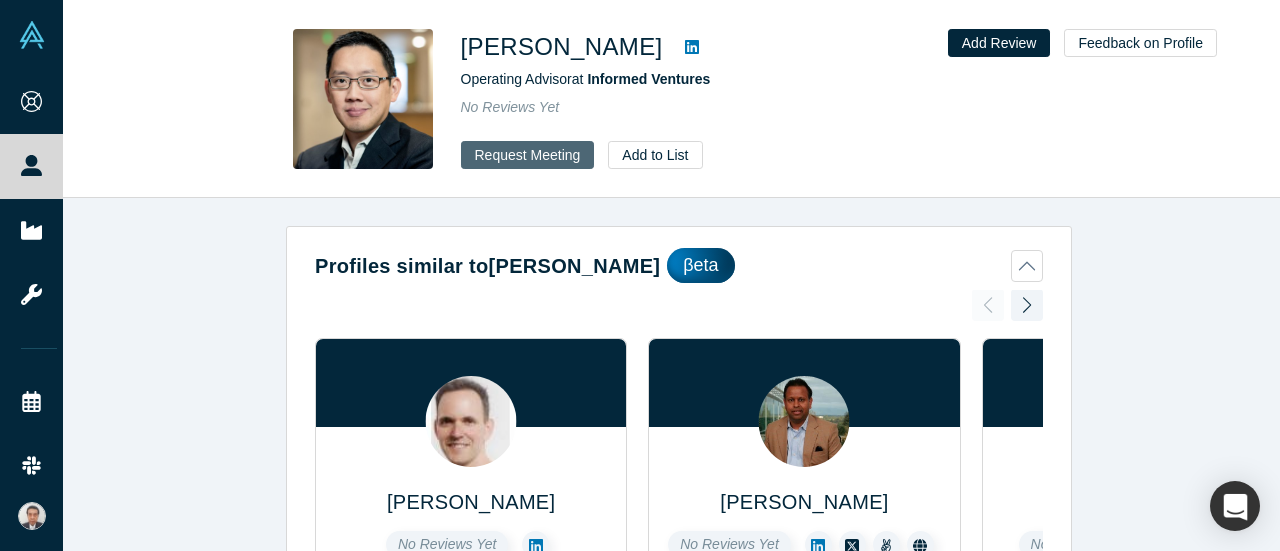 click on "Request Meeting" at bounding box center [528, 155] 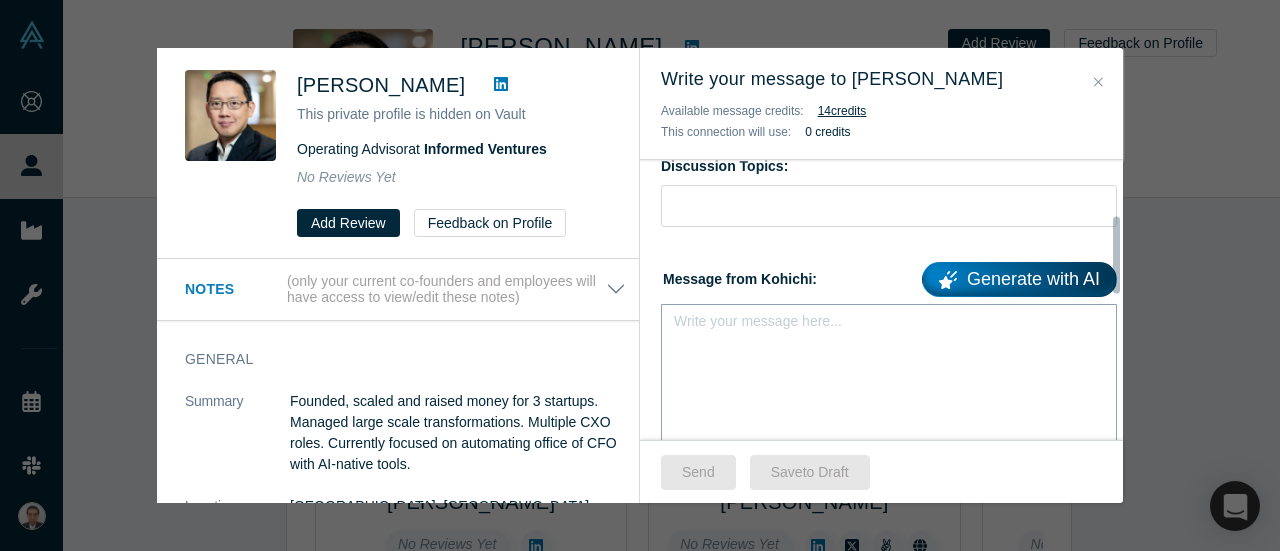 scroll, scrollTop: 300, scrollLeft: 0, axis: vertical 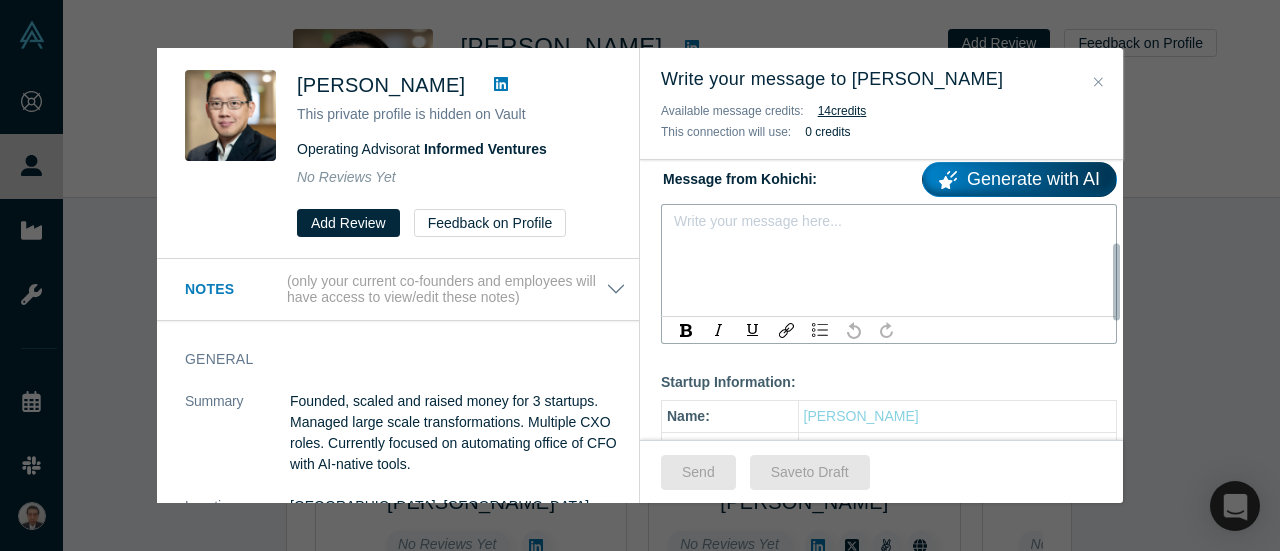 click at bounding box center [889, 227] 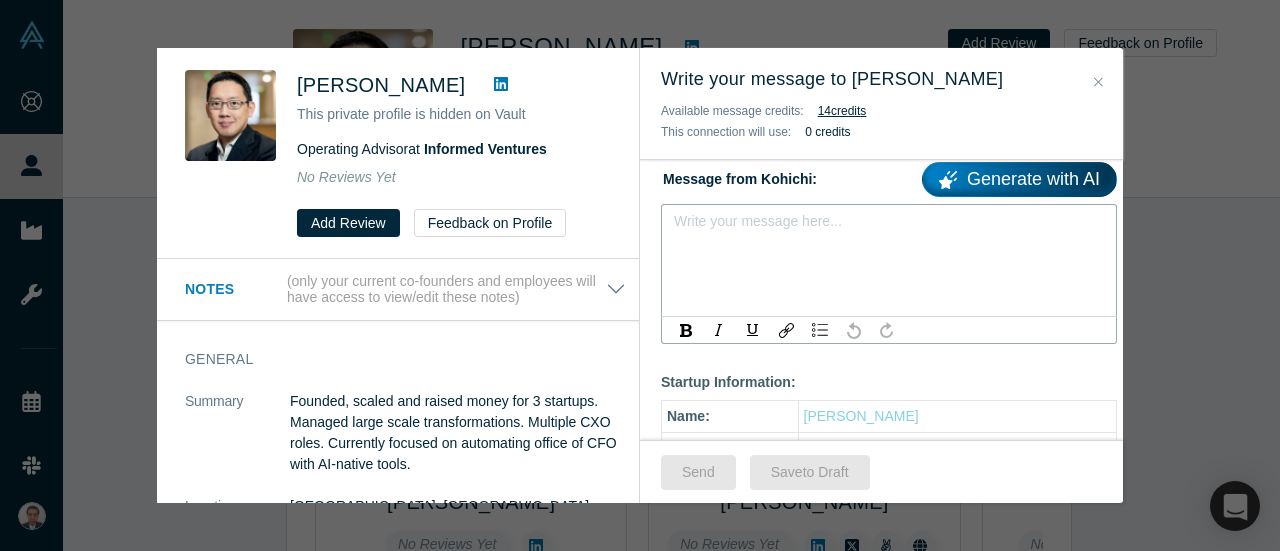 click at bounding box center [889, 227] 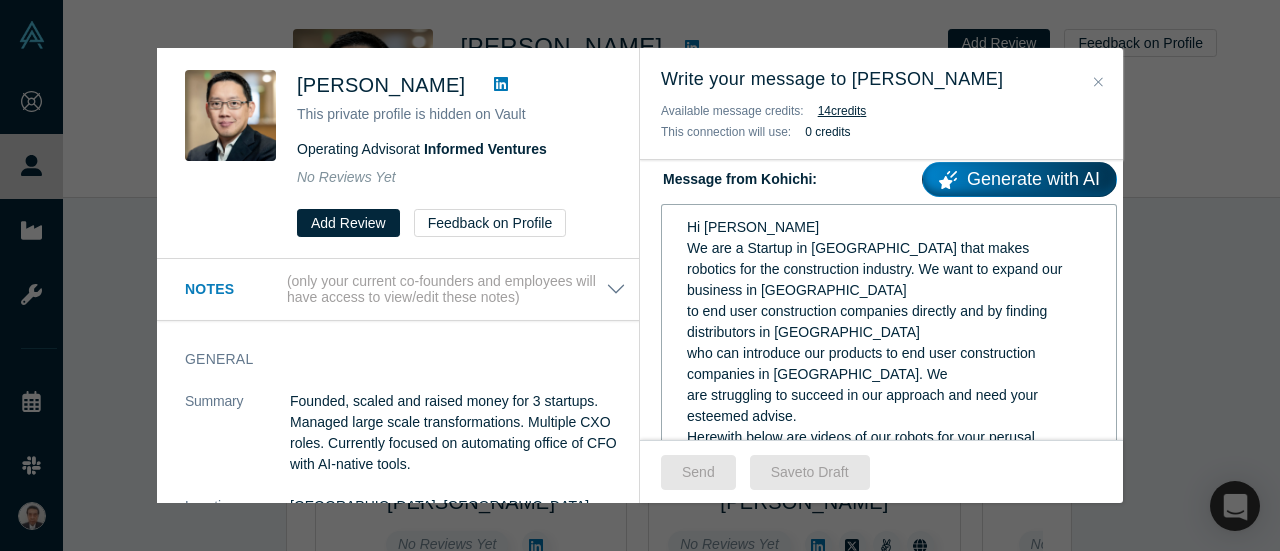 click on "Hi [PERSON_NAME]" at bounding box center (889, 227) 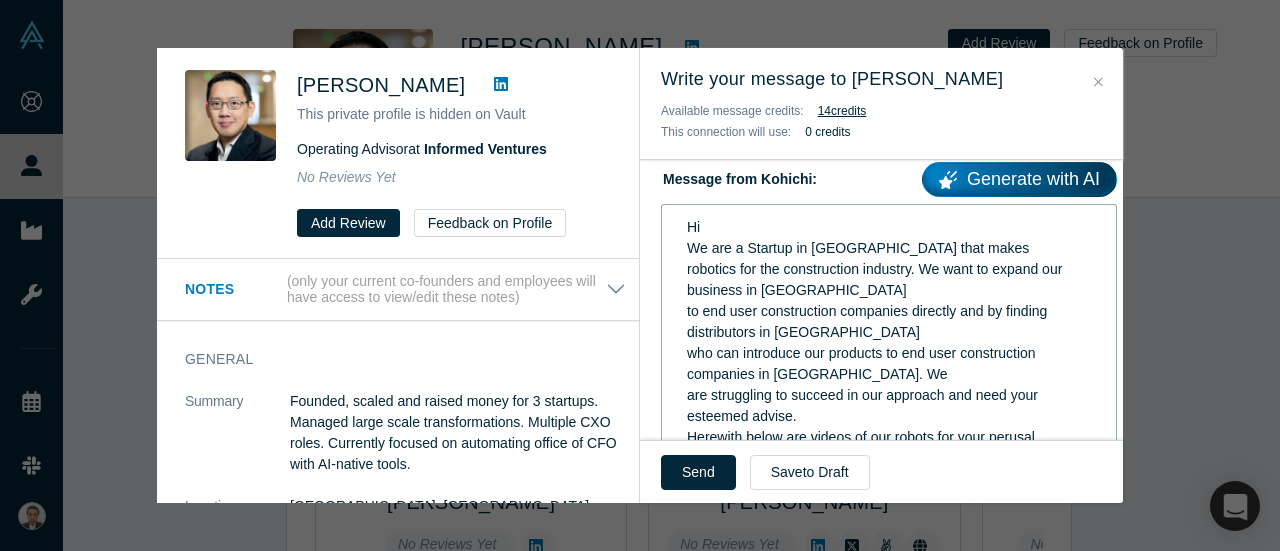 type 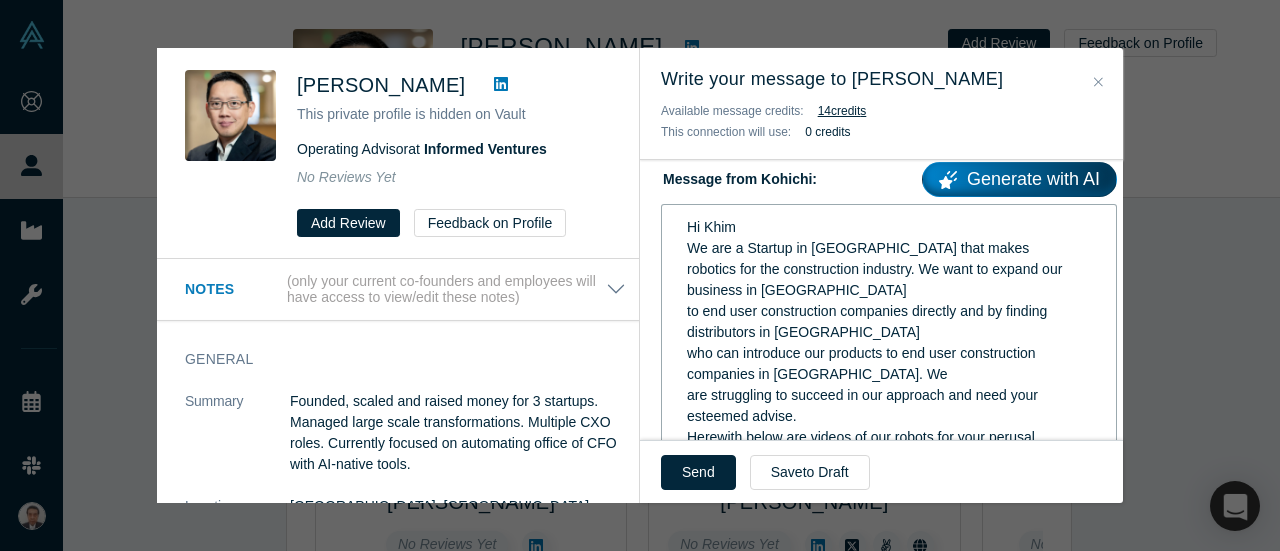 scroll, scrollTop: 100, scrollLeft: 0, axis: vertical 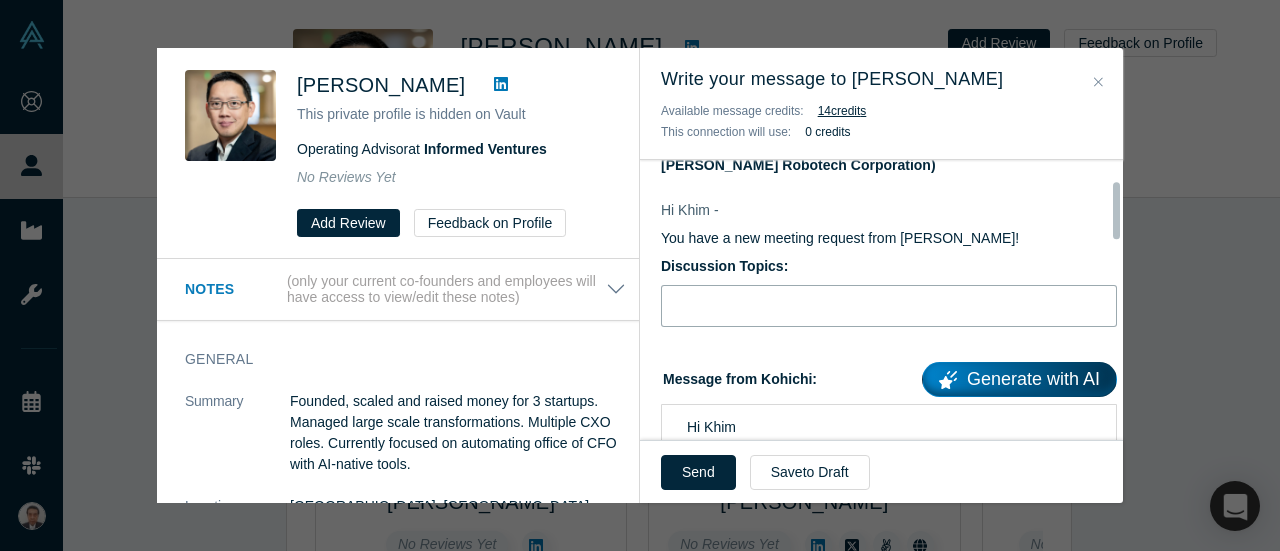 click at bounding box center [889, 306] 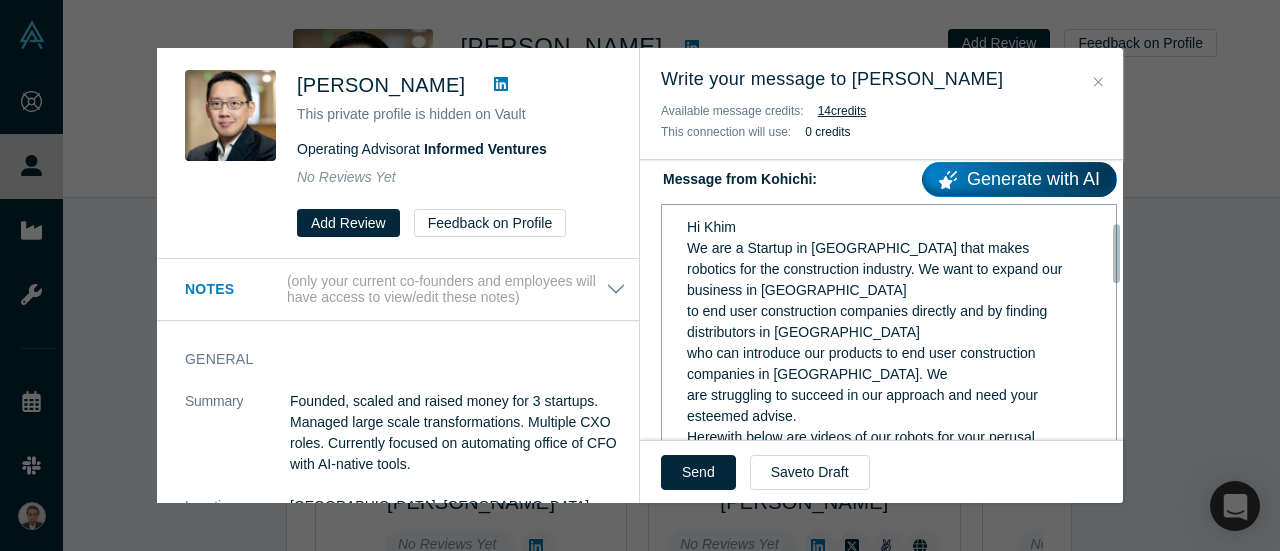 scroll, scrollTop: 400, scrollLeft: 0, axis: vertical 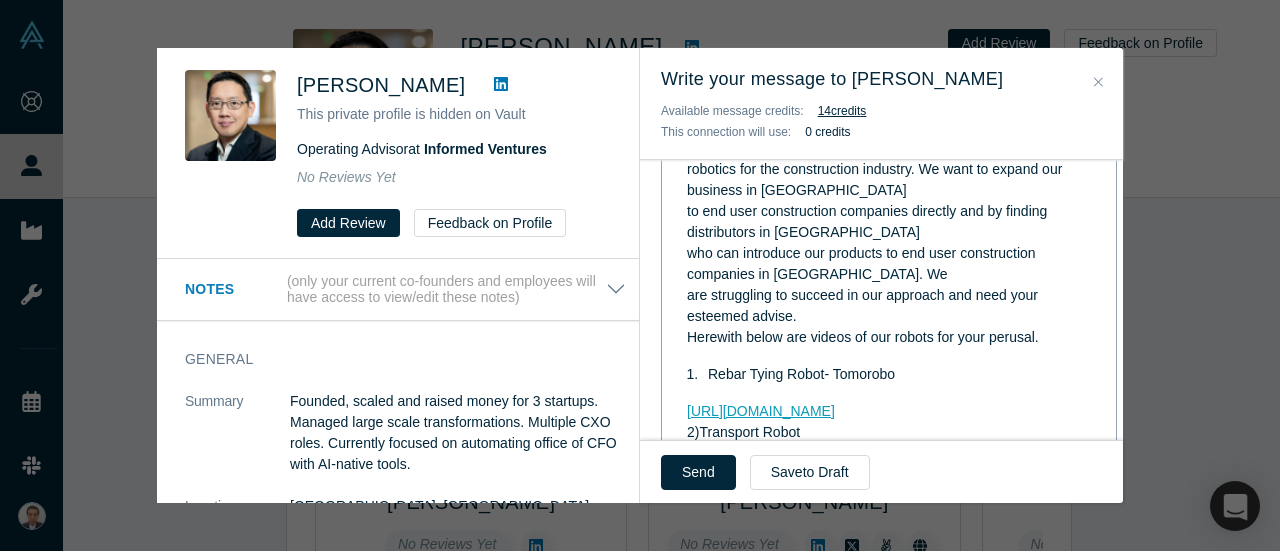 type on "Strategy to introduce robotics for construction from [GEOGRAPHIC_DATA] to overseas" 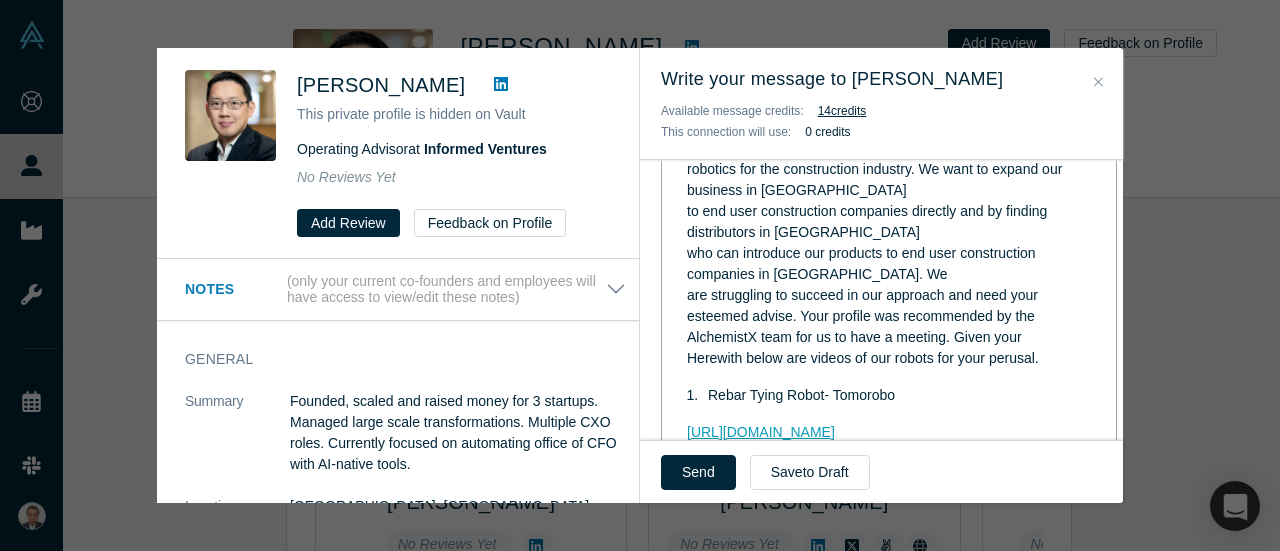 click on "are struggling to succeed in our approach and need your esteemed advise. Your profile was recommended by the AlchemistX team for us to have a meeting. Given your" at bounding box center (889, 316) 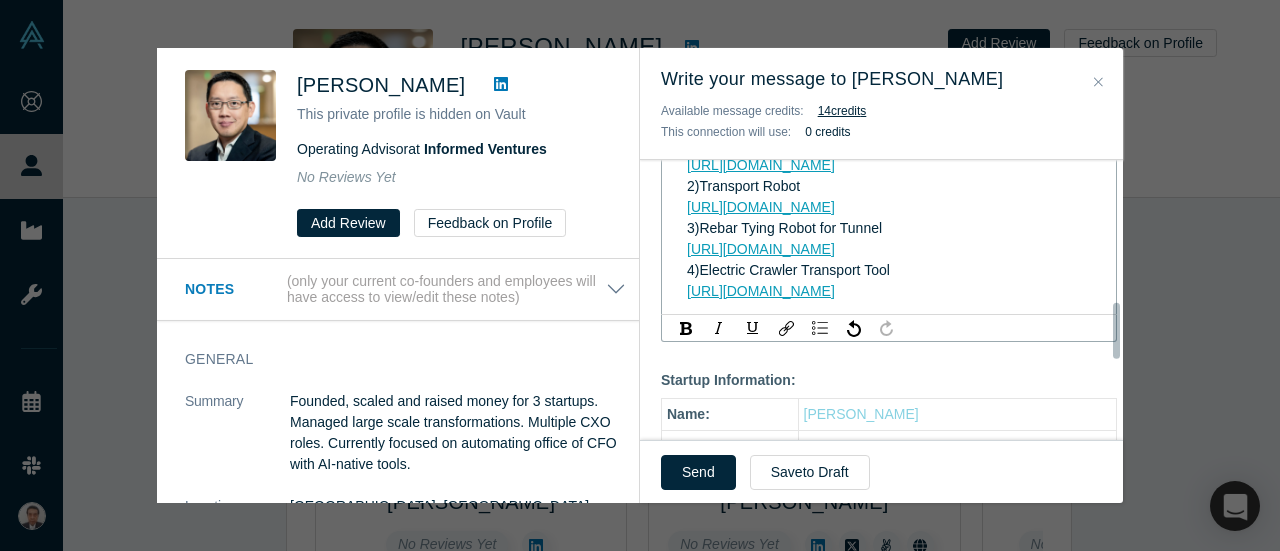 scroll, scrollTop: 800, scrollLeft: 0, axis: vertical 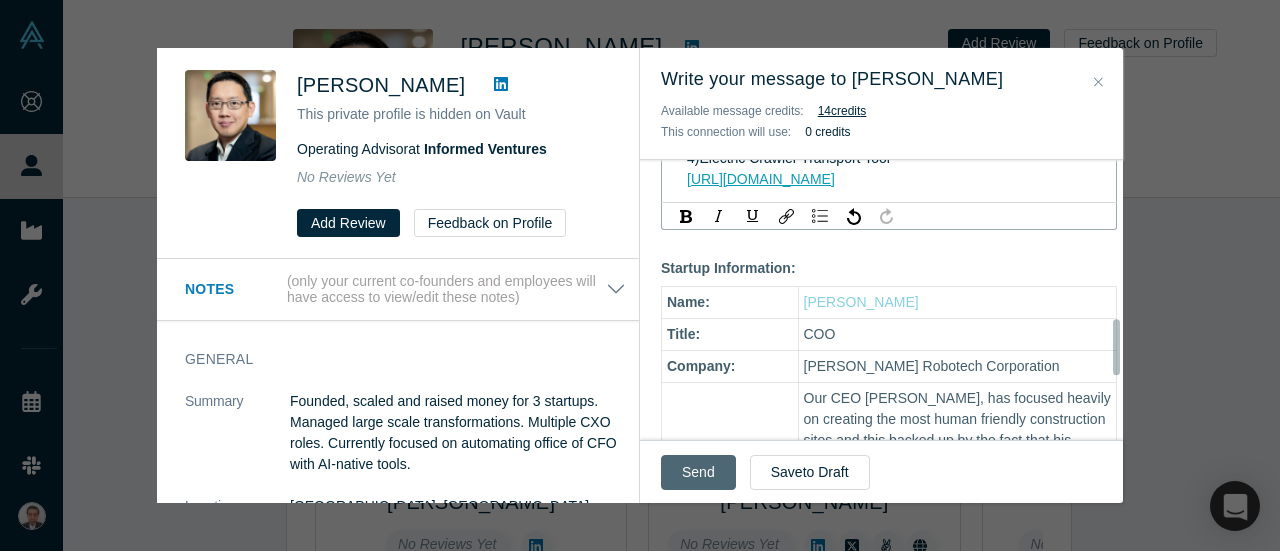 click on "Send" at bounding box center [698, 472] 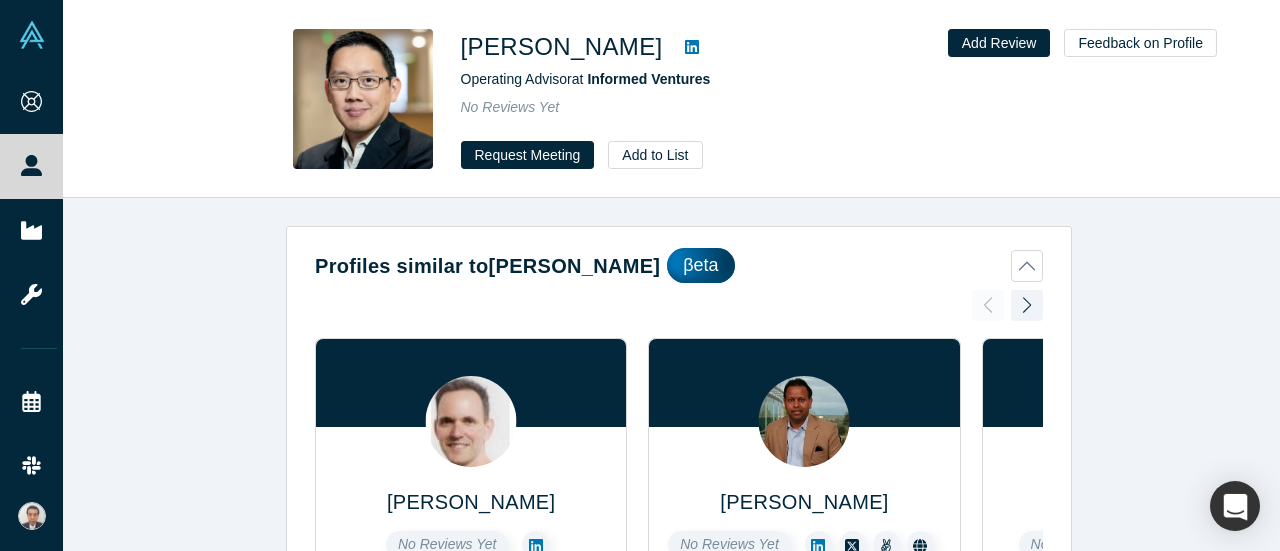 type 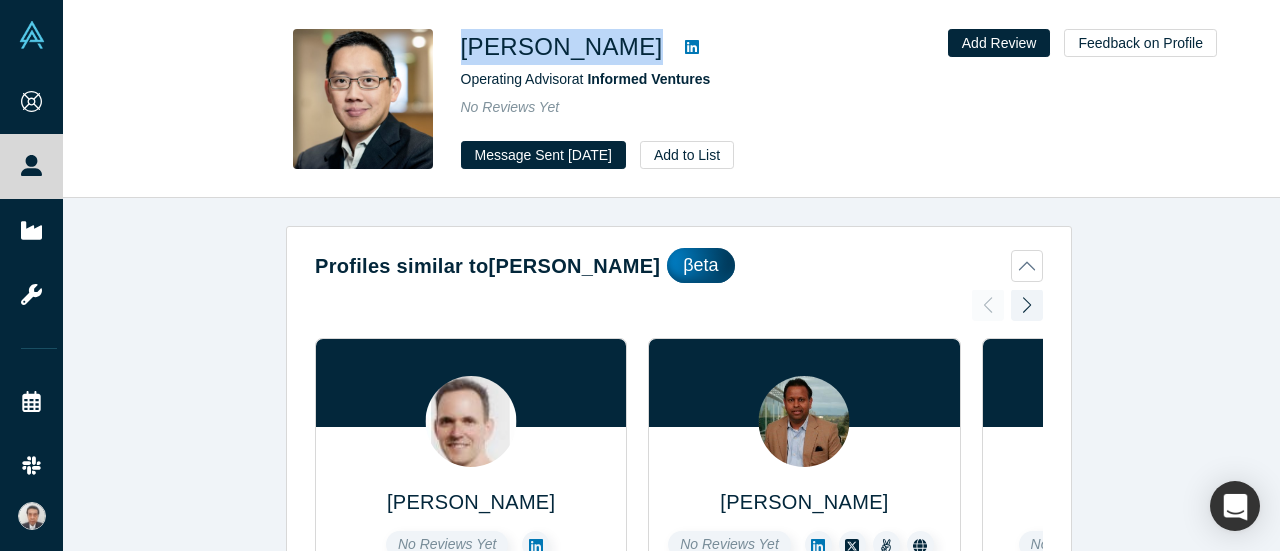 drag, startPoint x: 450, startPoint y: 45, endPoint x: 569, endPoint y: 41, distance: 119.06721 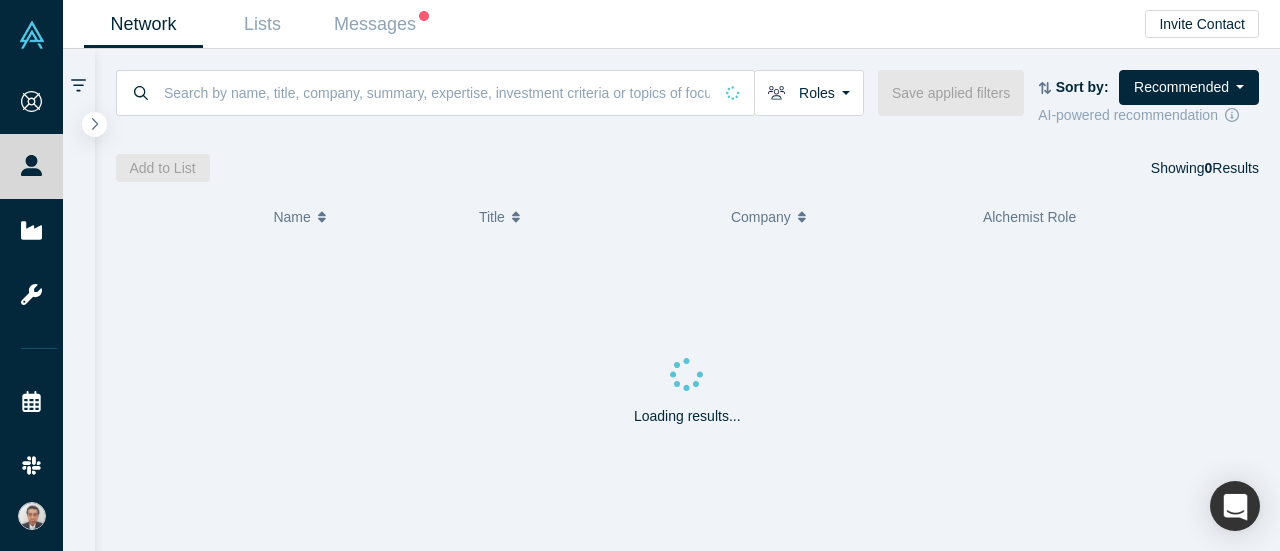scroll, scrollTop: 0, scrollLeft: 0, axis: both 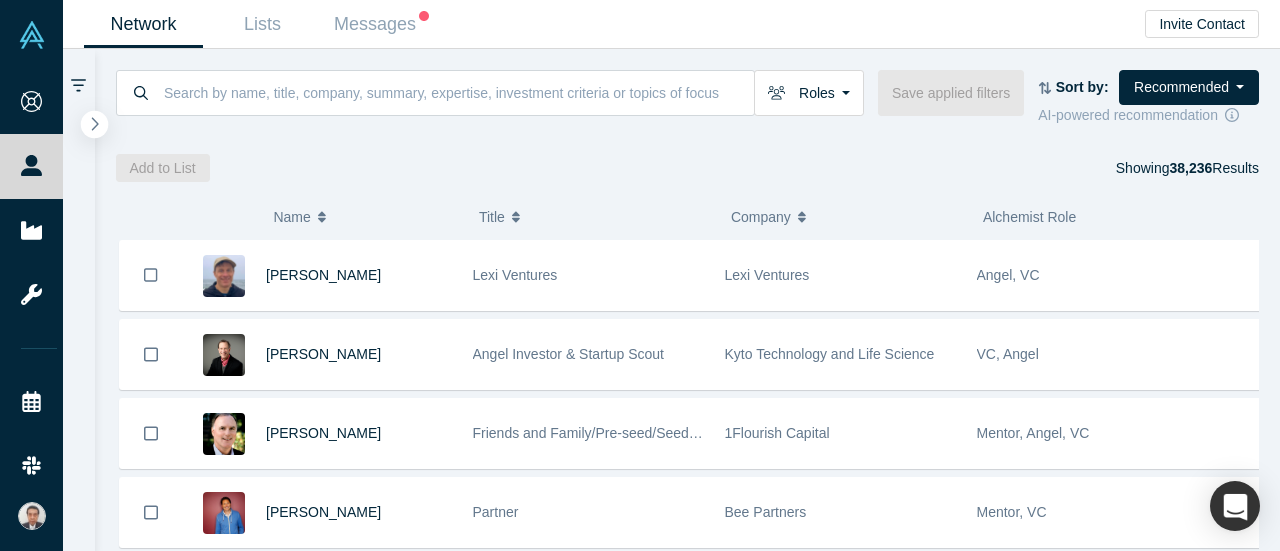 click 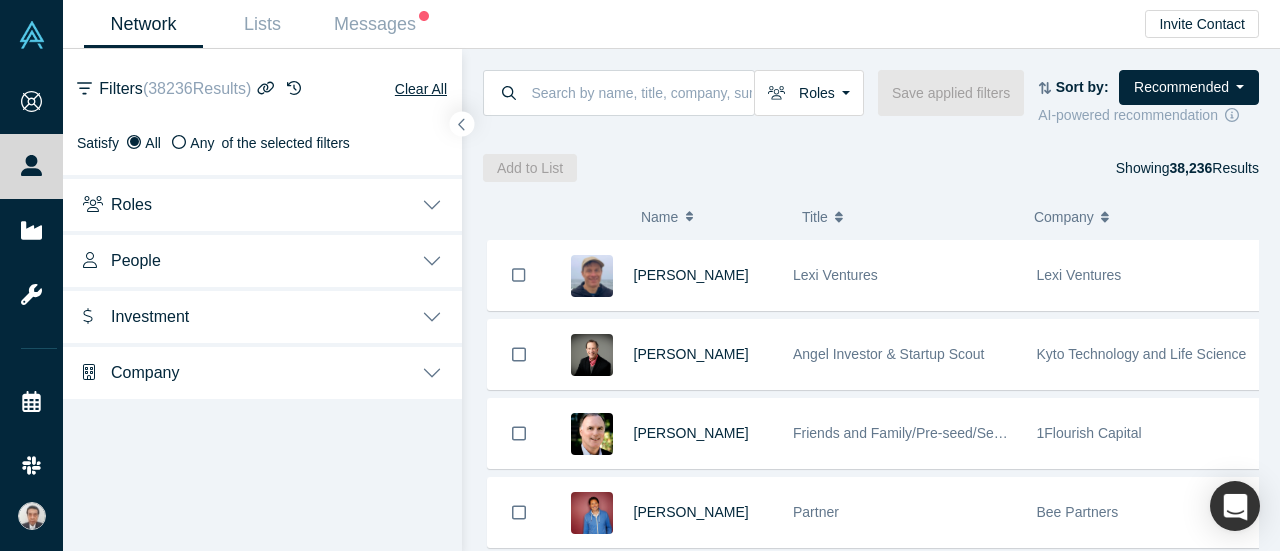 click on "Roles" at bounding box center [262, 203] 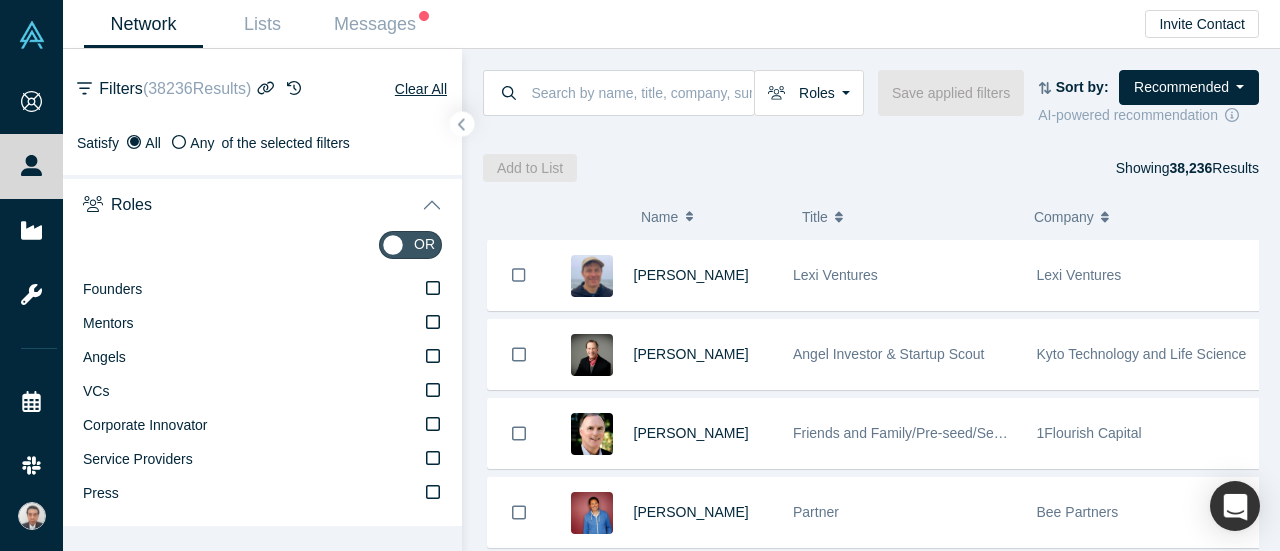 click on "Roles" at bounding box center (262, 203) 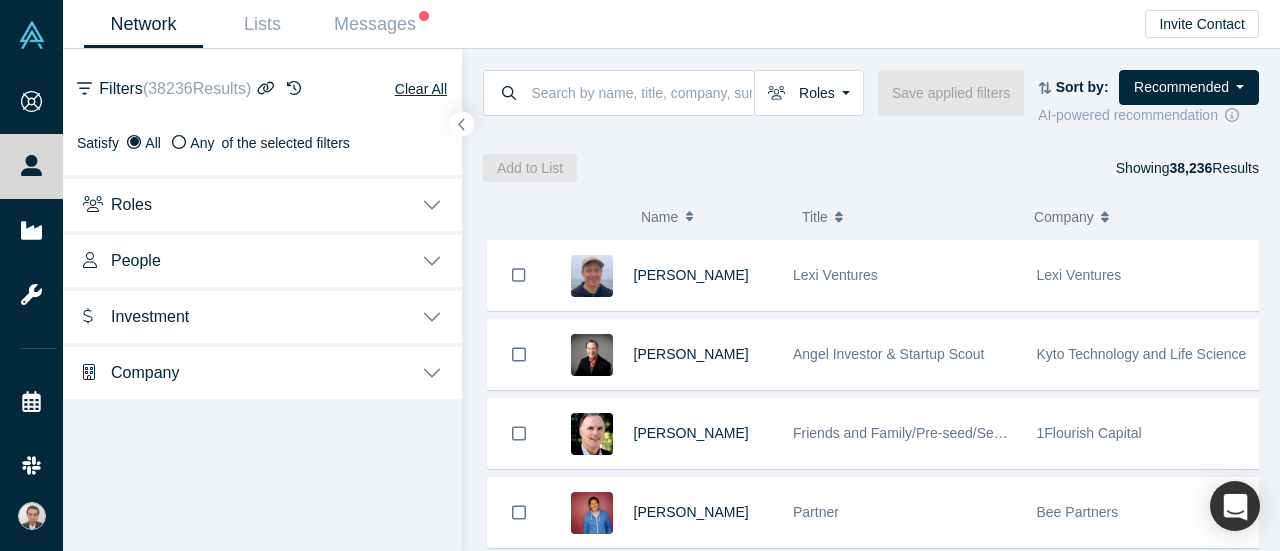 click on "People" at bounding box center [262, 259] 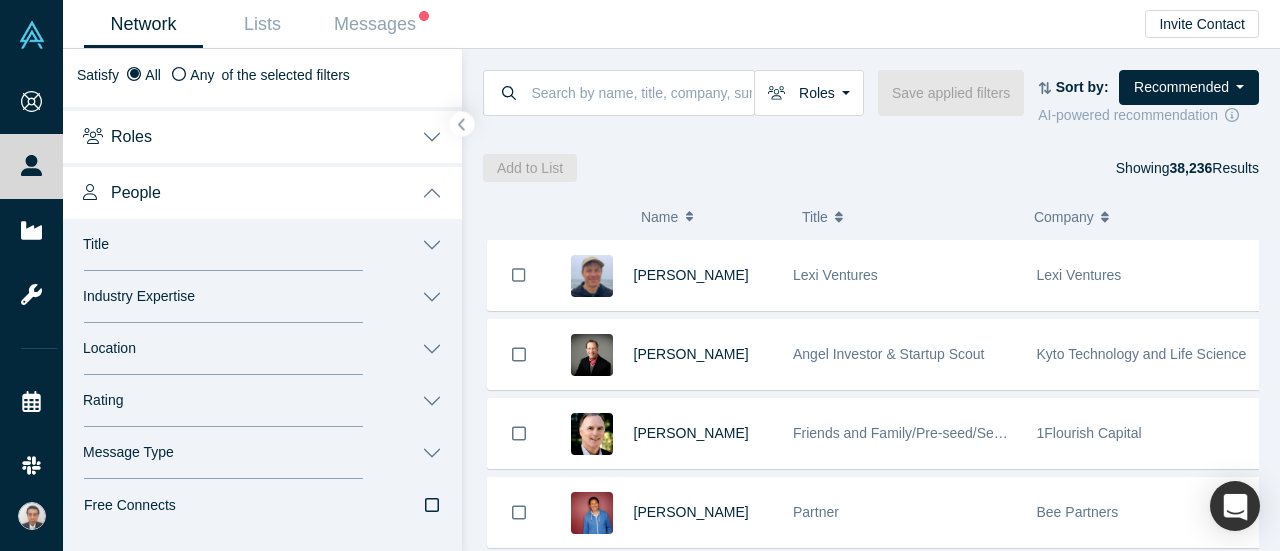 scroll, scrollTop: 100, scrollLeft: 0, axis: vertical 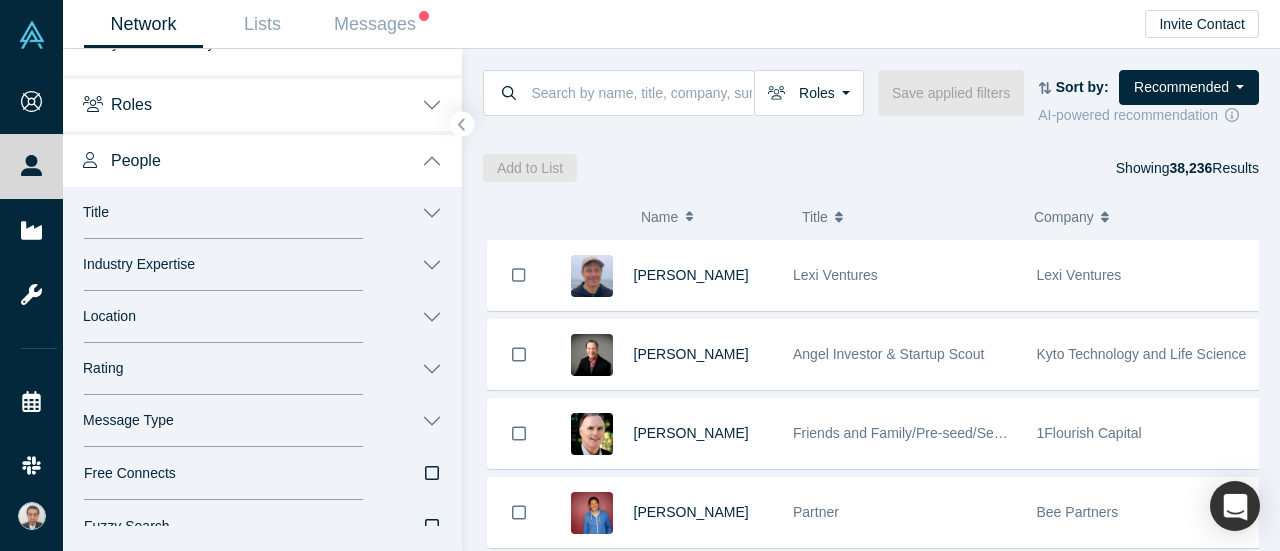 click on "Title" at bounding box center [262, 213] 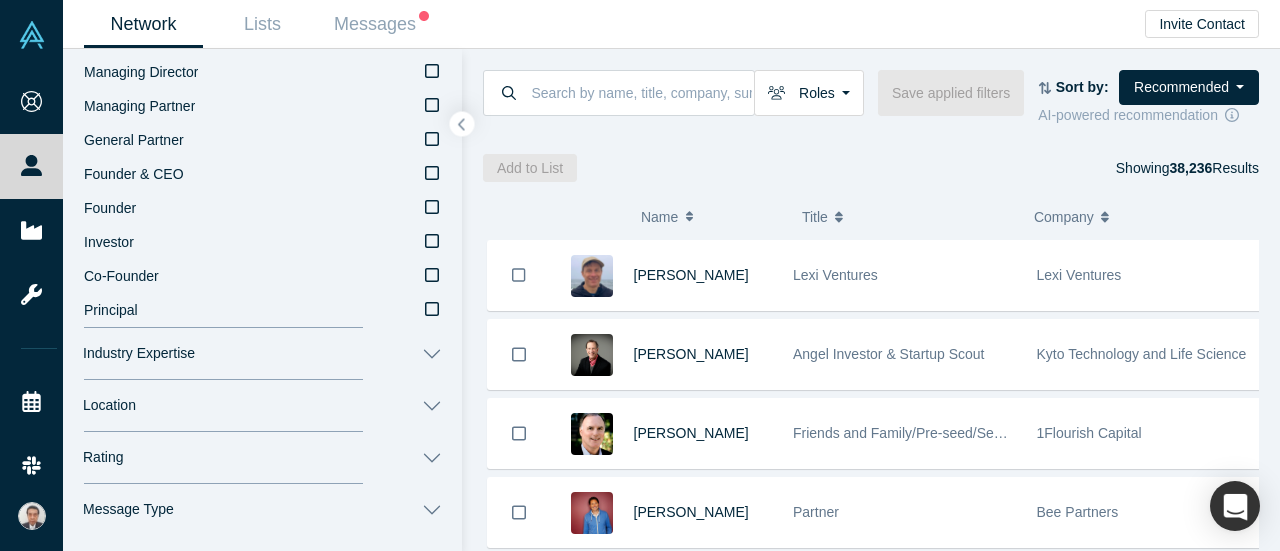 scroll, scrollTop: 500, scrollLeft: 0, axis: vertical 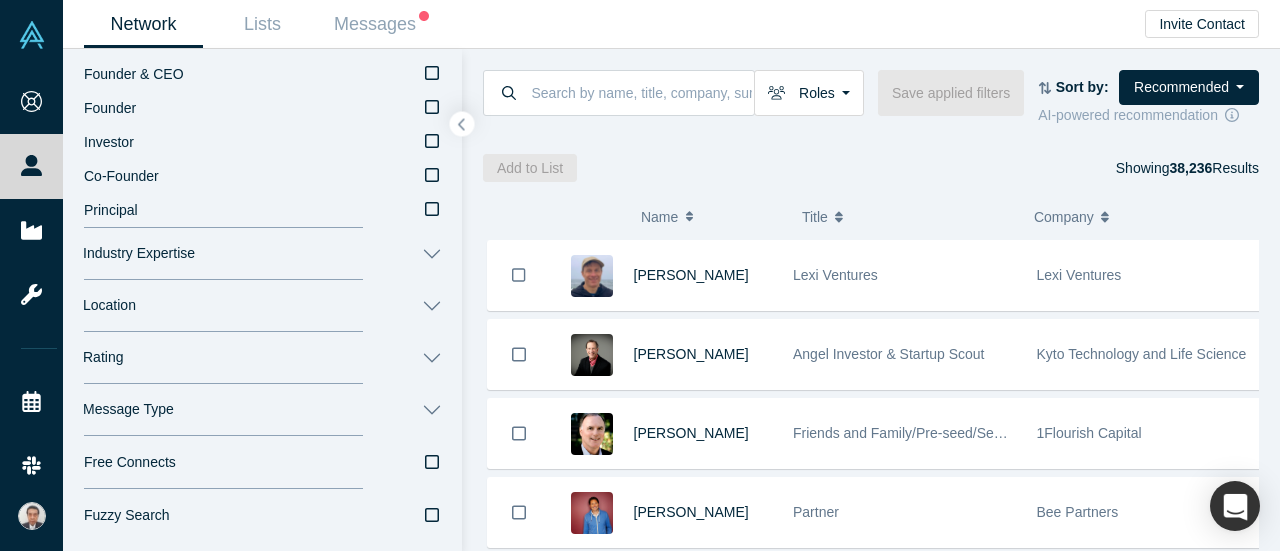 click on "Industry Expertise" at bounding box center (262, 254) 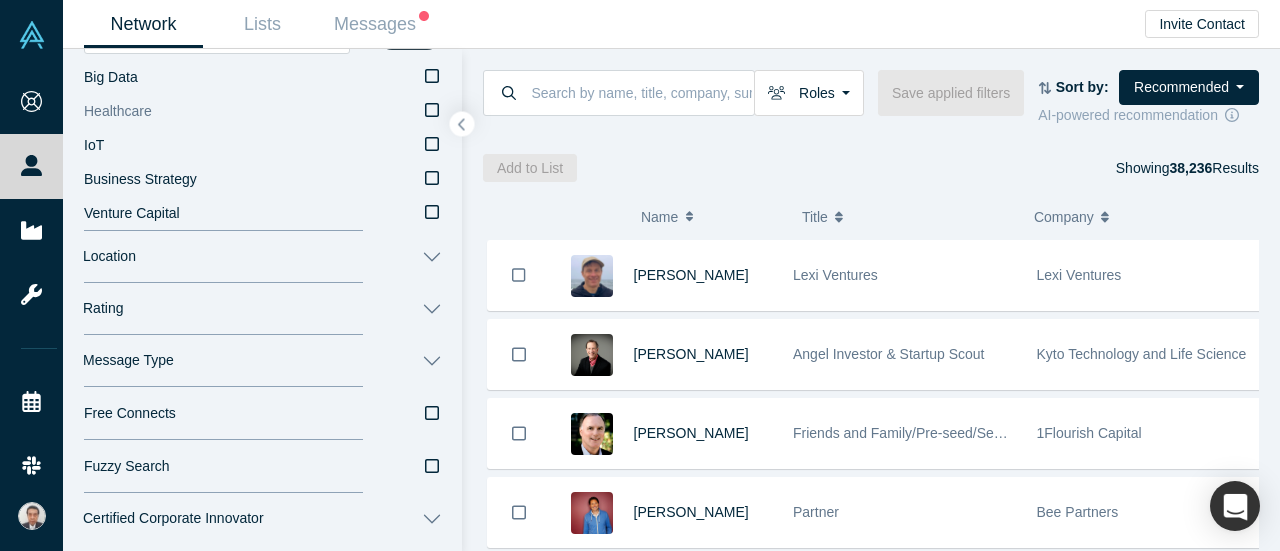 scroll, scrollTop: 800, scrollLeft: 0, axis: vertical 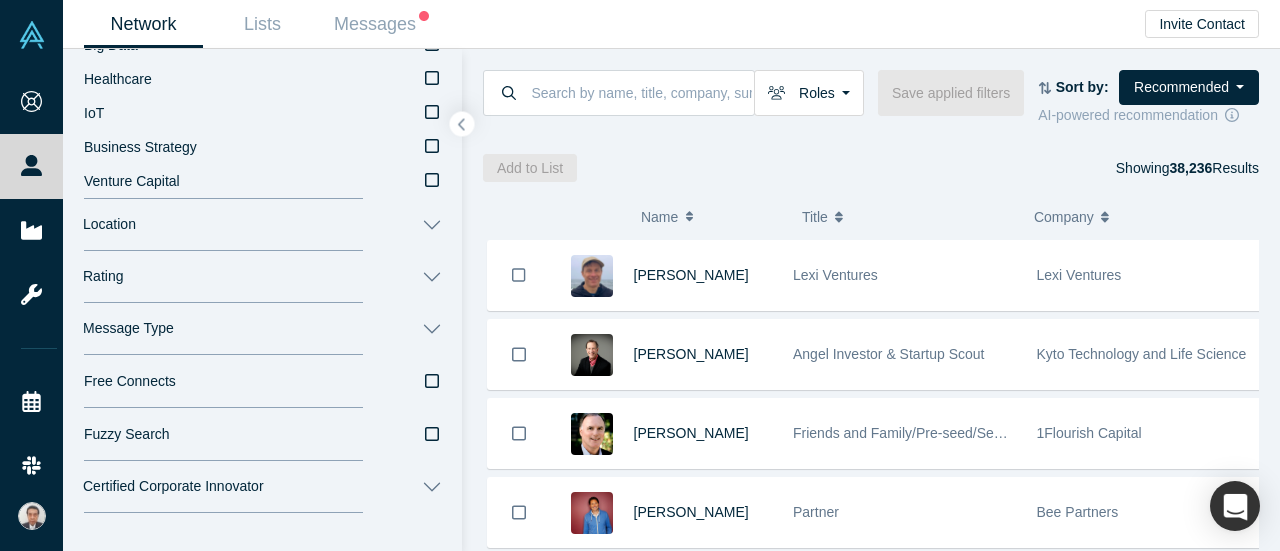 click on "Location" at bounding box center [262, 225] 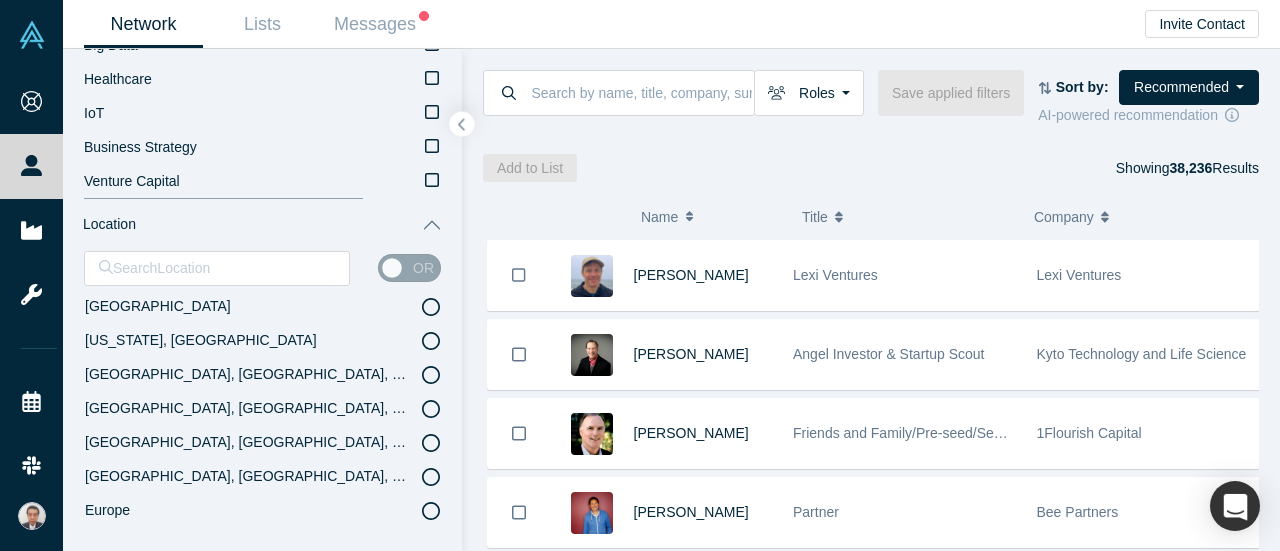 scroll, scrollTop: 900, scrollLeft: 0, axis: vertical 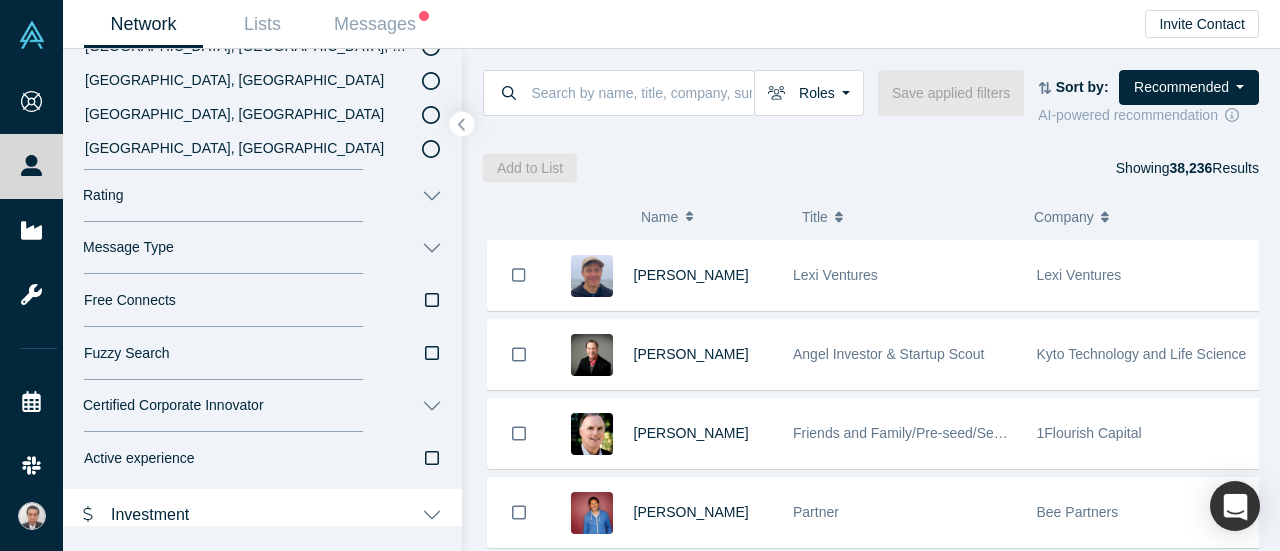 click on "Rating" at bounding box center [262, 196] 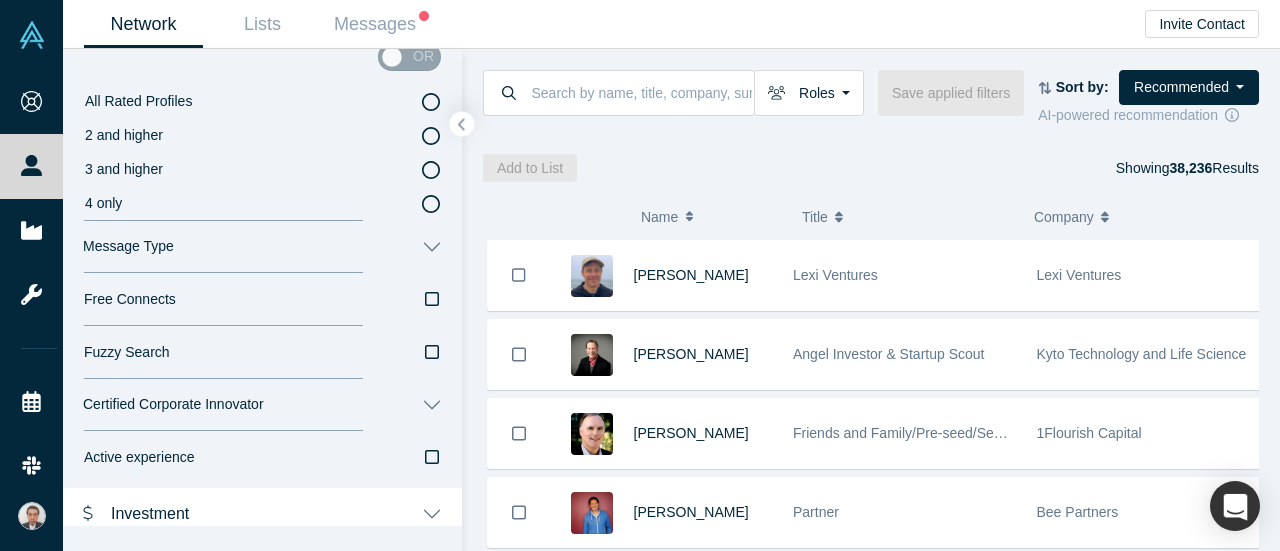 scroll, scrollTop: 1416, scrollLeft: 0, axis: vertical 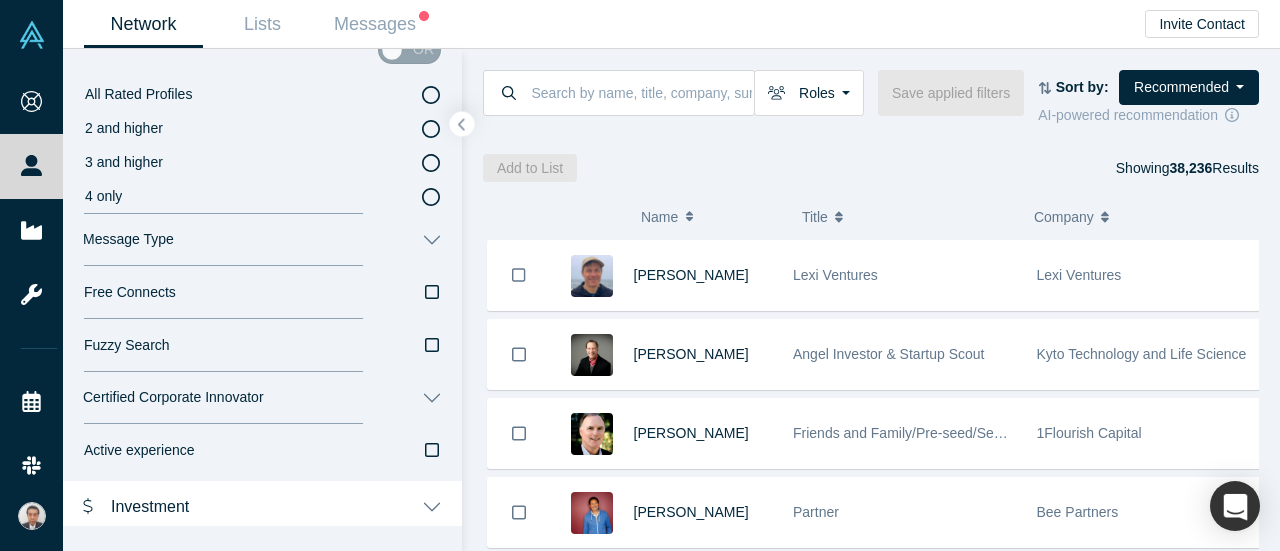 click on "Message Type" at bounding box center [262, 240] 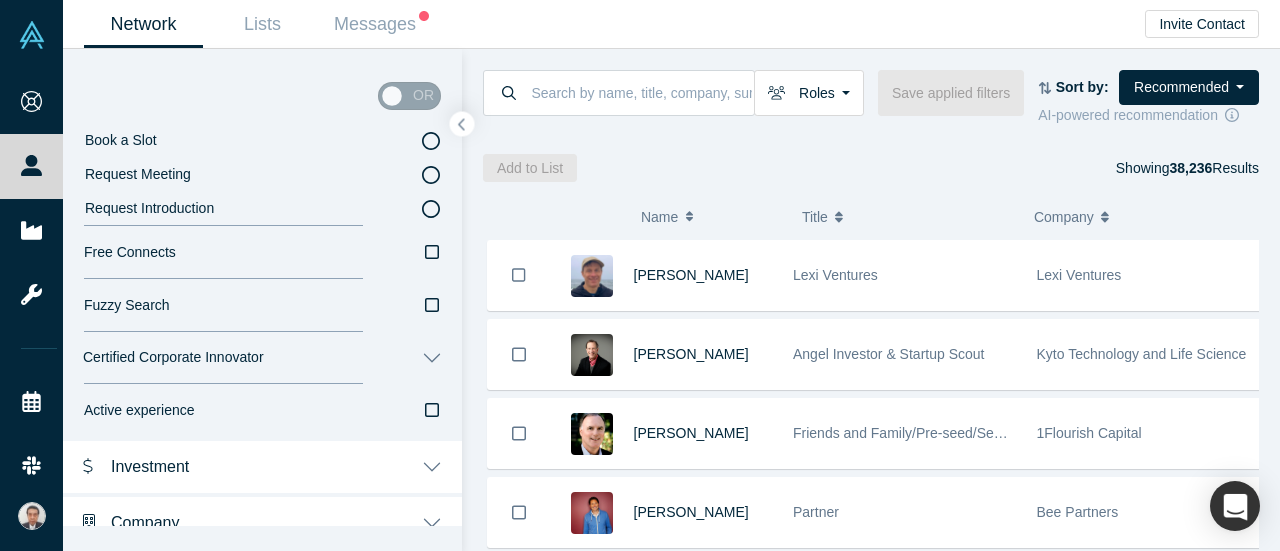scroll, scrollTop: 1616, scrollLeft: 0, axis: vertical 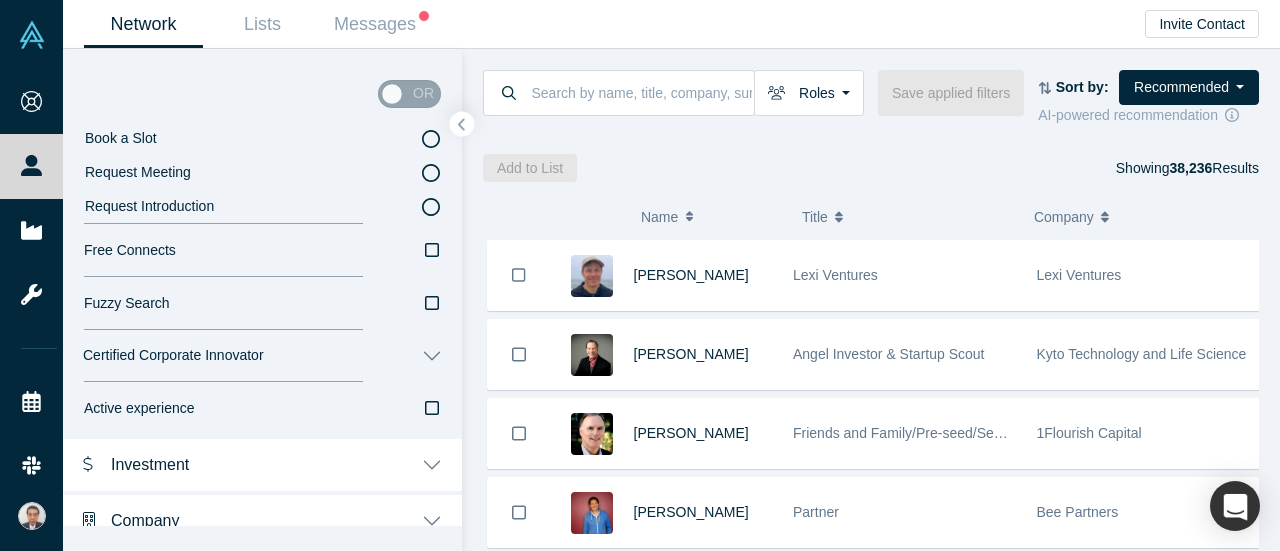 click 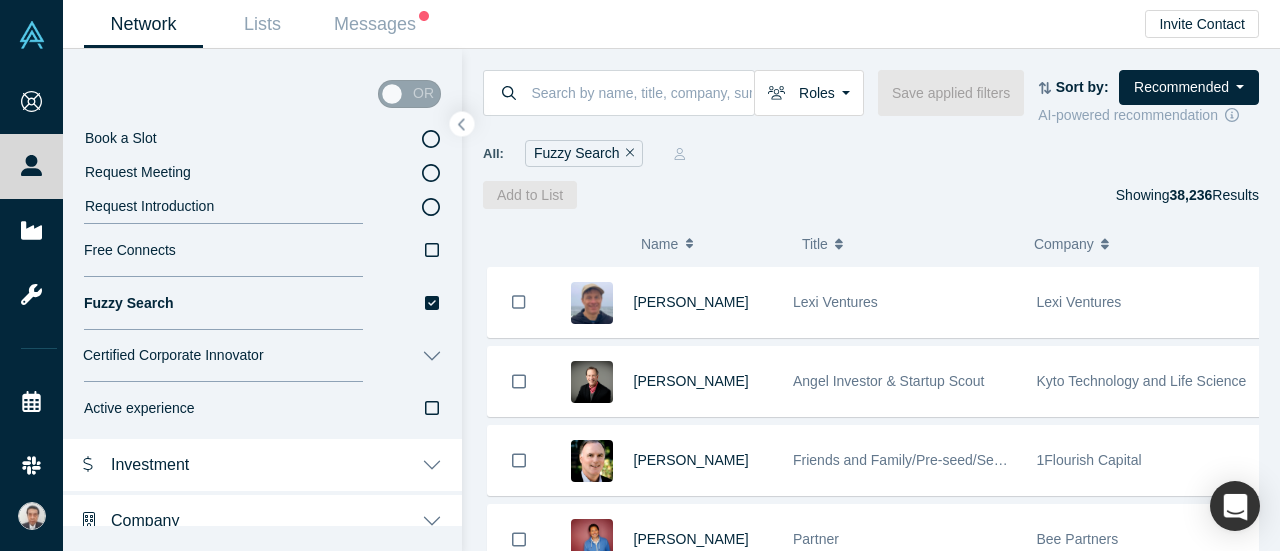 click 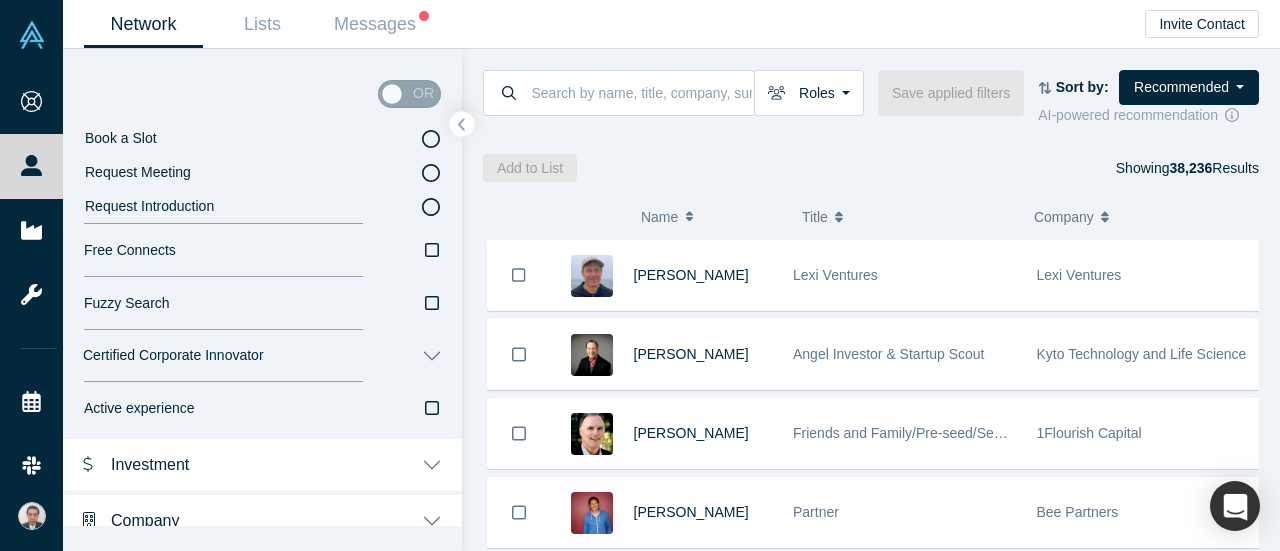 scroll, scrollTop: 1635, scrollLeft: 0, axis: vertical 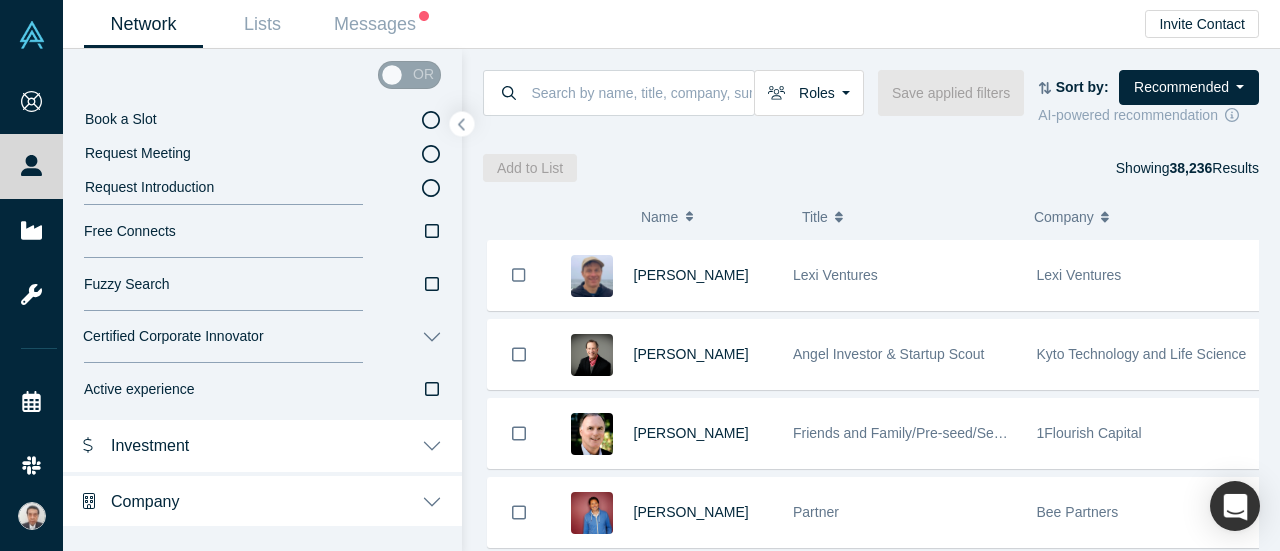 click on "Certified Corporate Innovator" at bounding box center [262, 337] 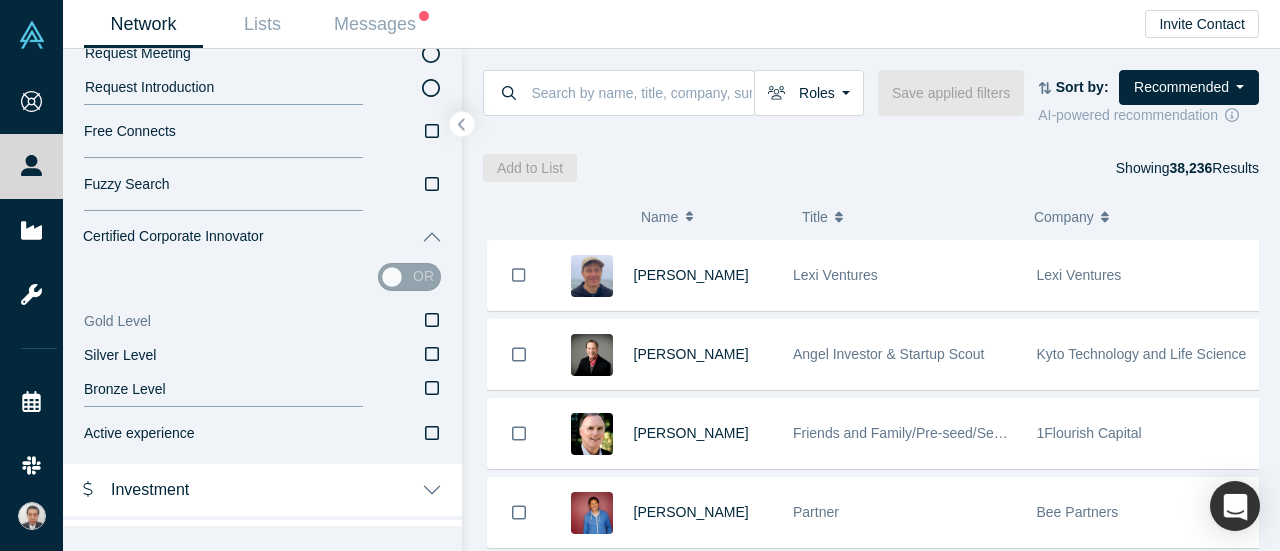 scroll, scrollTop: 1779, scrollLeft: 0, axis: vertical 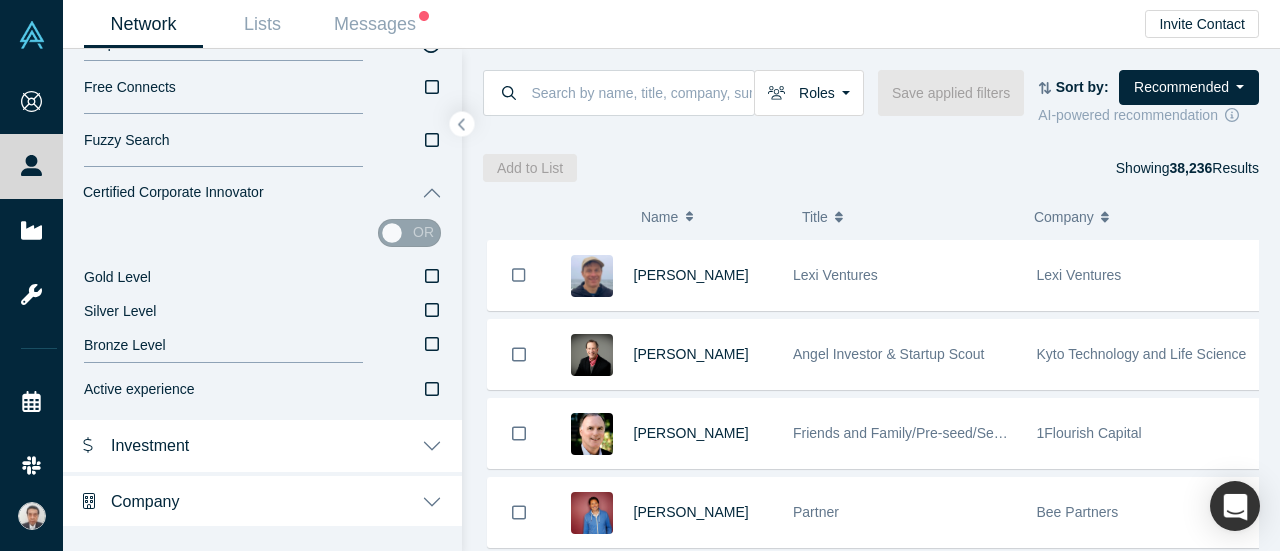 click on "Investment" at bounding box center [262, 444] 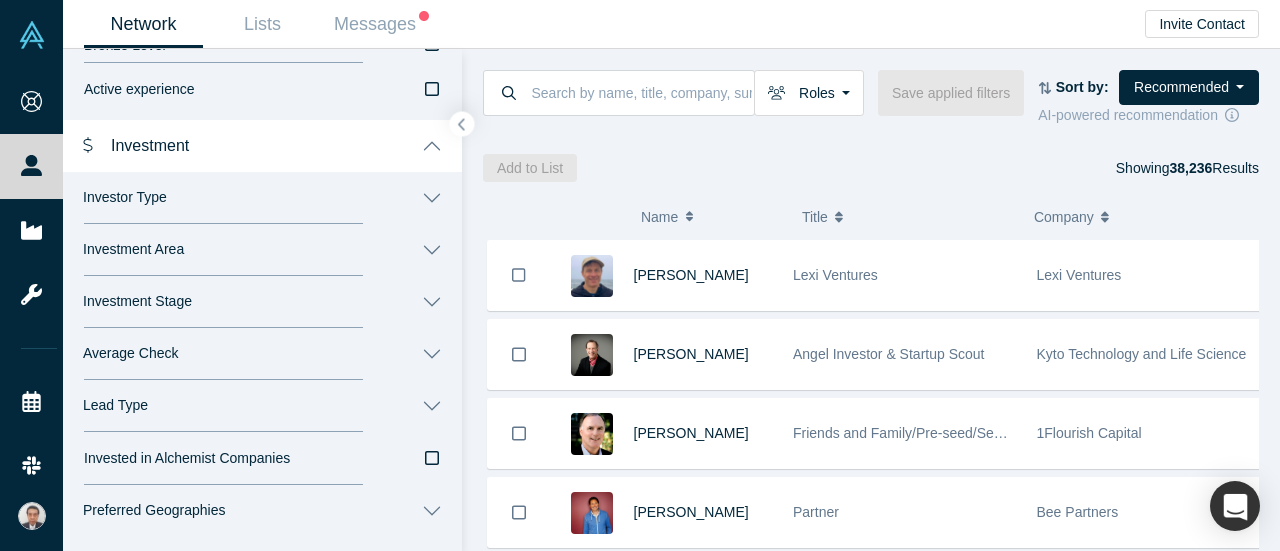 scroll, scrollTop: 2144, scrollLeft: 0, axis: vertical 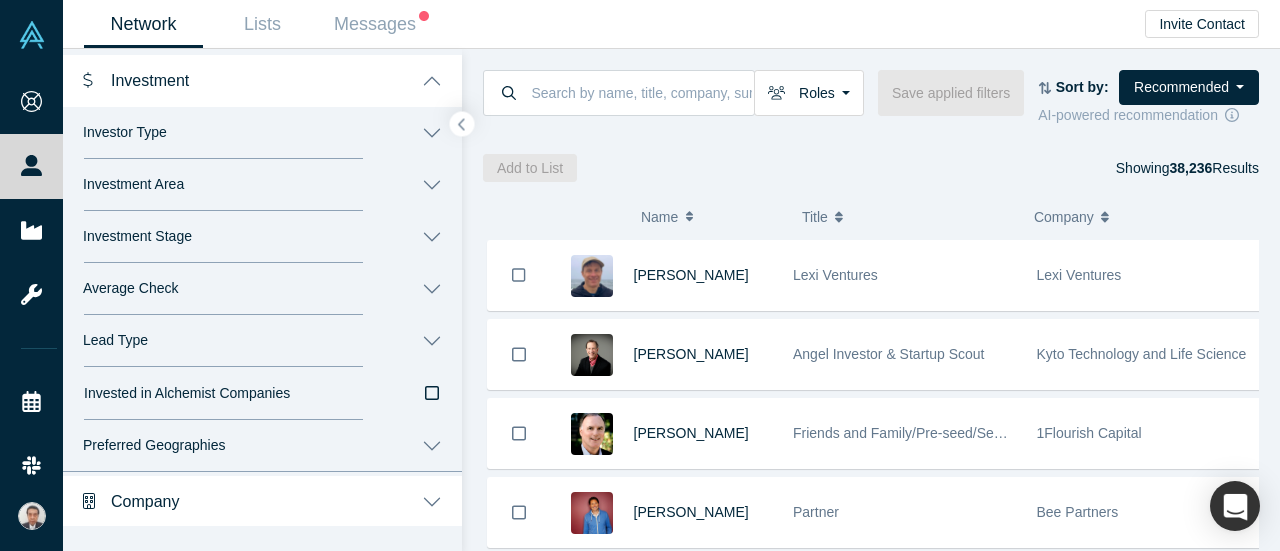 click on "Preferred Geographies" at bounding box center [262, 446] 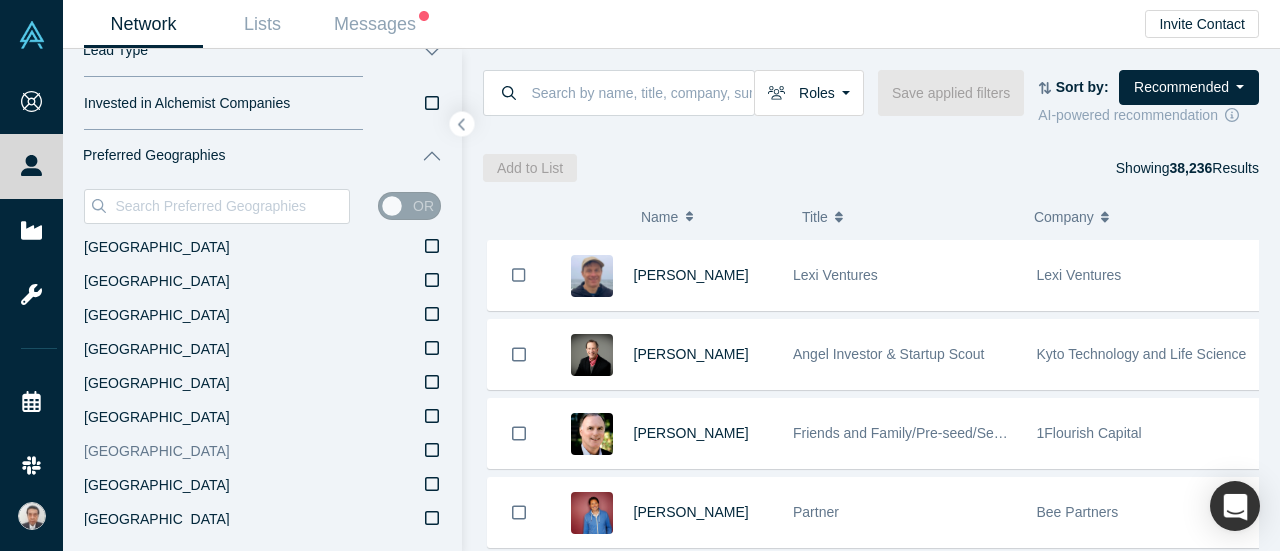 scroll, scrollTop: 2533, scrollLeft: 0, axis: vertical 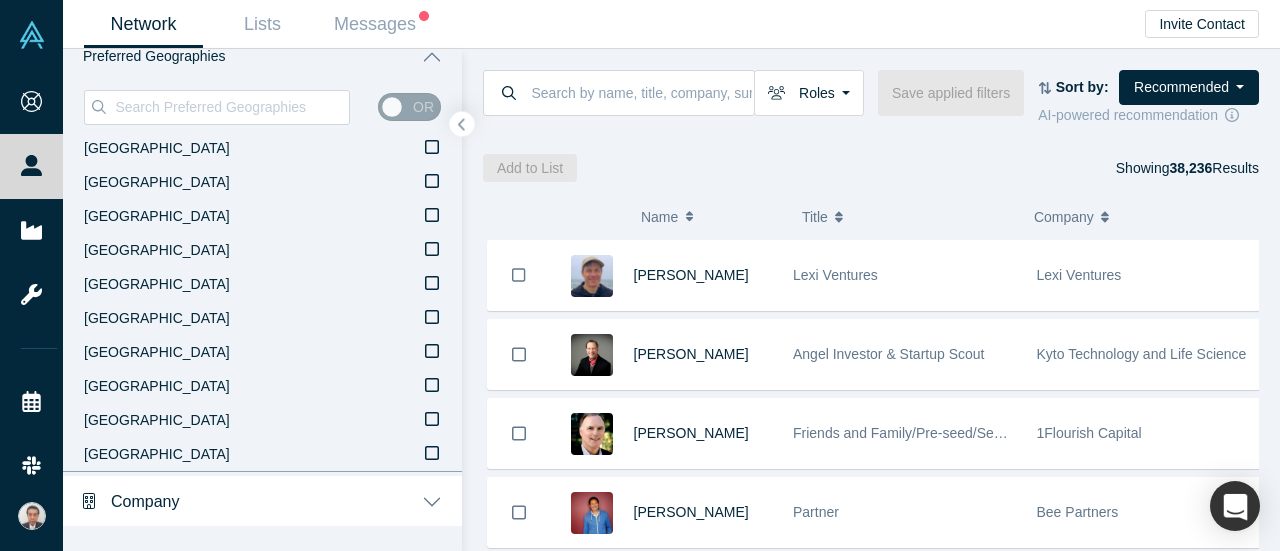 click on "Company" at bounding box center (262, 500) 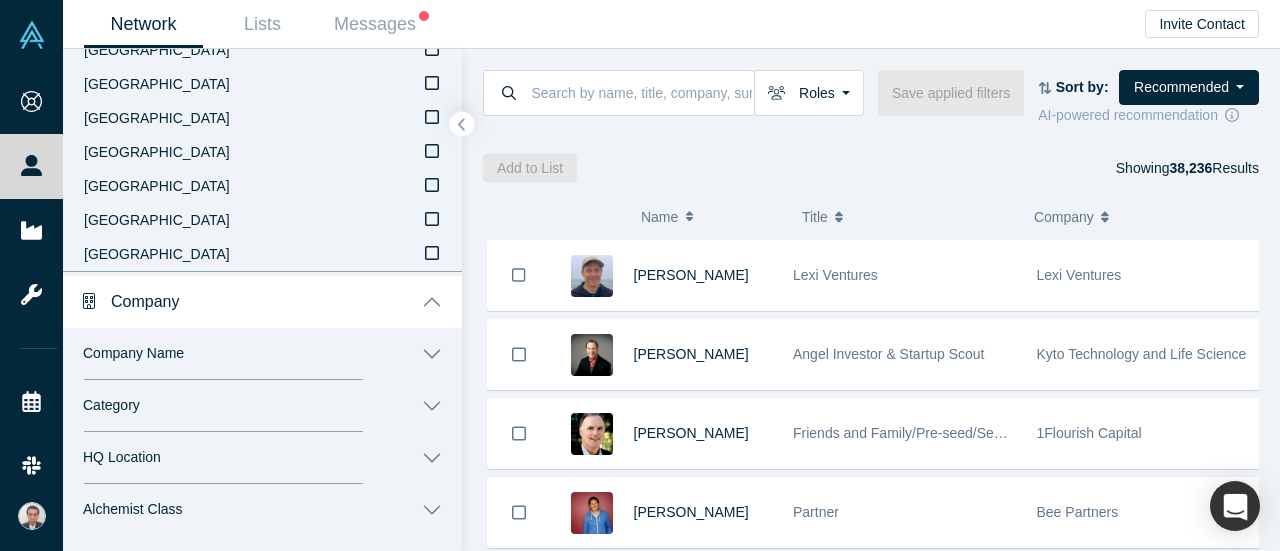 scroll, scrollTop: 2741, scrollLeft: 0, axis: vertical 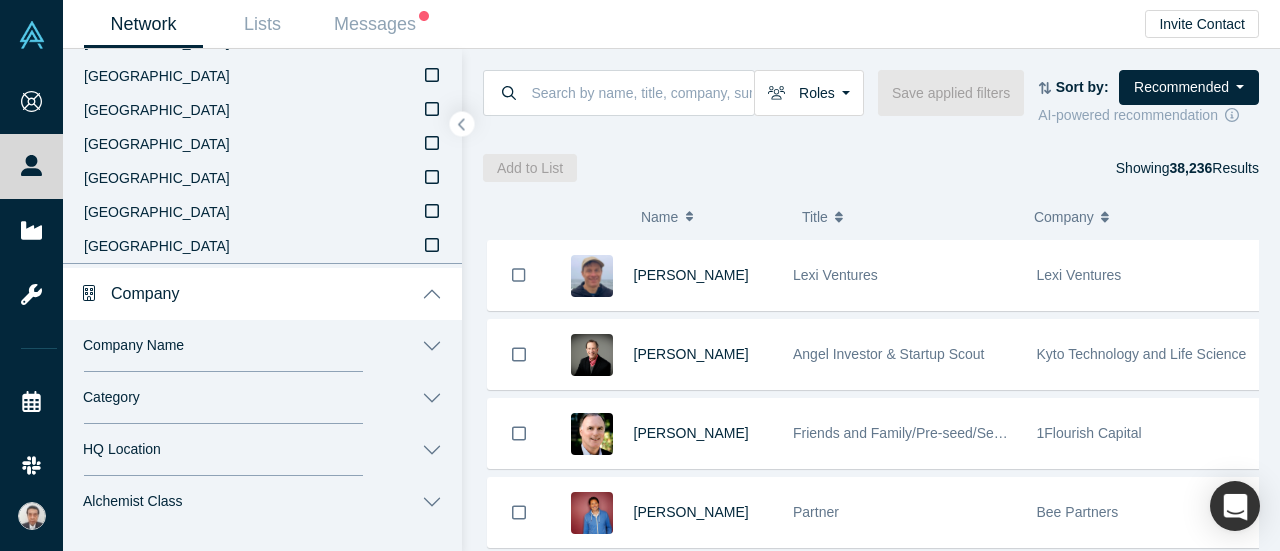 click on "Company Name" at bounding box center [262, 346] 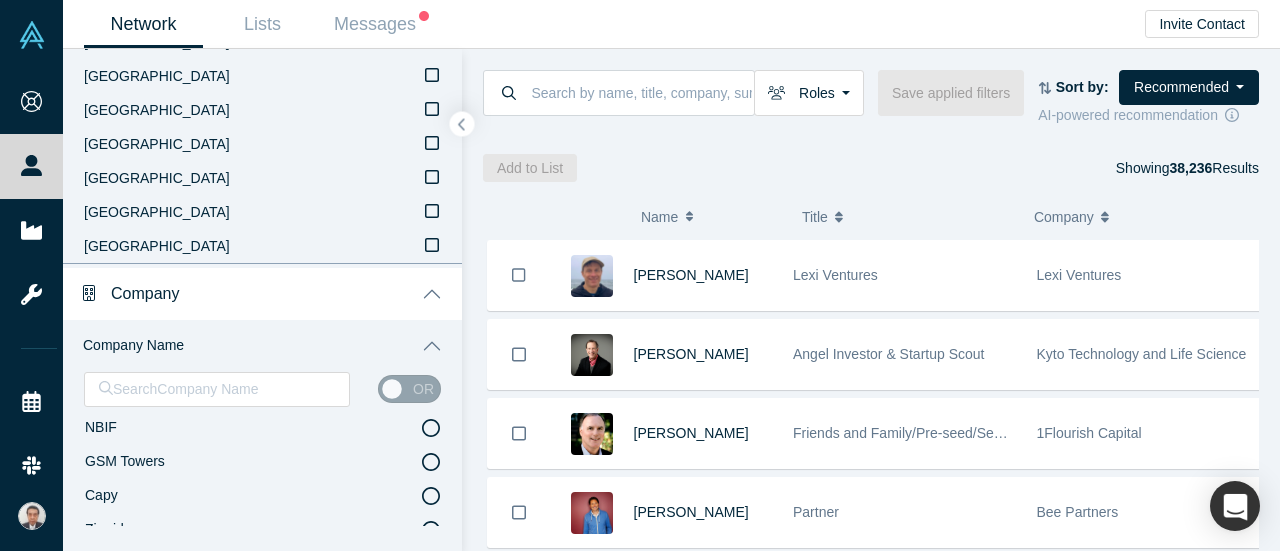 scroll, scrollTop: 2841, scrollLeft: 0, axis: vertical 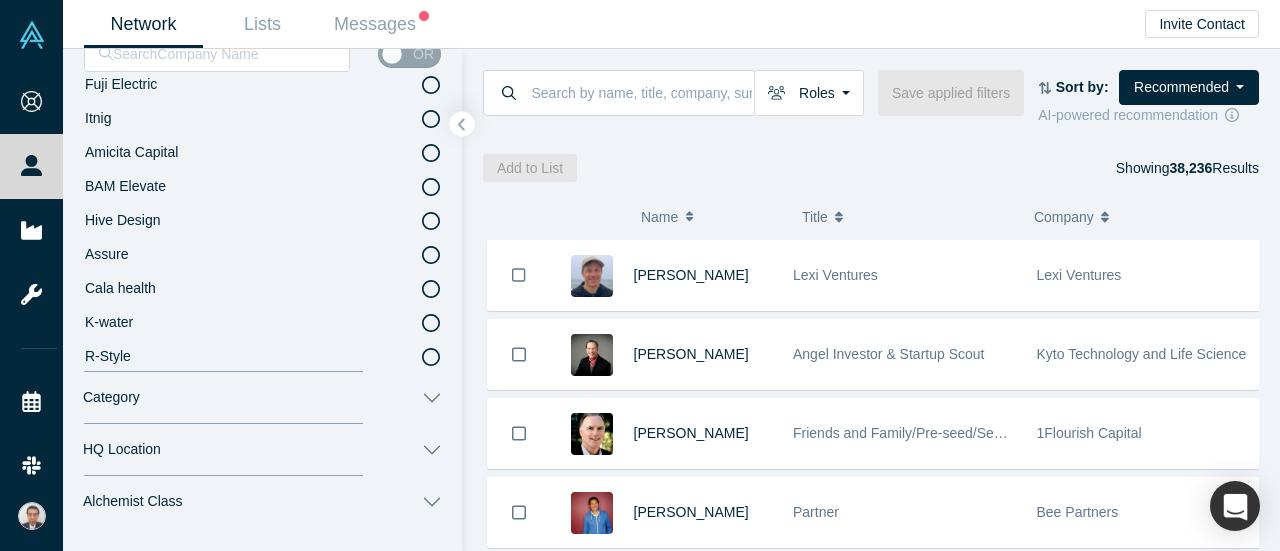 click on "Category" at bounding box center [262, 398] 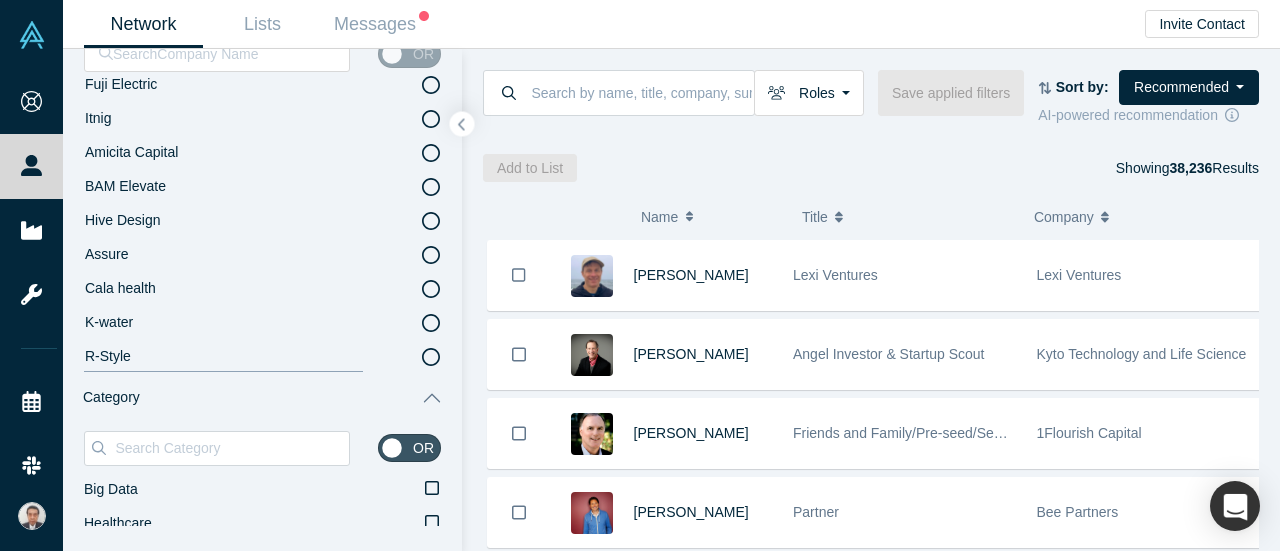 scroll, scrollTop: 3108, scrollLeft: 0, axis: vertical 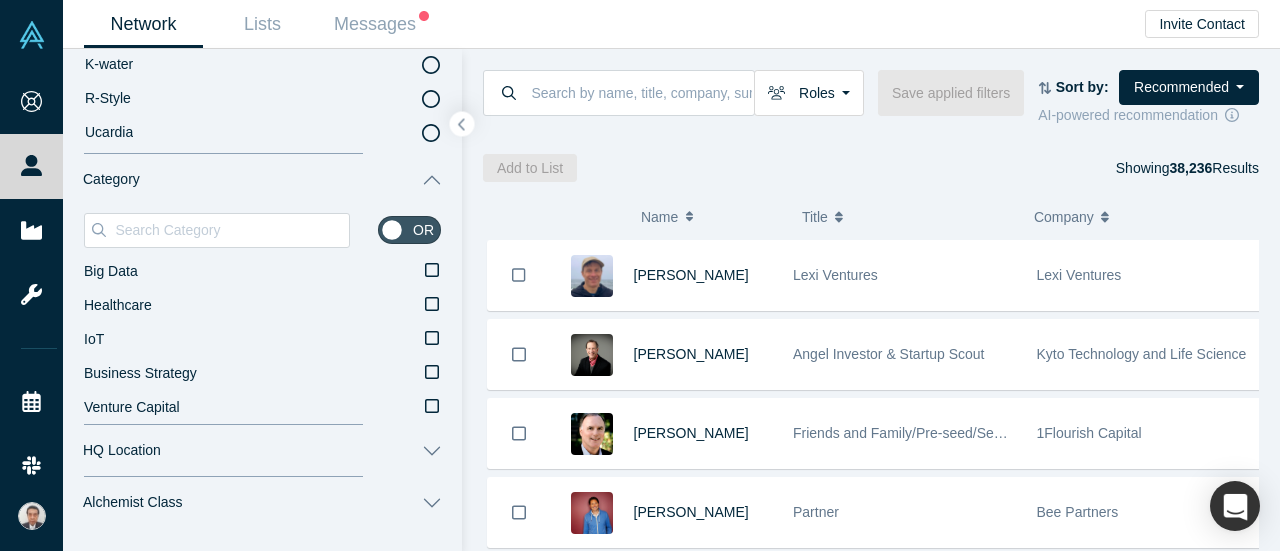 click on "HQ Location" at bounding box center [262, 451] 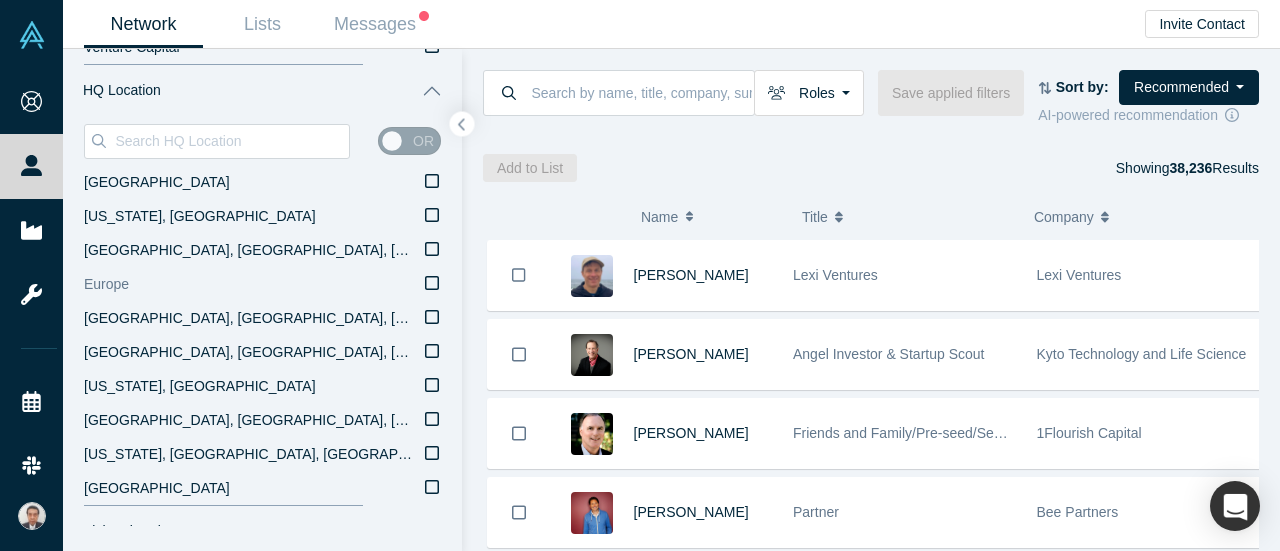scroll, scrollTop: 3684, scrollLeft: 0, axis: vertical 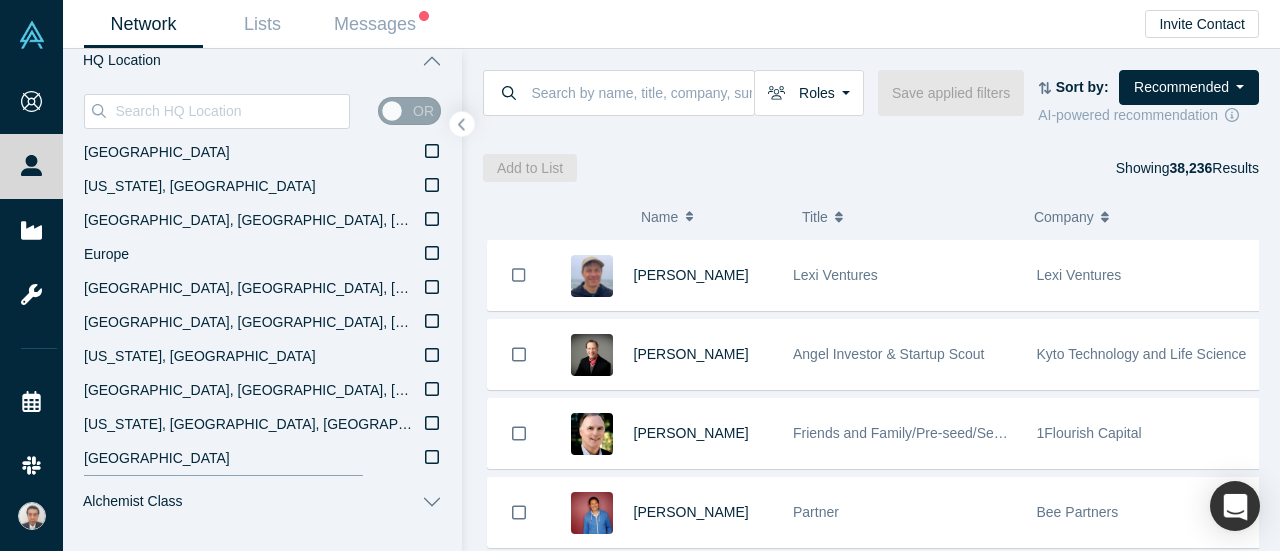 click on "Alchemist Class" at bounding box center (262, 502) 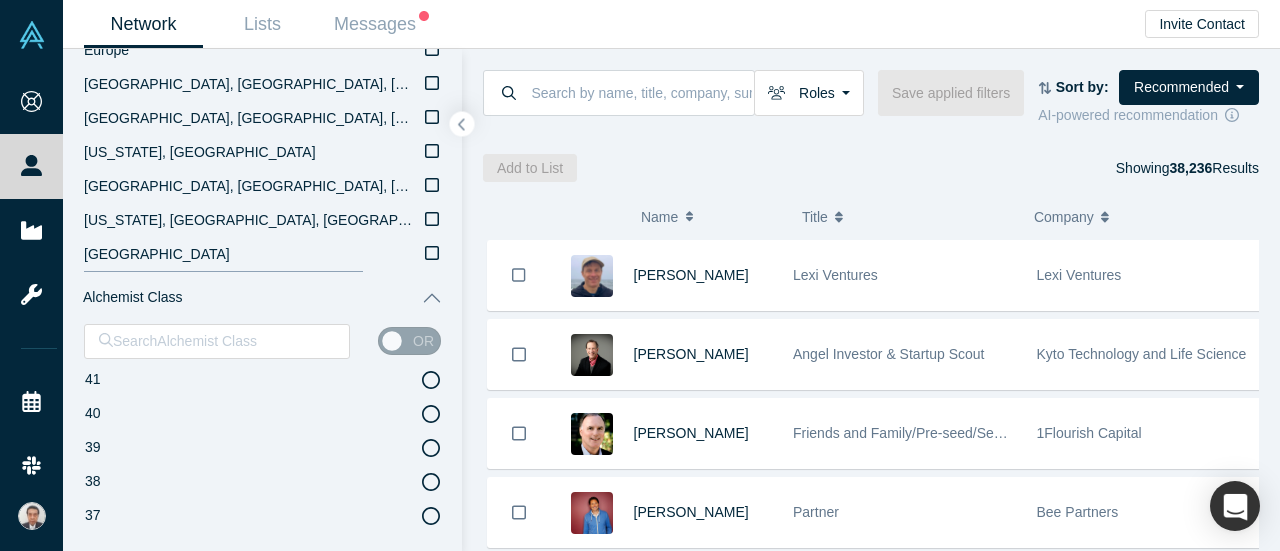 scroll, scrollTop: 3984, scrollLeft: 0, axis: vertical 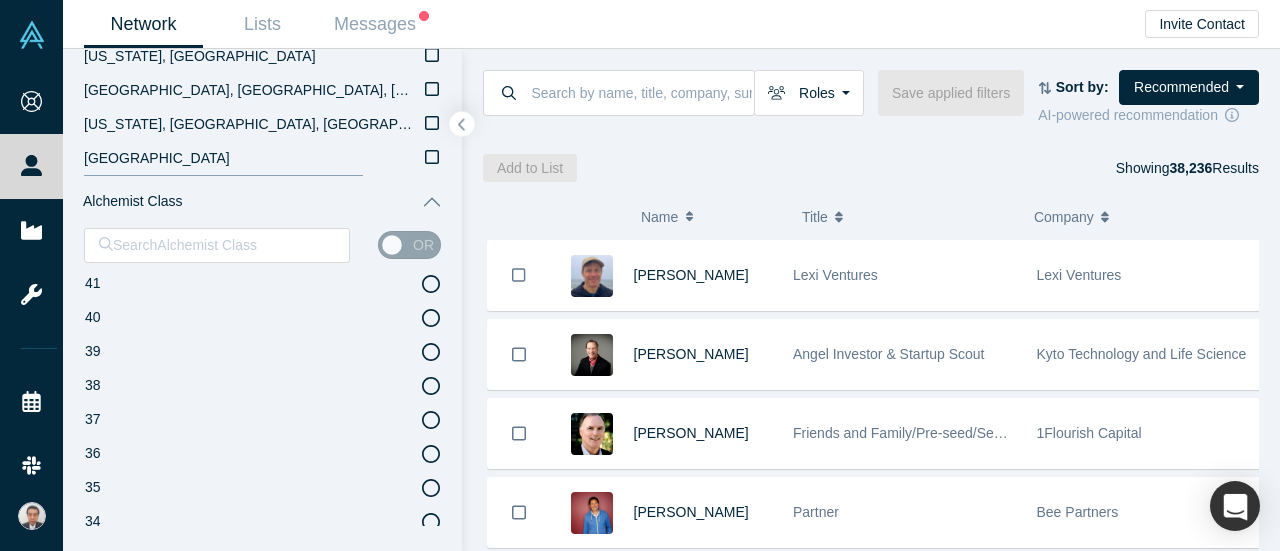 click on "Alchemist Class" at bounding box center [262, 202] 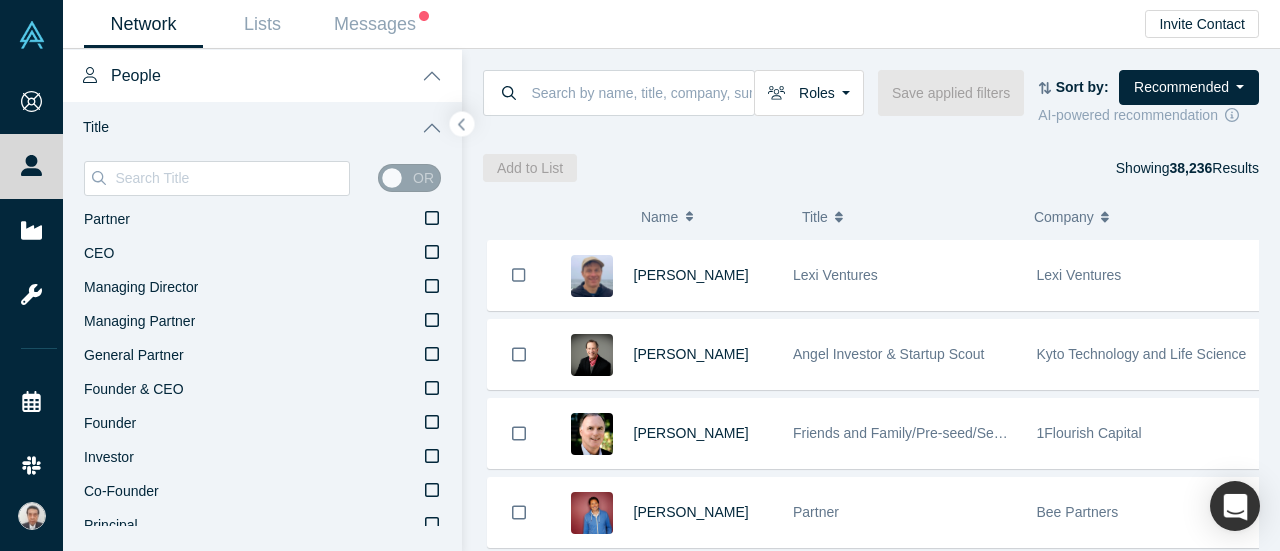 scroll, scrollTop: 0, scrollLeft: 0, axis: both 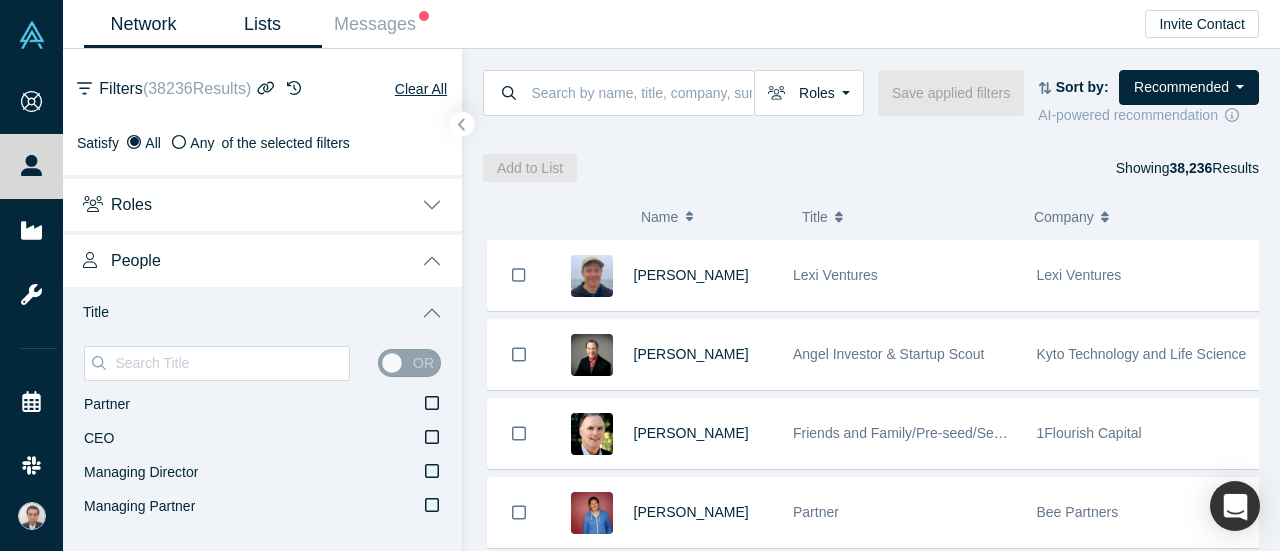 click on "Lists" at bounding box center [262, 24] 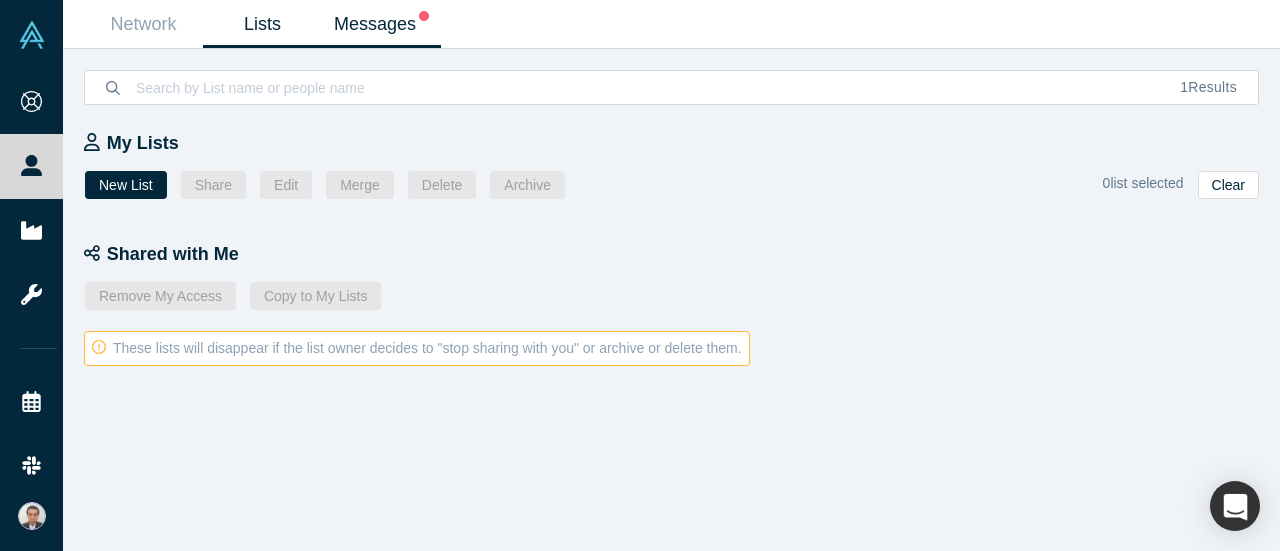 click on "Messages" at bounding box center (381, 24) 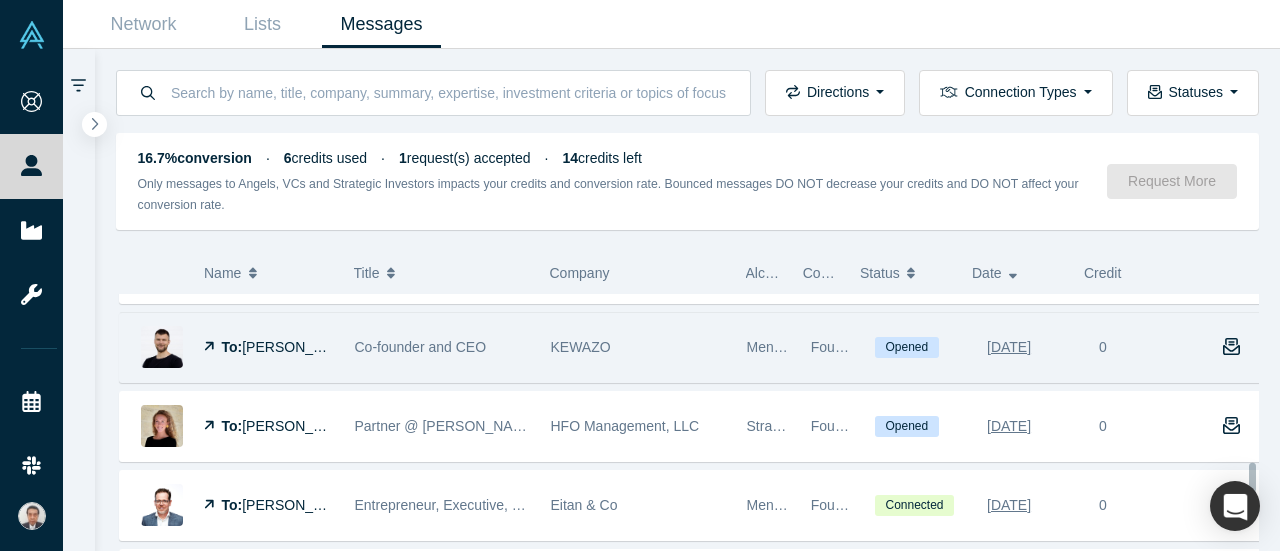 scroll, scrollTop: 3200, scrollLeft: 0, axis: vertical 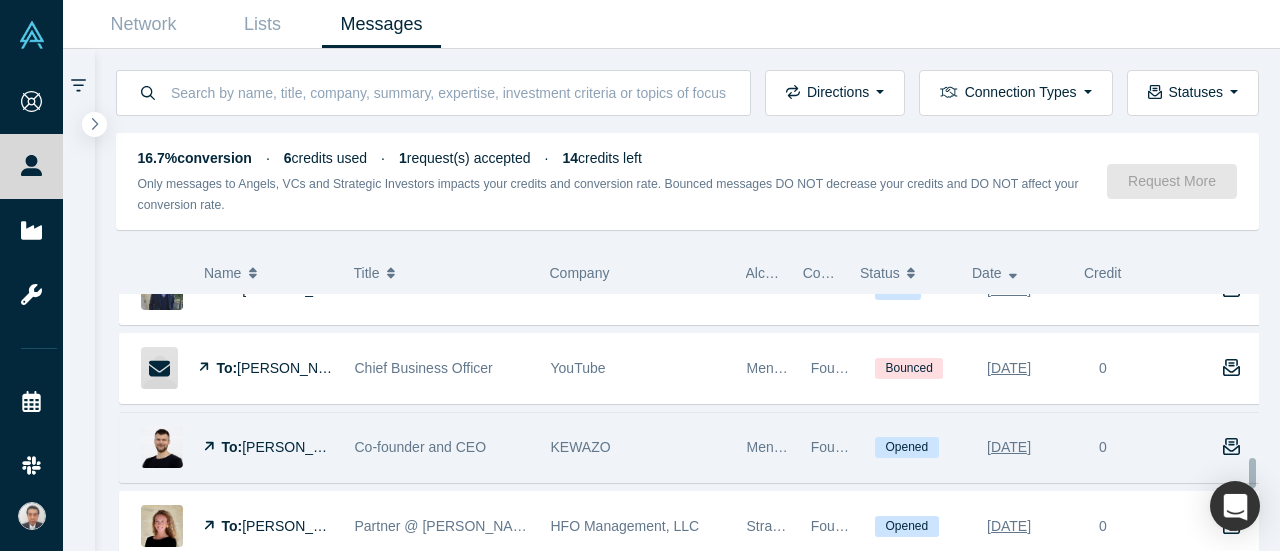 click on "Opened" at bounding box center [907, 447] 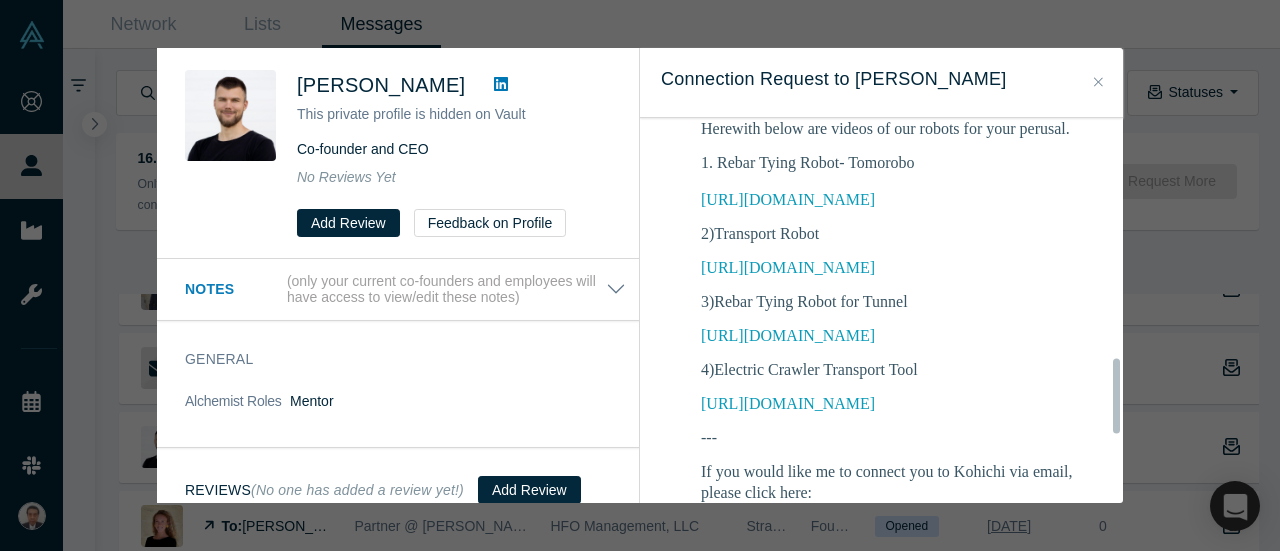 scroll, scrollTop: 1300, scrollLeft: 0, axis: vertical 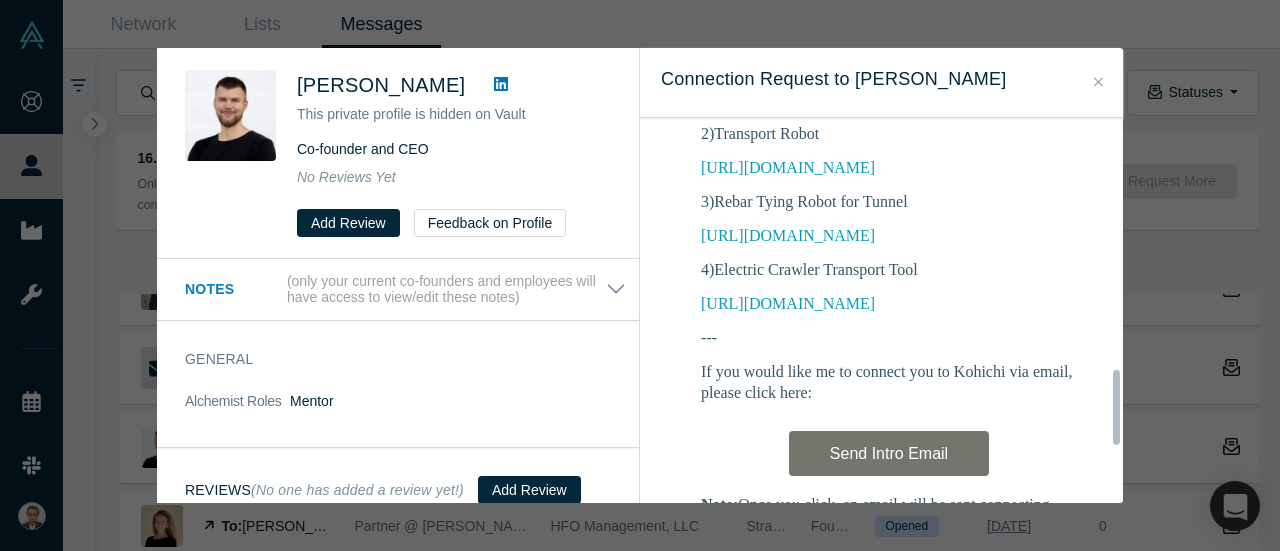 click 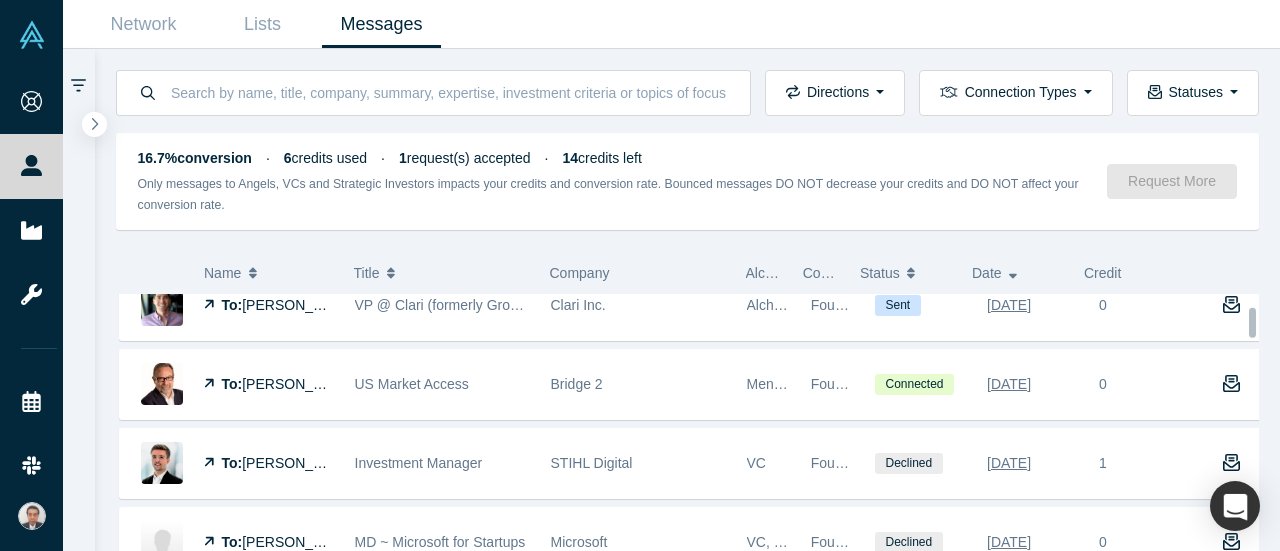 scroll, scrollTop: 0, scrollLeft: 0, axis: both 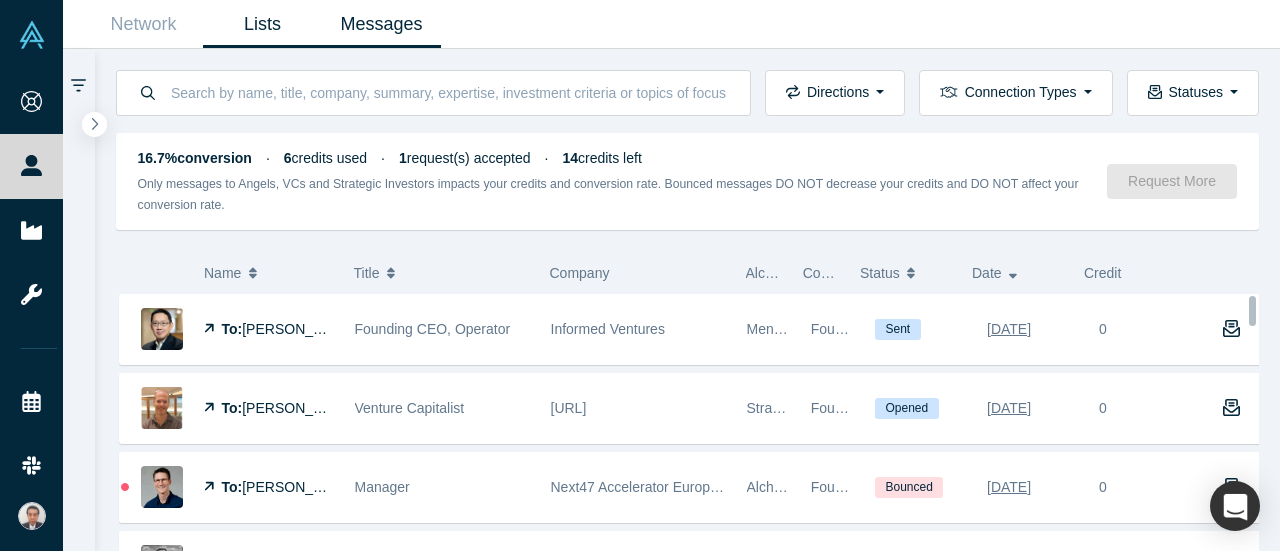 click on "Lists" at bounding box center [262, 24] 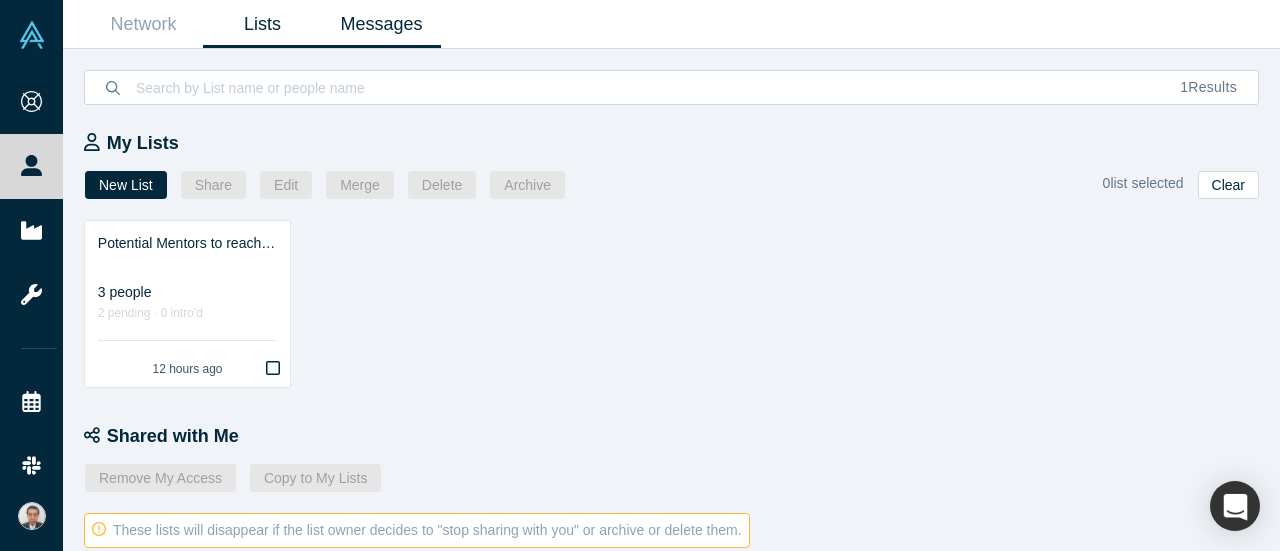click on "Messages" at bounding box center (381, 24) 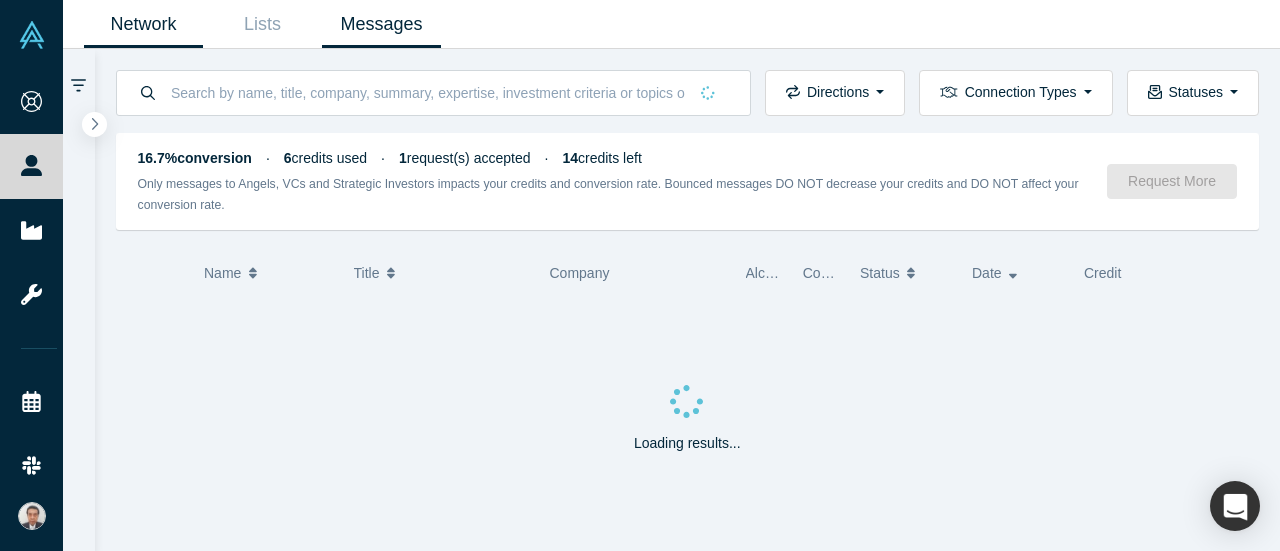 click on "Network" at bounding box center [143, 24] 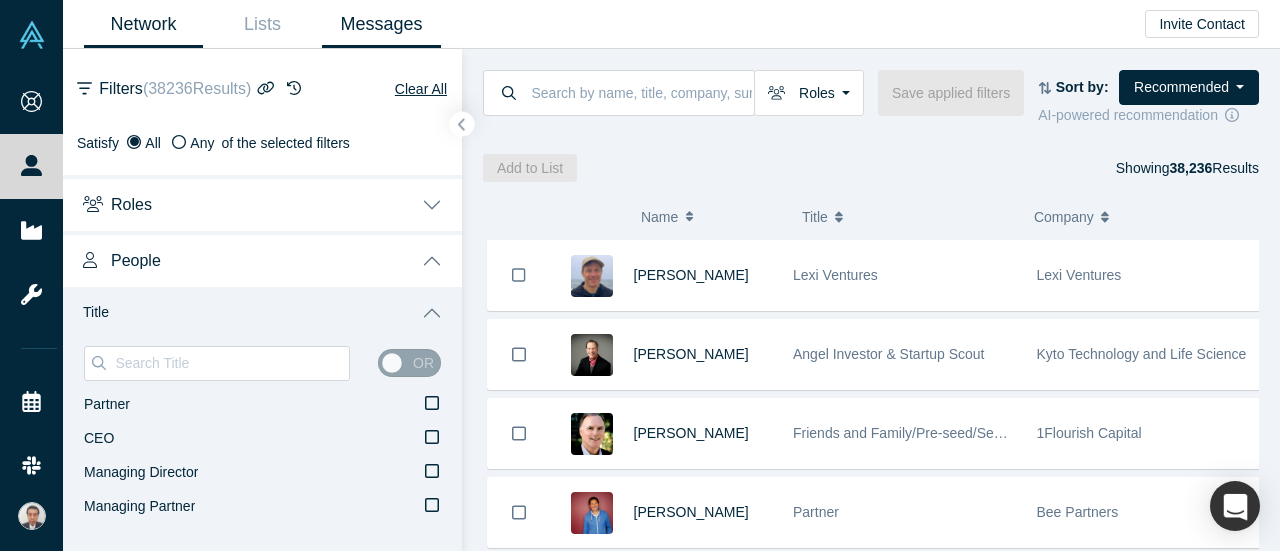 click on "Messages" at bounding box center [381, 24] 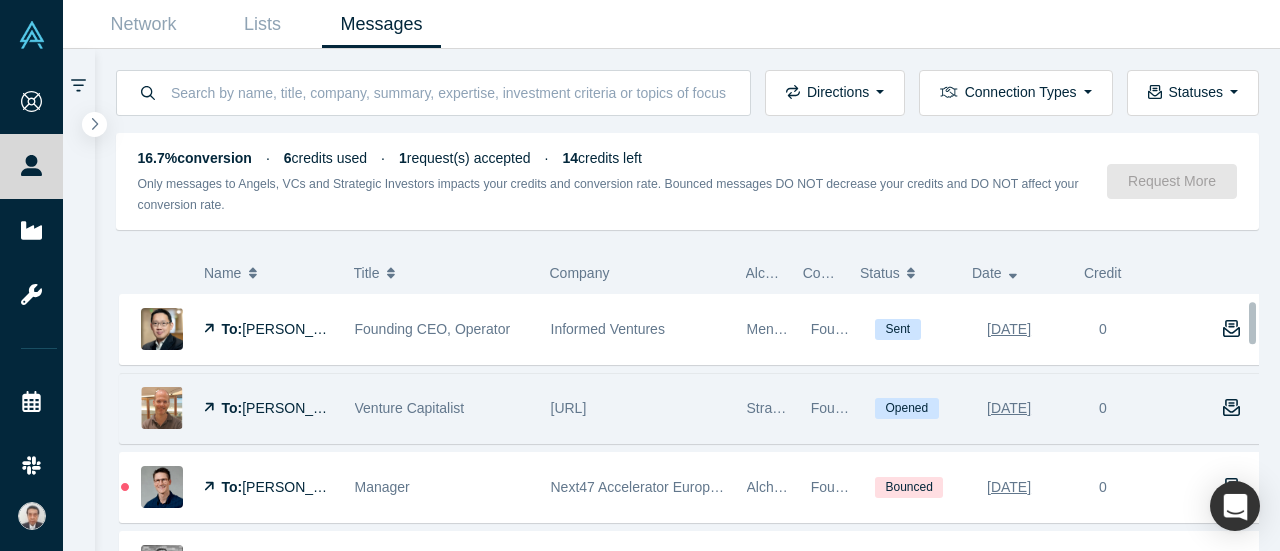scroll, scrollTop: 100, scrollLeft: 0, axis: vertical 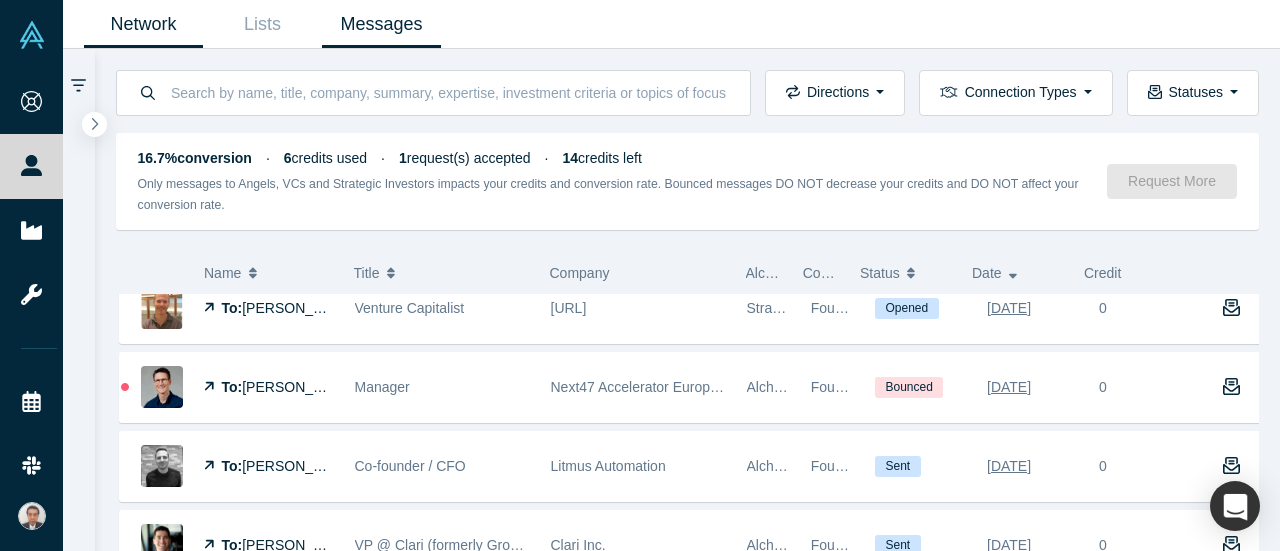 click on "Network" at bounding box center (143, 24) 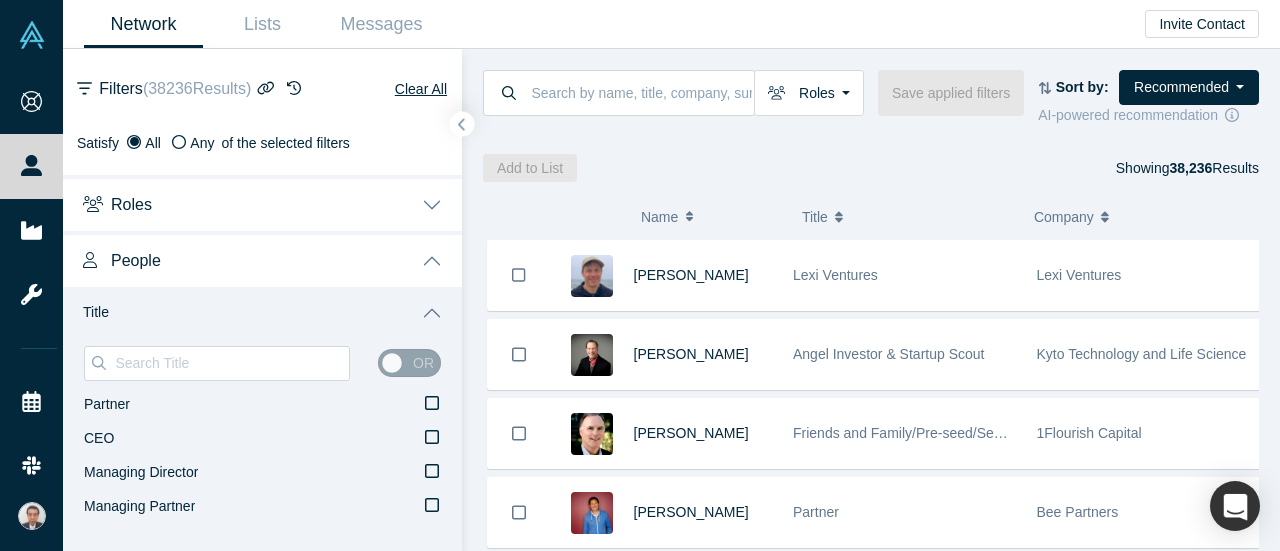 click on "Network Lists Messages Invite Contact" at bounding box center (671, 24) 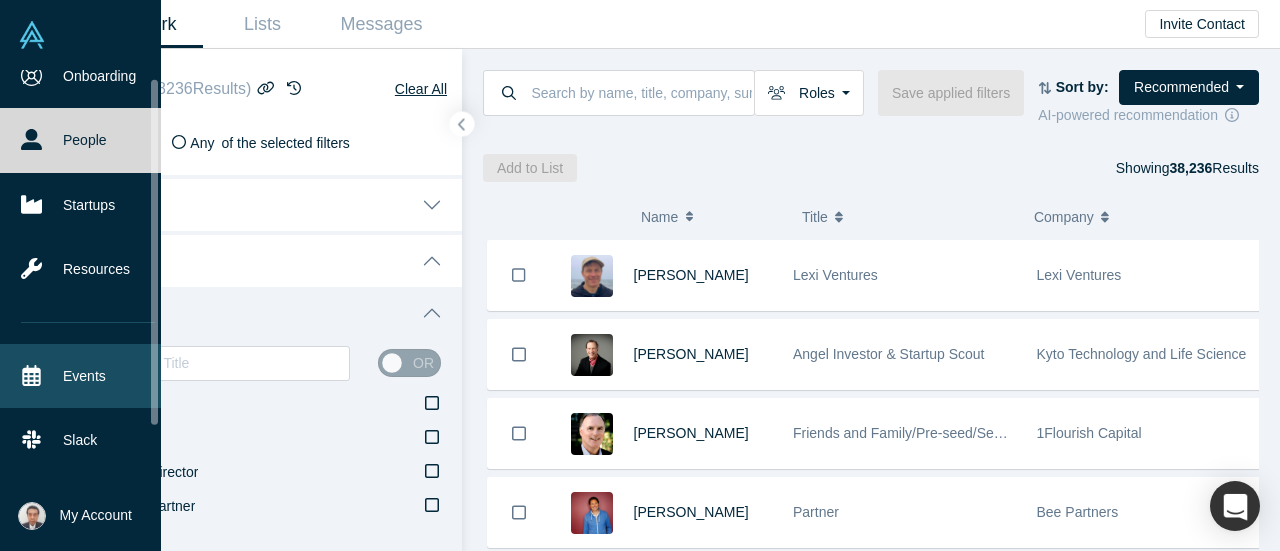 scroll, scrollTop: 0, scrollLeft: 0, axis: both 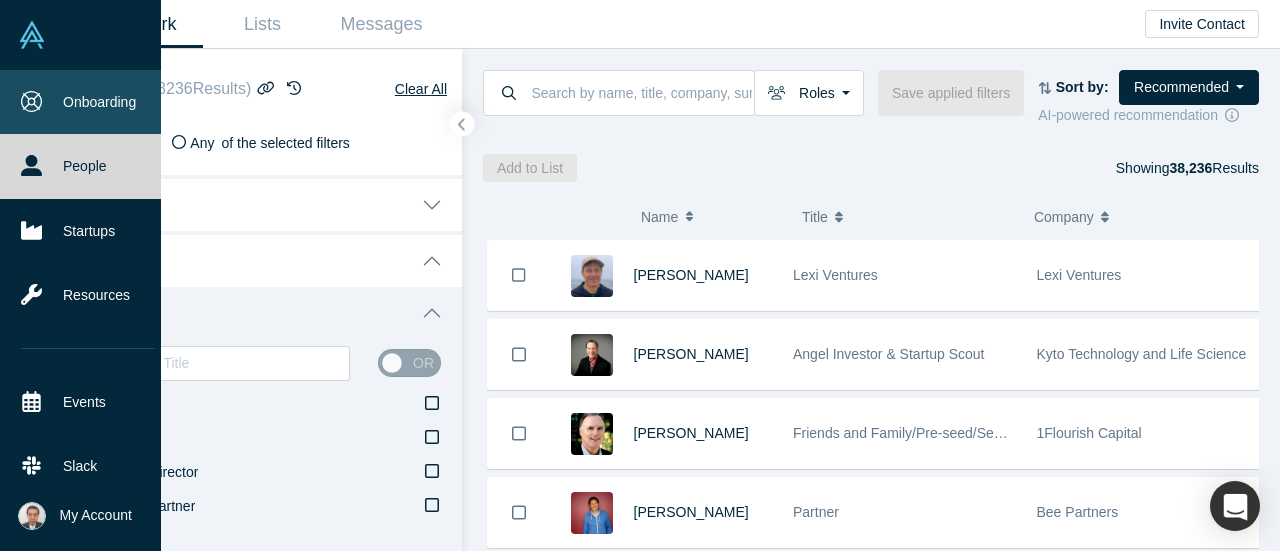 click 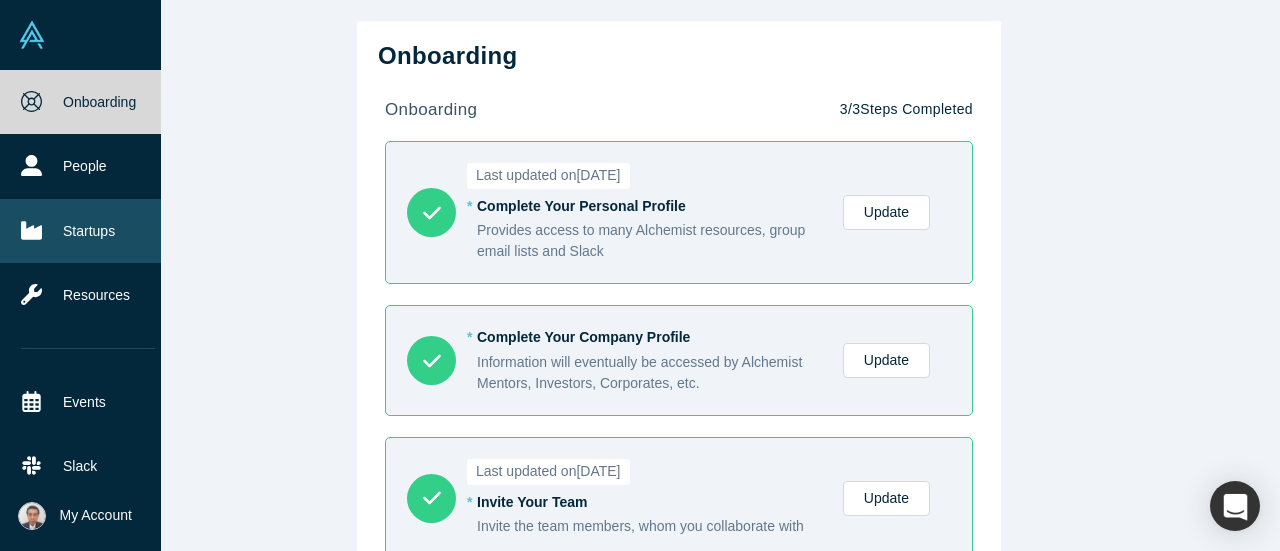 click on "Startups" at bounding box center (88, 231) 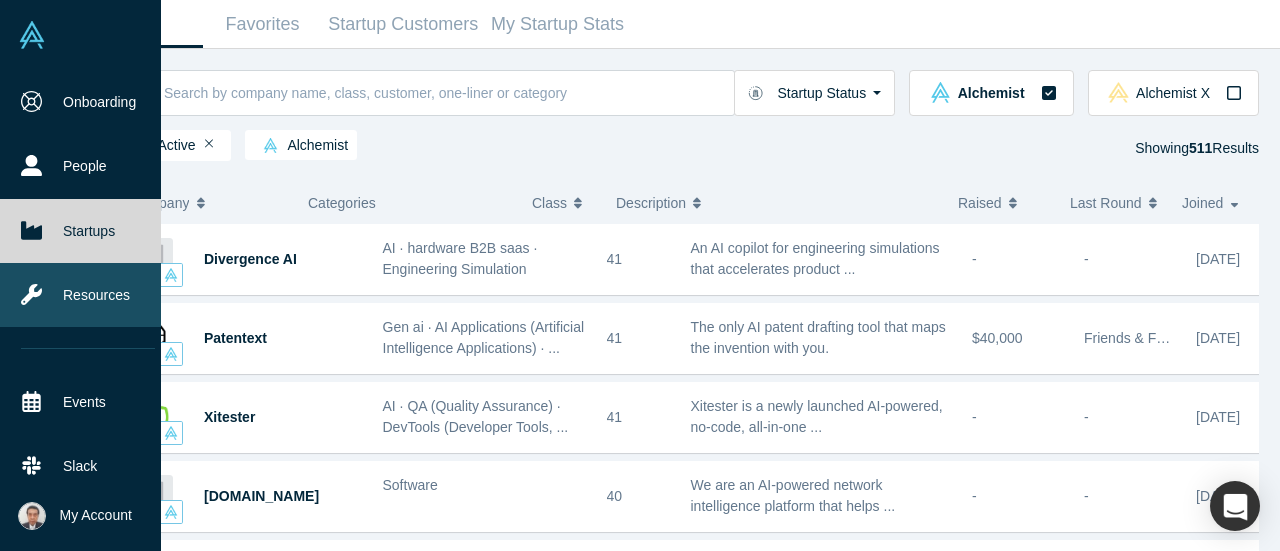 click on "Resources" at bounding box center [88, 295] 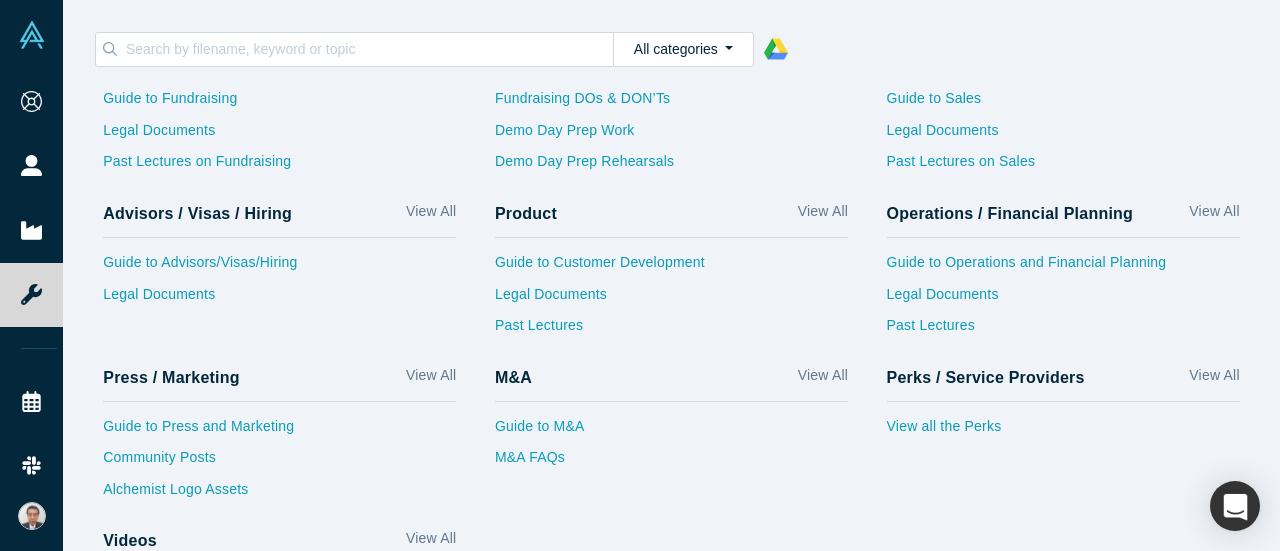 scroll, scrollTop: 223, scrollLeft: 0, axis: vertical 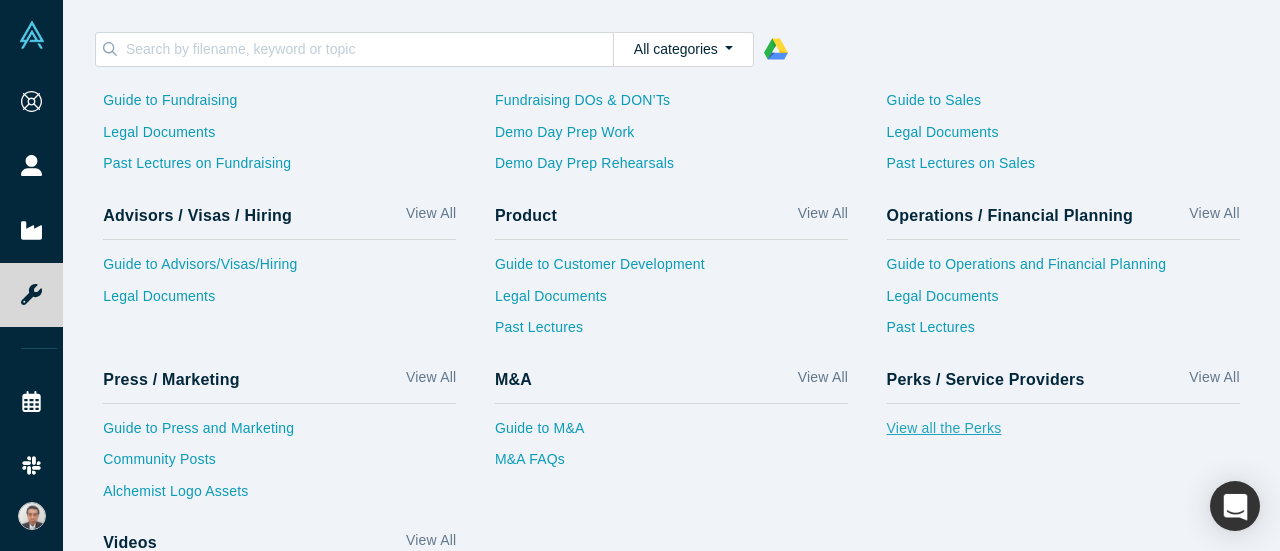 click on "View all the Perks" at bounding box center (1063, 434) 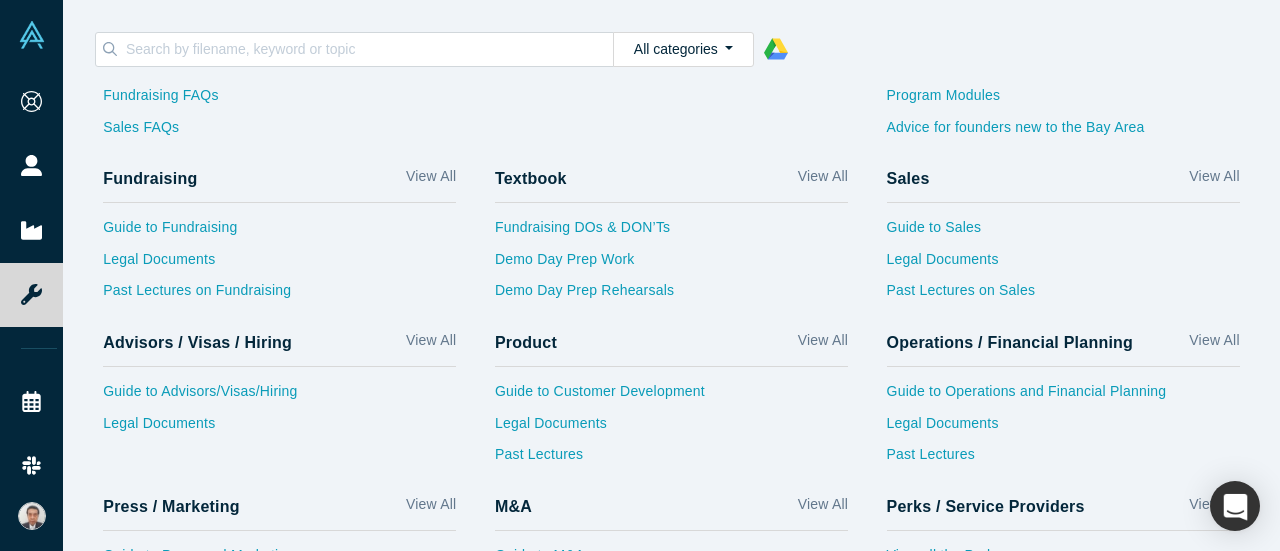 scroll, scrollTop: 0, scrollLeft: 0, axis: both 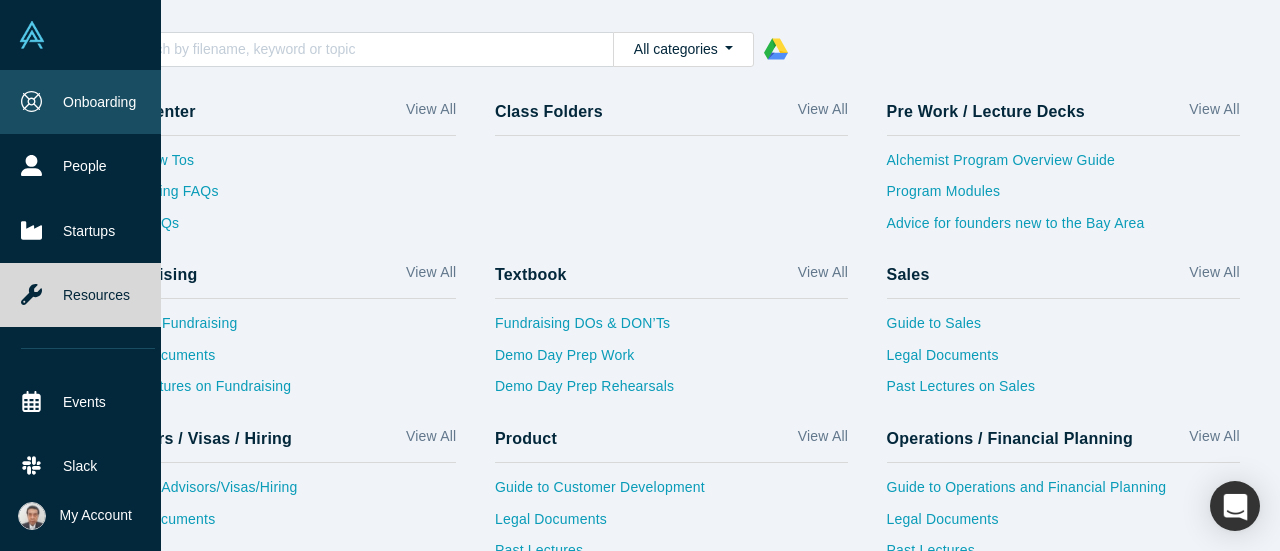 click on "Onboarding" at bounding box center (88, 102) 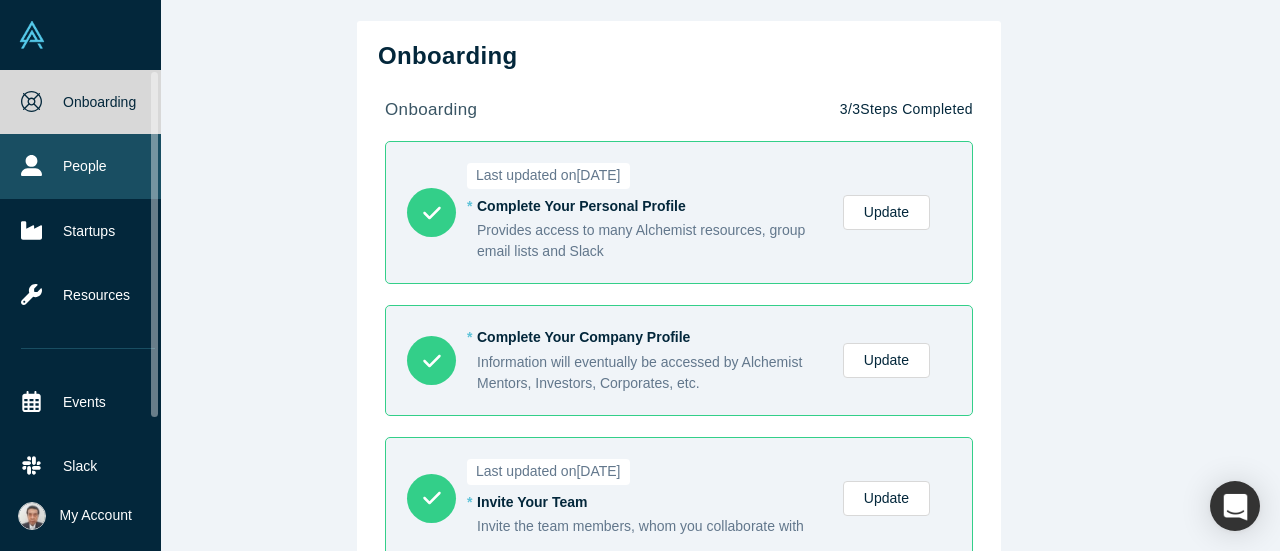 click on "People" at bounding box center (88, 166) 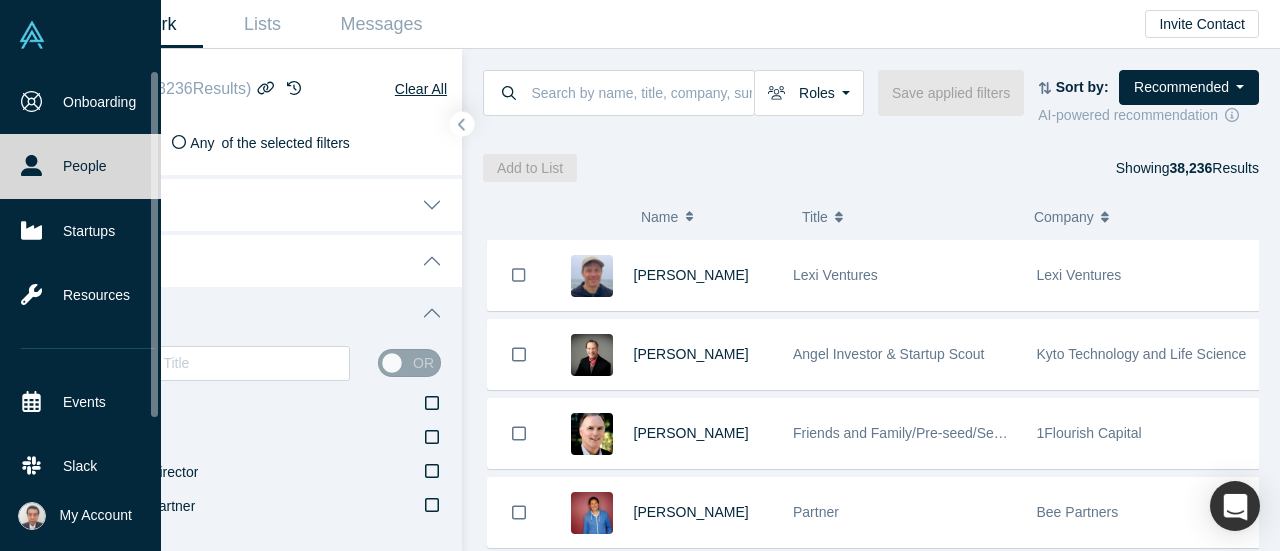 click on "My Account" at bounding box center [96, 515] 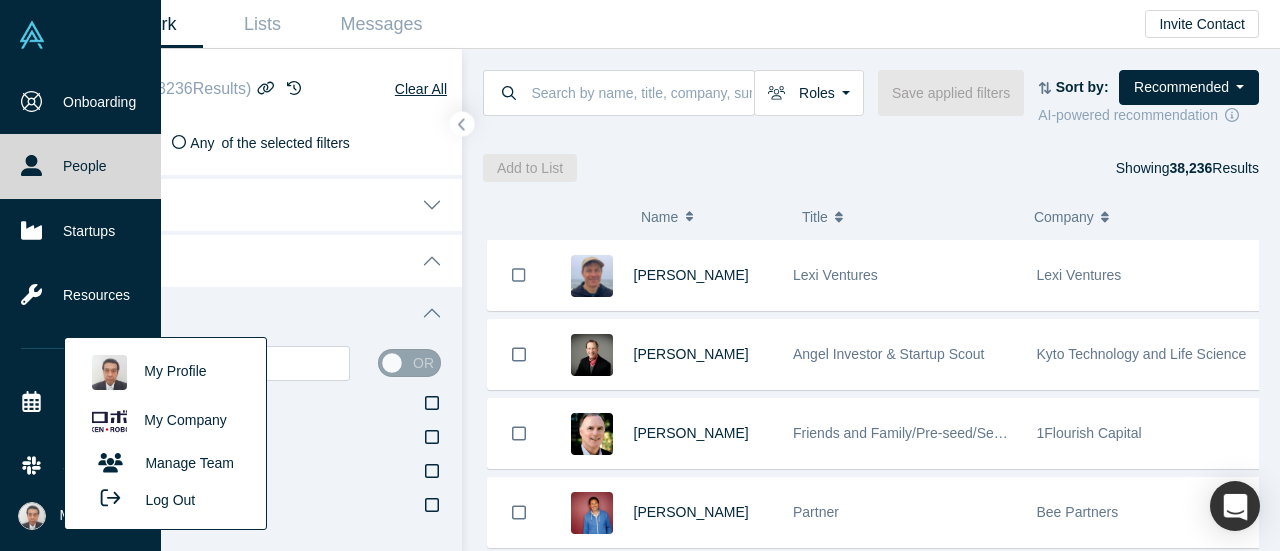 click on "My Profile" at bounding box center (165, 372) 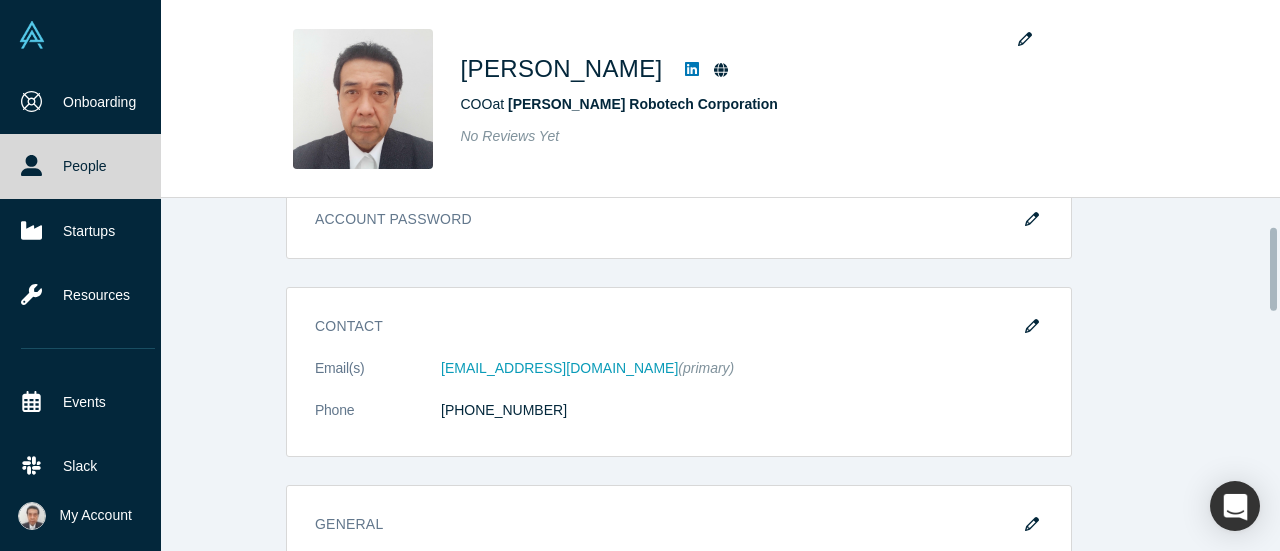 scroll, scrollTop: 0, scrollLeft: 0, axis: both 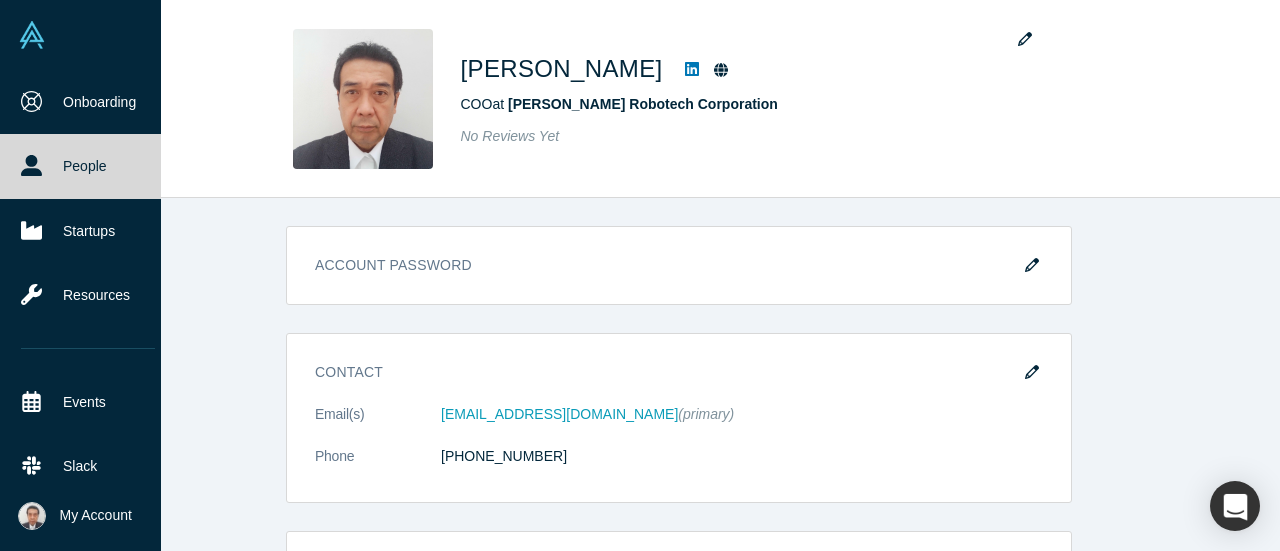 click on "My Account" at bounding box center [96, 515] 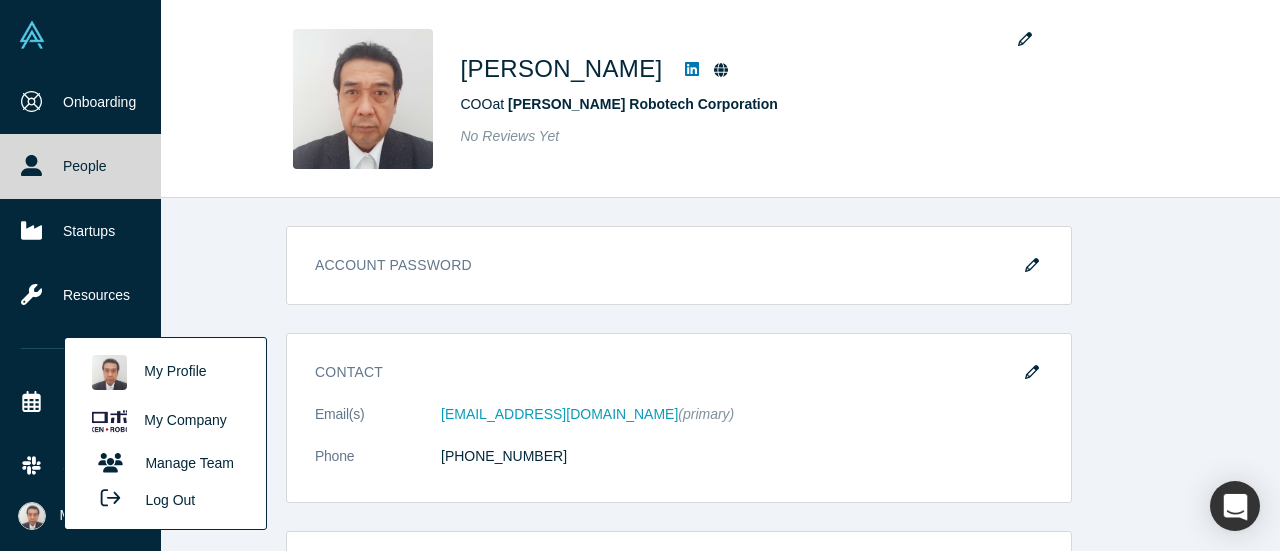 click on "My Company" at bounding box center (165, 421) 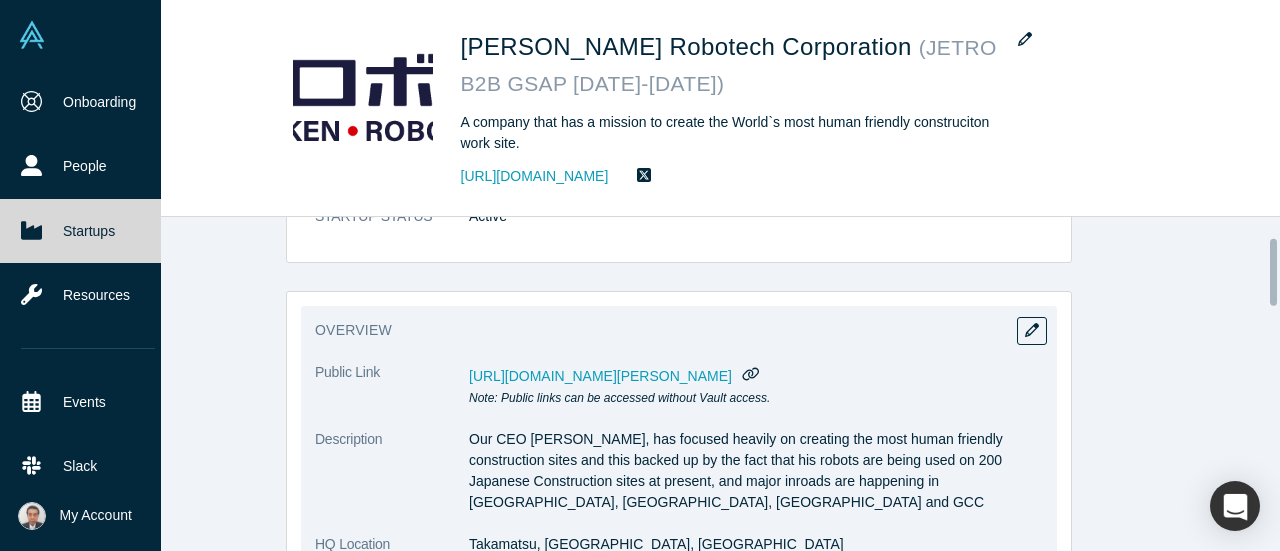 scroll, scrollTop: 100, scrollLeft: 0, axis: vertical 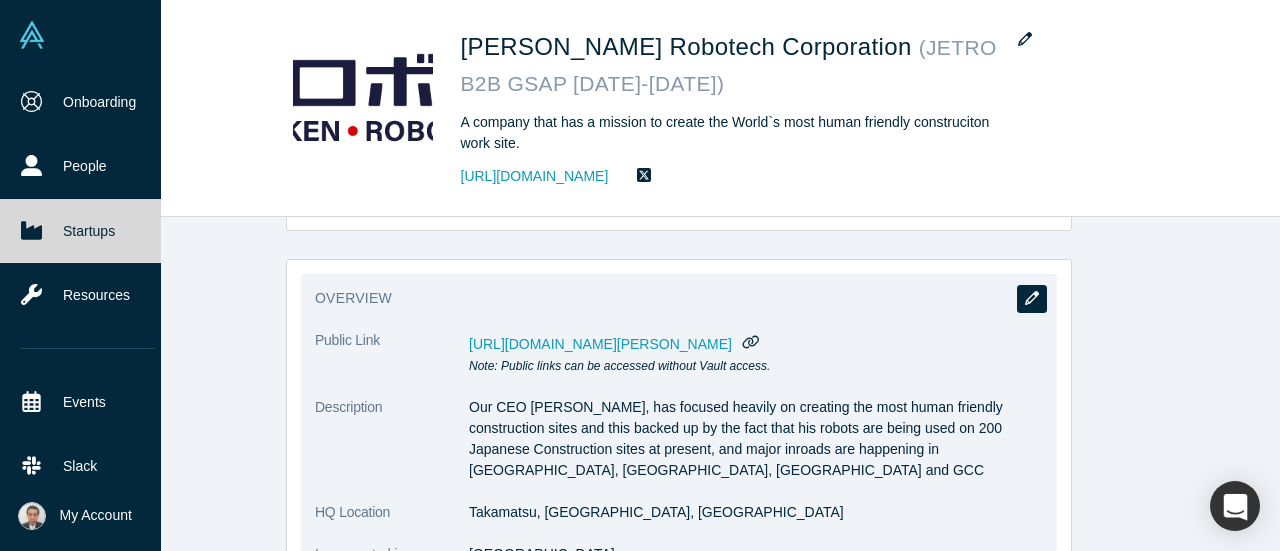 click 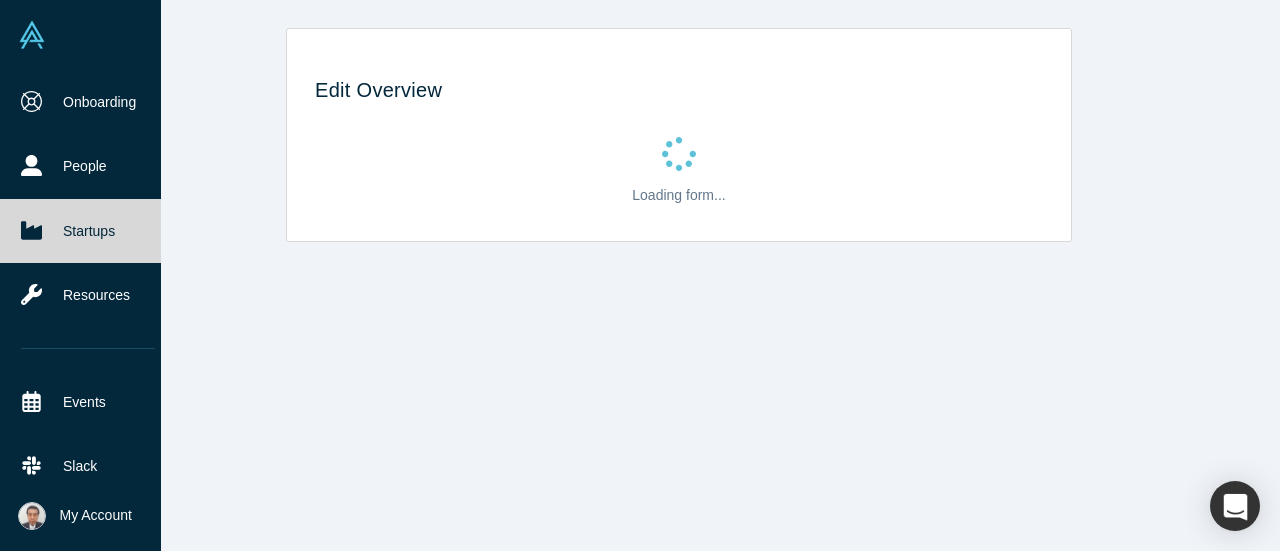 scroll, scrollTop: 0, scrollLeft: 0, axis: both 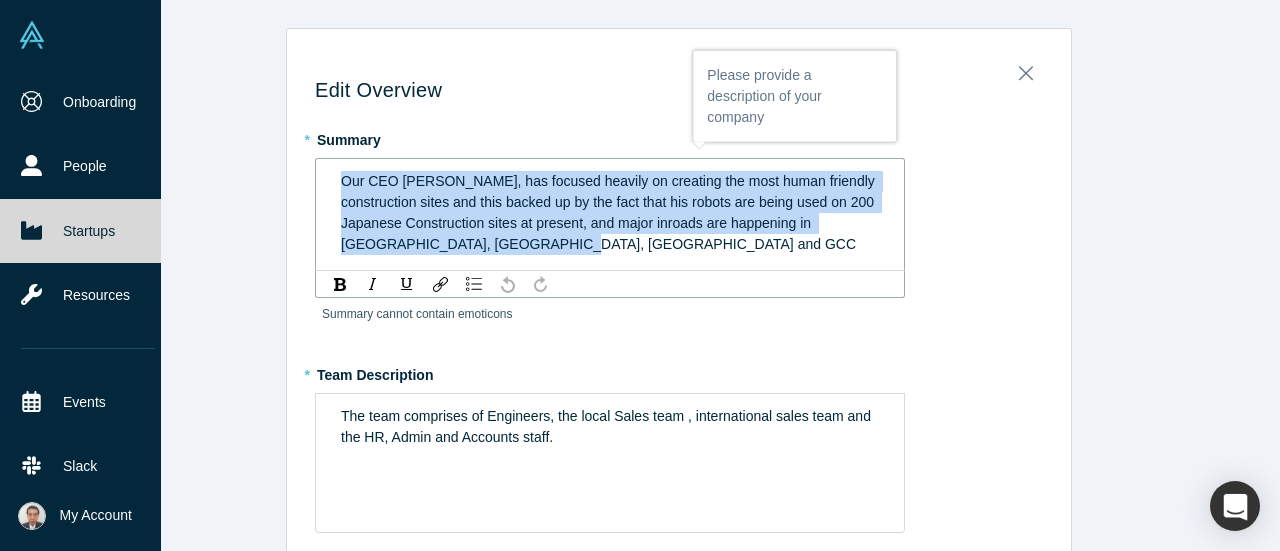 drag, startPoint x: 326, startPoint y: 173, endPoint x: 648, endPoint y: 245, distance: 329.9515 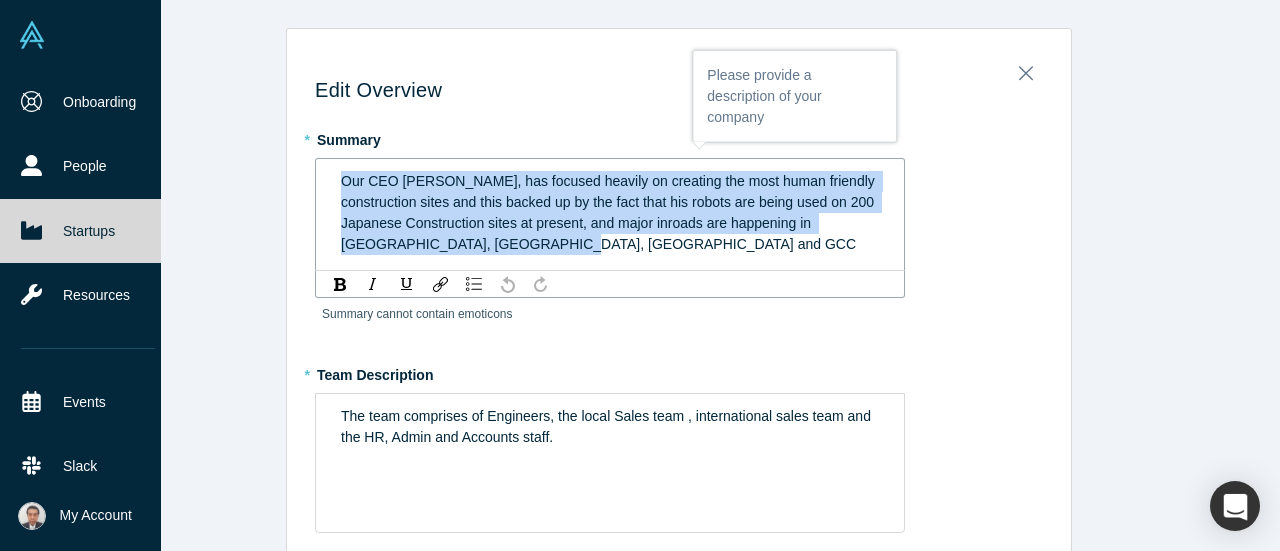 click on "Our CEO [PERSON_NAME], has focused heavily on creating the most human friendly construction sites and this backed up by the fact that his robots are being used on 200 Japanese Construction sites at present, and major inroads are happening in [GEOGRAPHIC_DATA], [GEOGRAPHIC_DATA], [GEOGRAPHIC_DATA] and GCC" at bounding box center (610, 213) 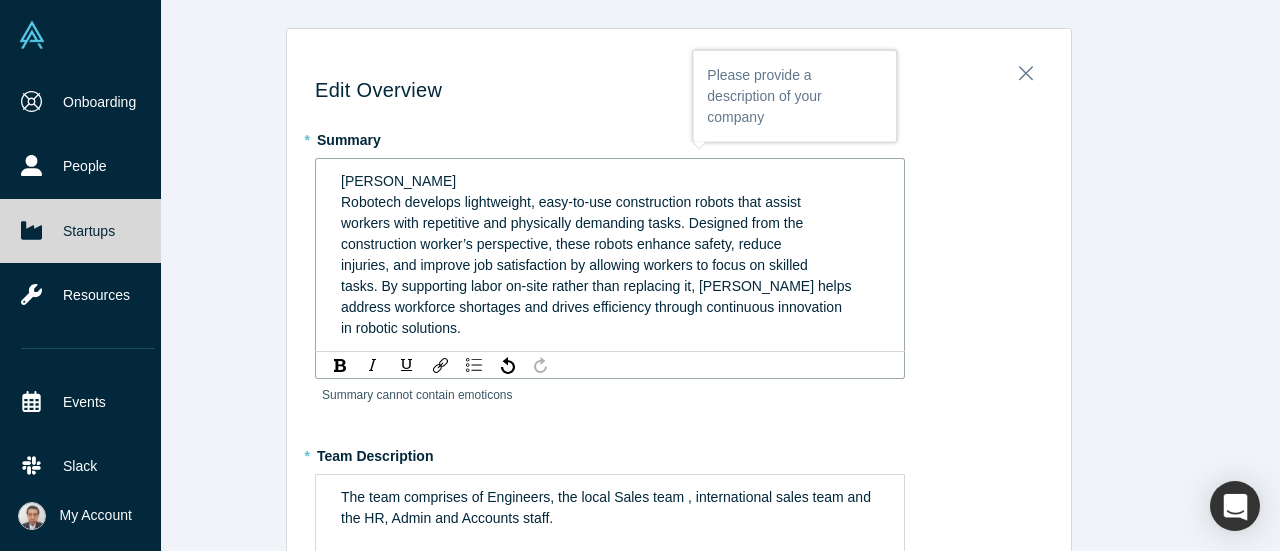 click on "Robotech develops lightweight, easy-to-use construction robots that assist" at bounding box center [571, 202] 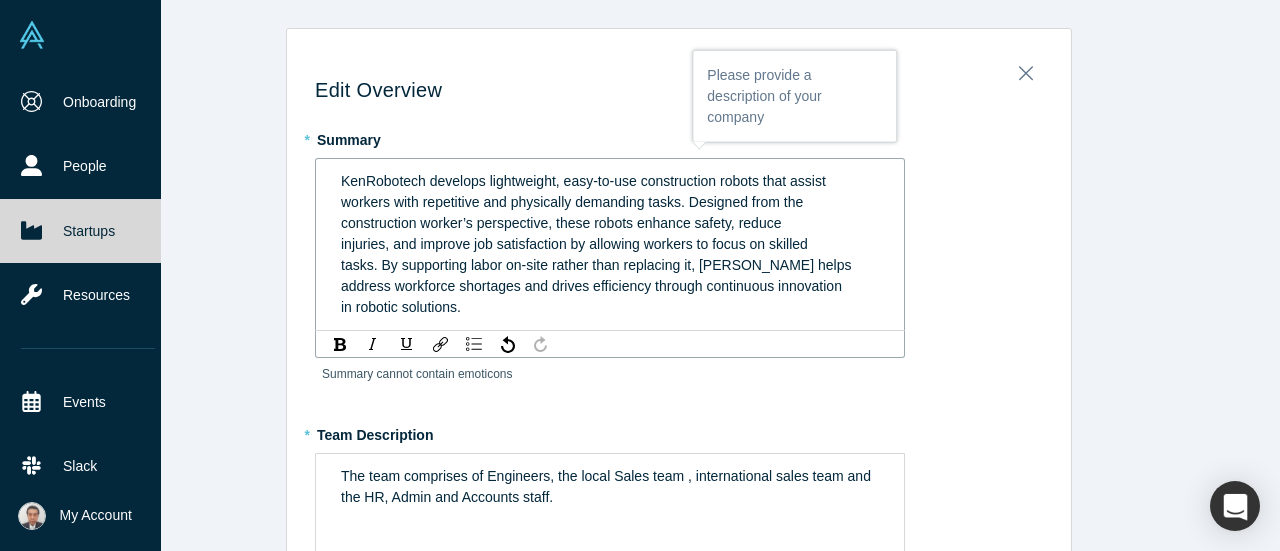 type 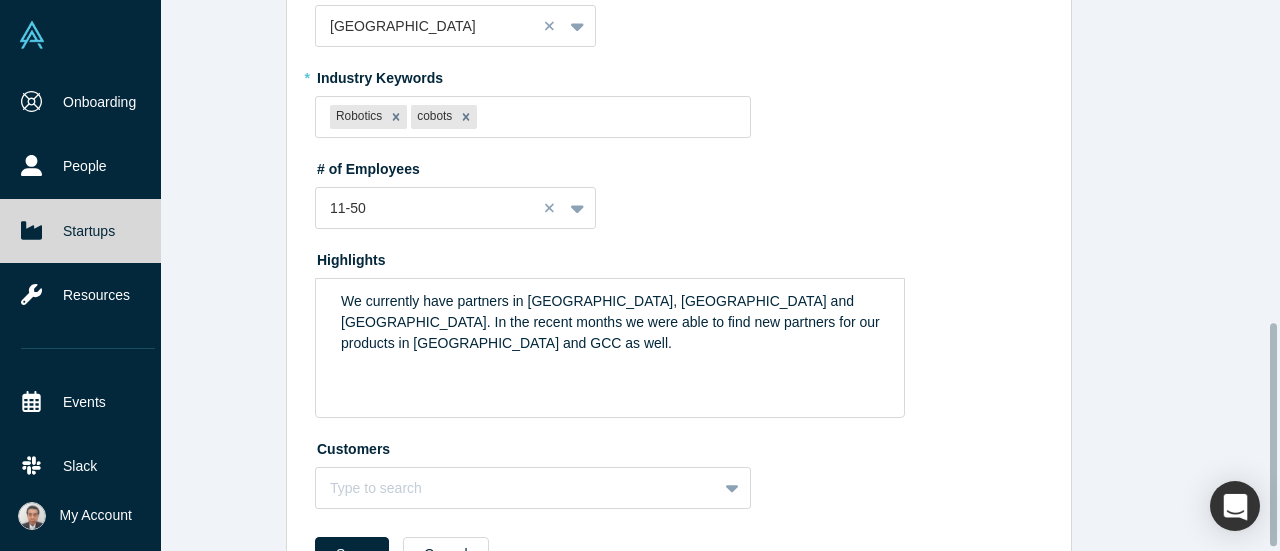 scroll, scrollTop: 804, scrollLeft: 0, axis: vertical 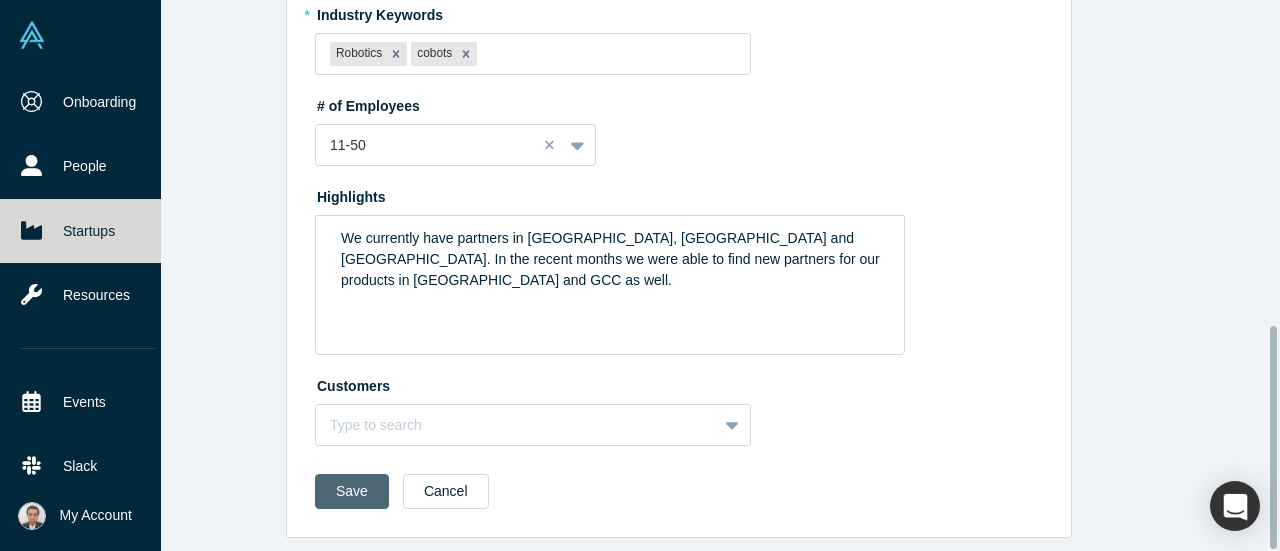click on "Save" at bounding box center [352, 491] 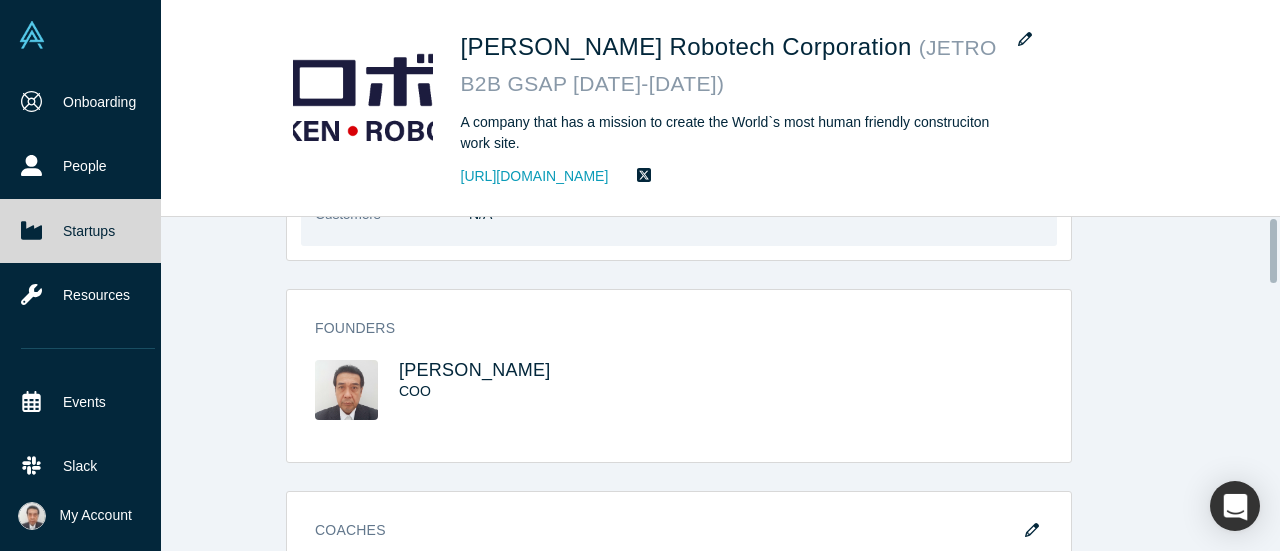 scroll, scrollTop: 0, scrollLeft: 0, axis: both 